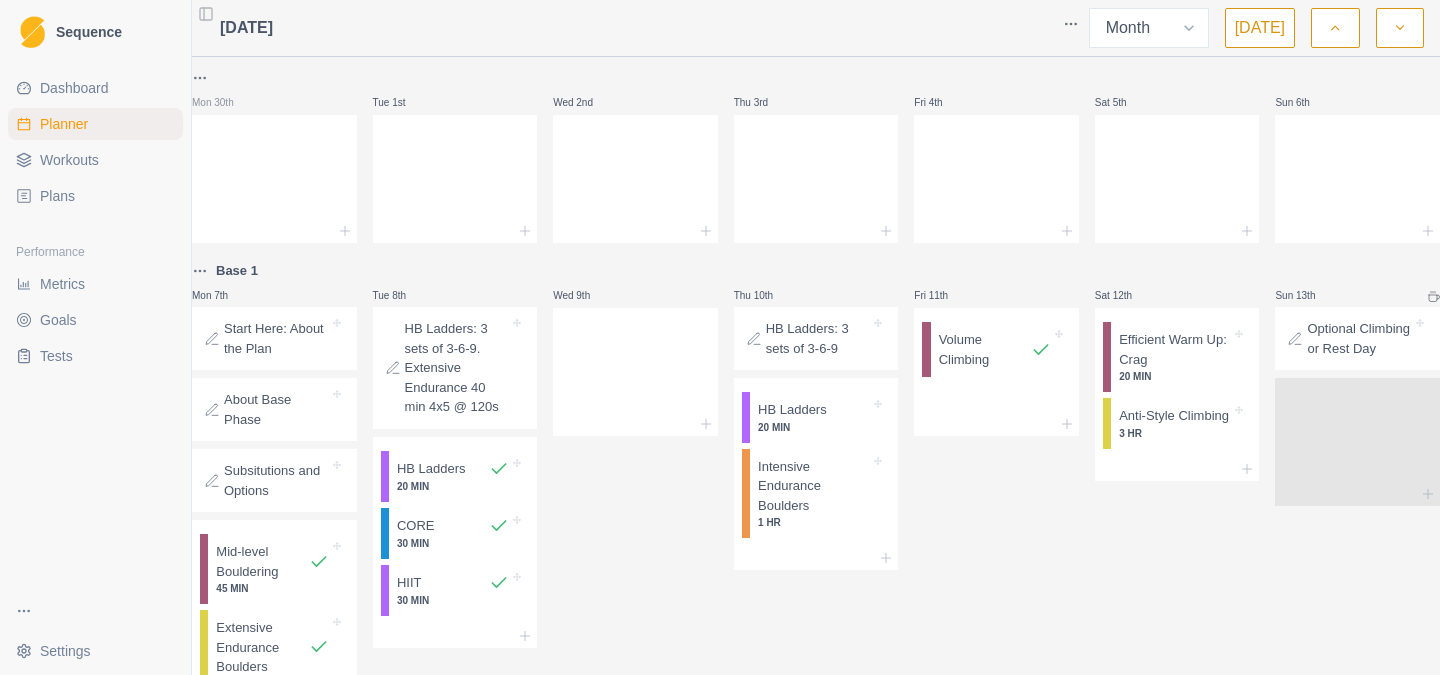 select on "month" 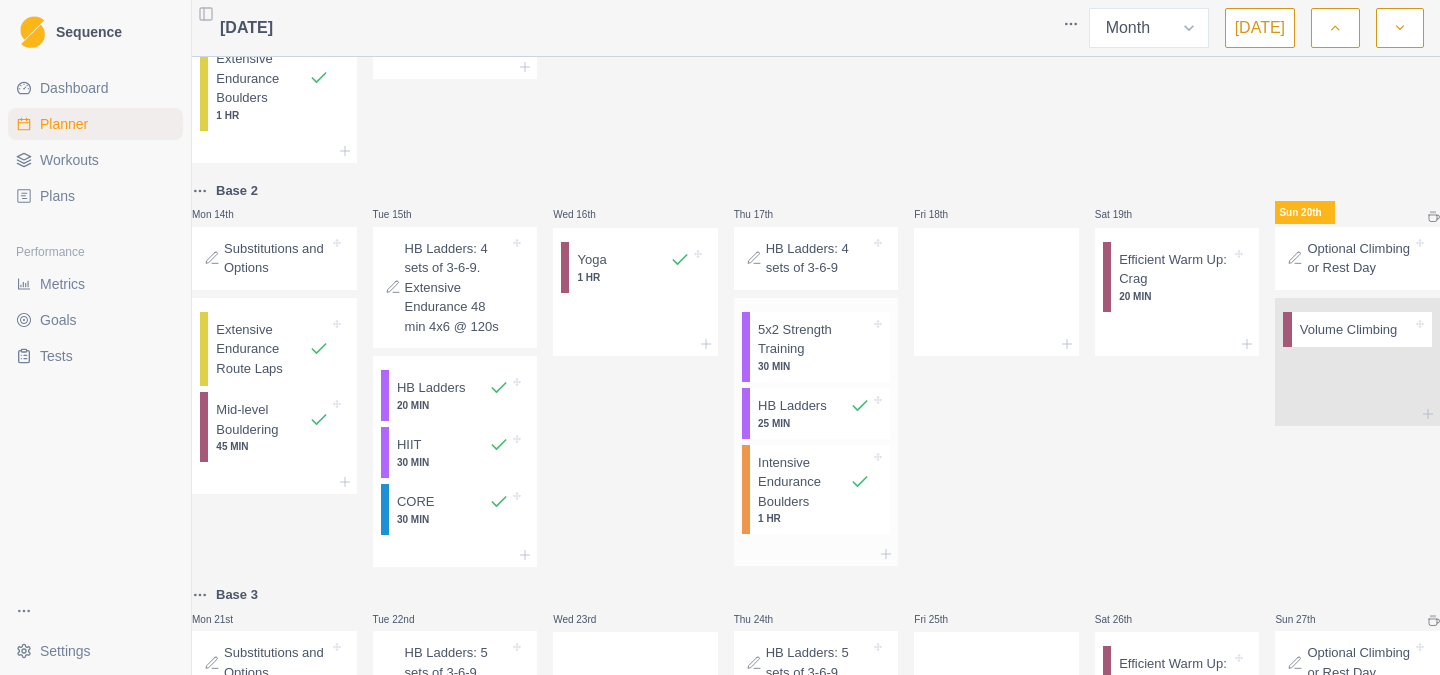 click on "5x2 Strength Training" at bounding box center (814, 339) 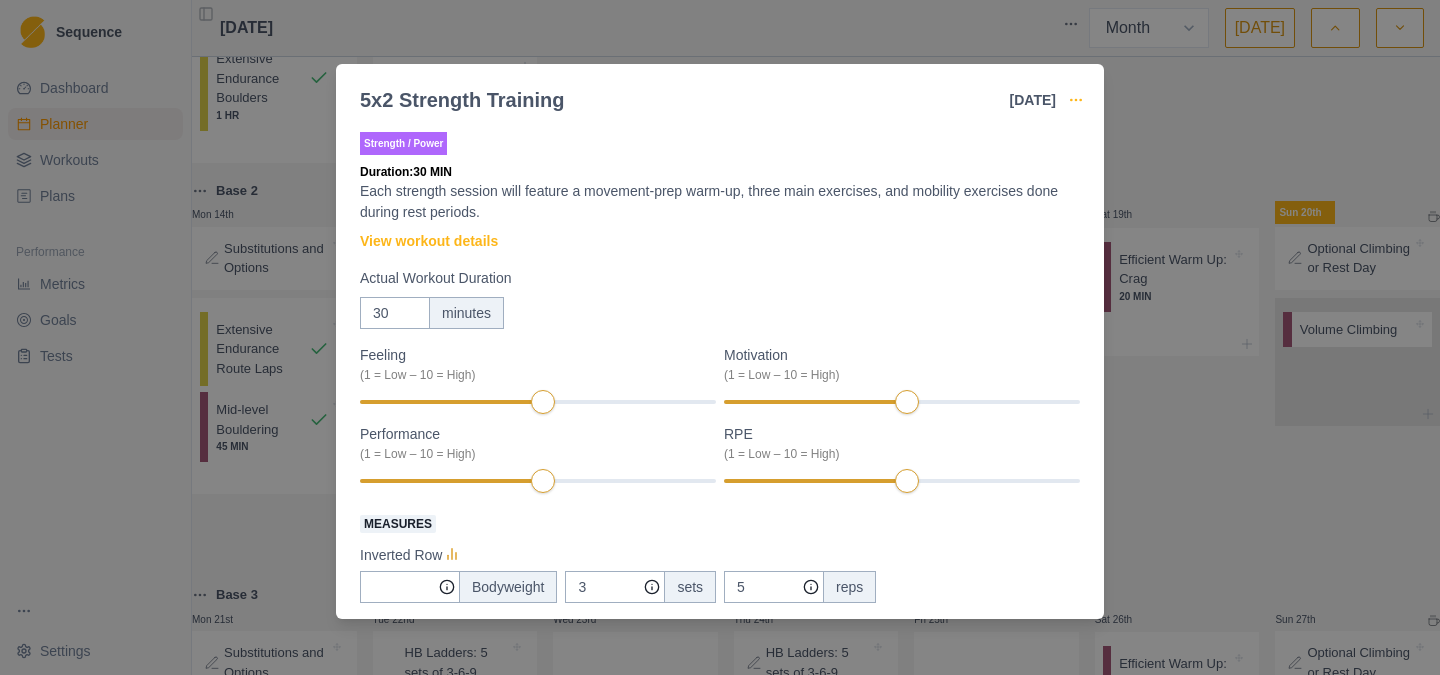 click 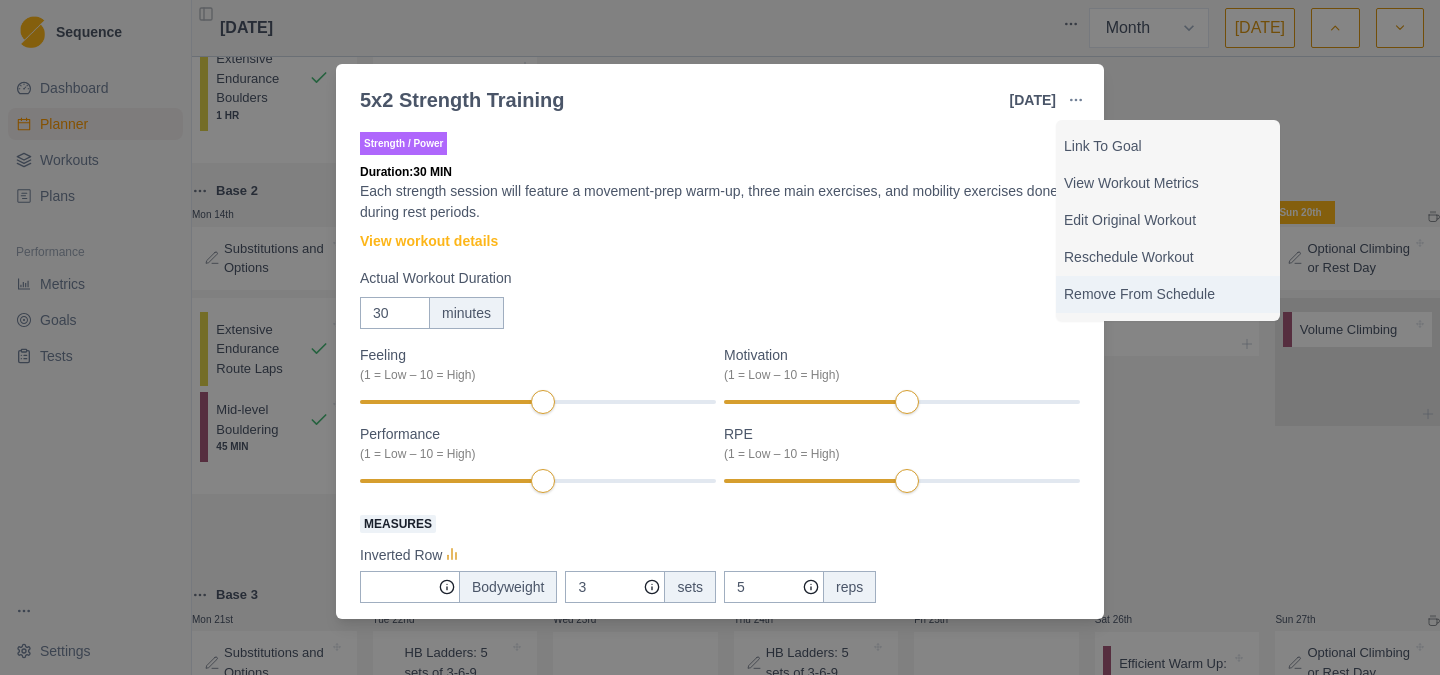 click on "Remove From Schedule" at bounding box center [1168, 294] 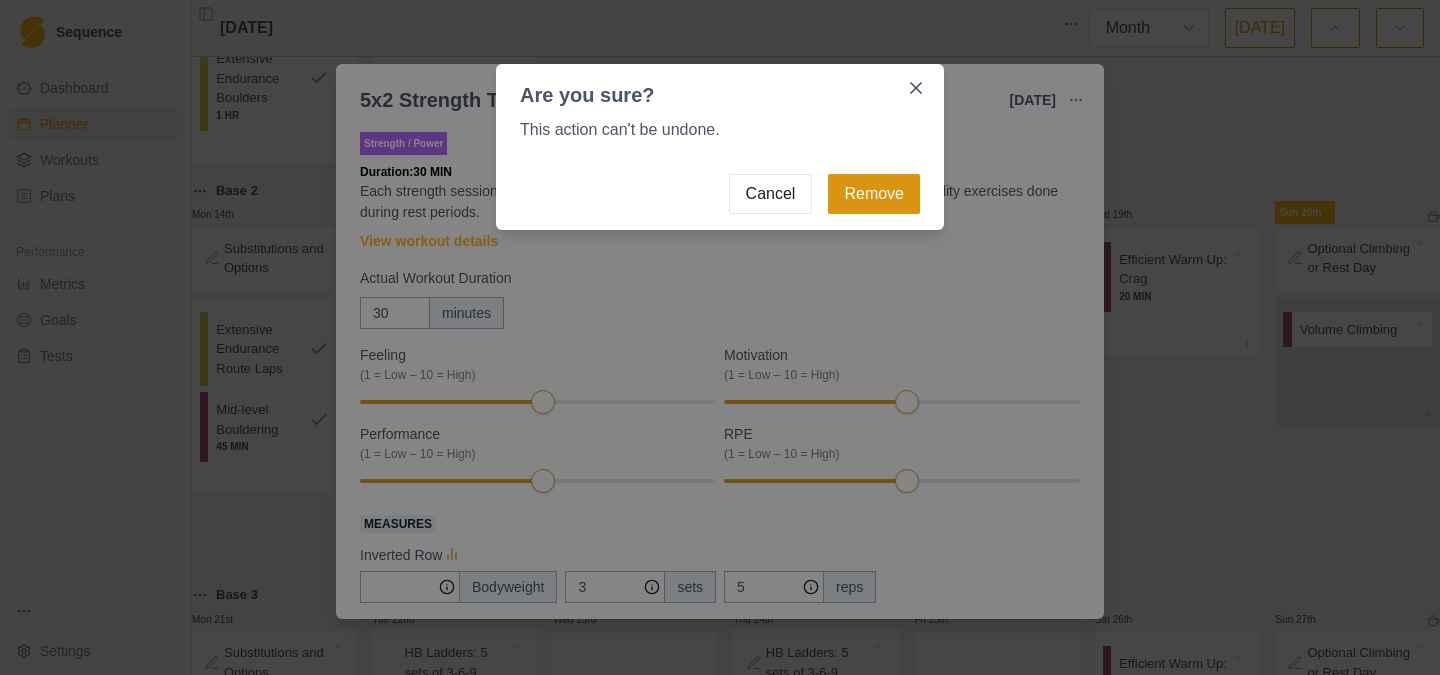click on "Remove" at bounding box center (874, 194) 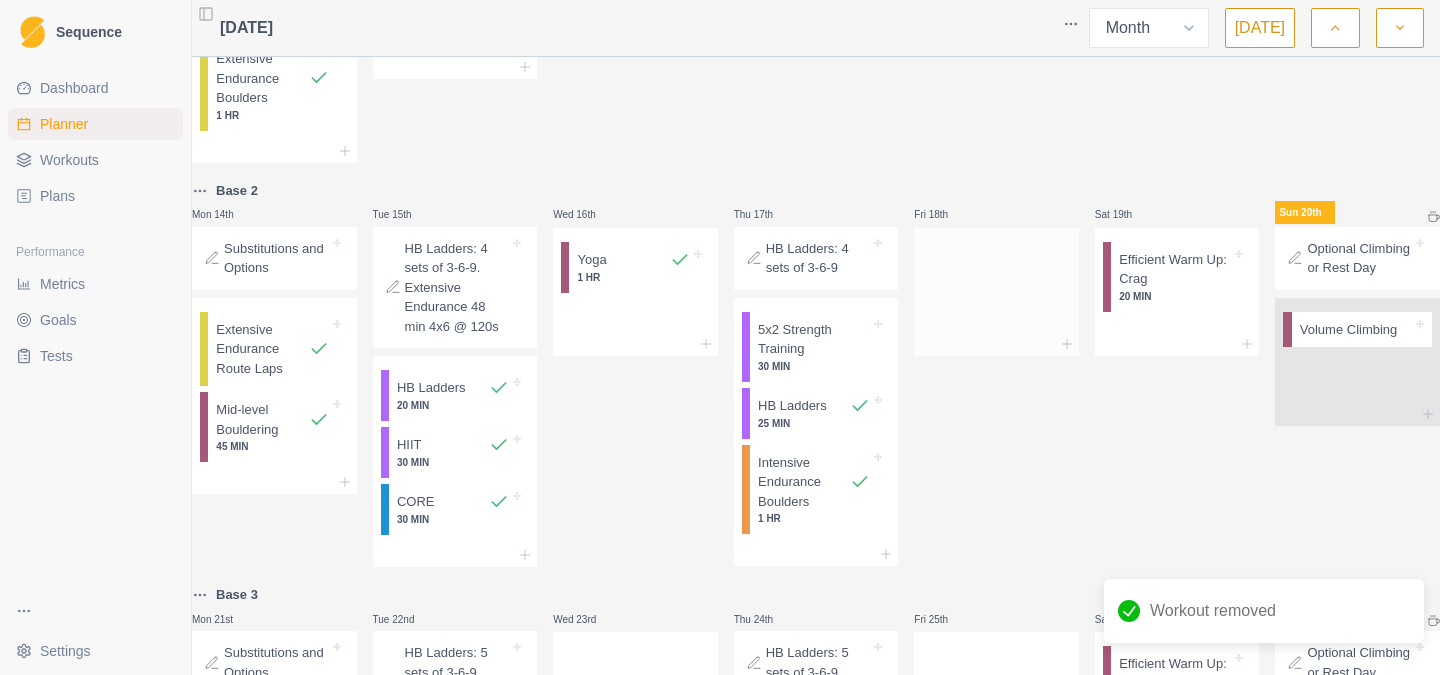 click at bounding box center [996, 288] 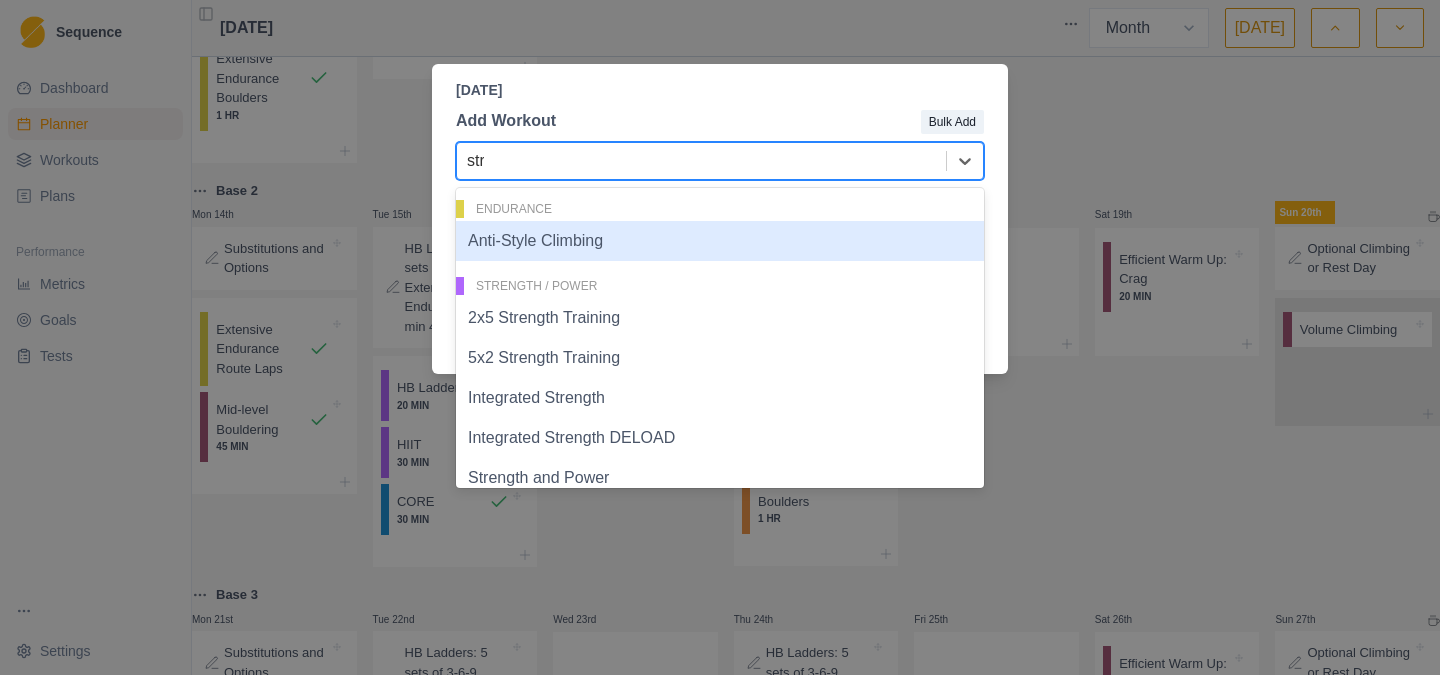 type on "stre" 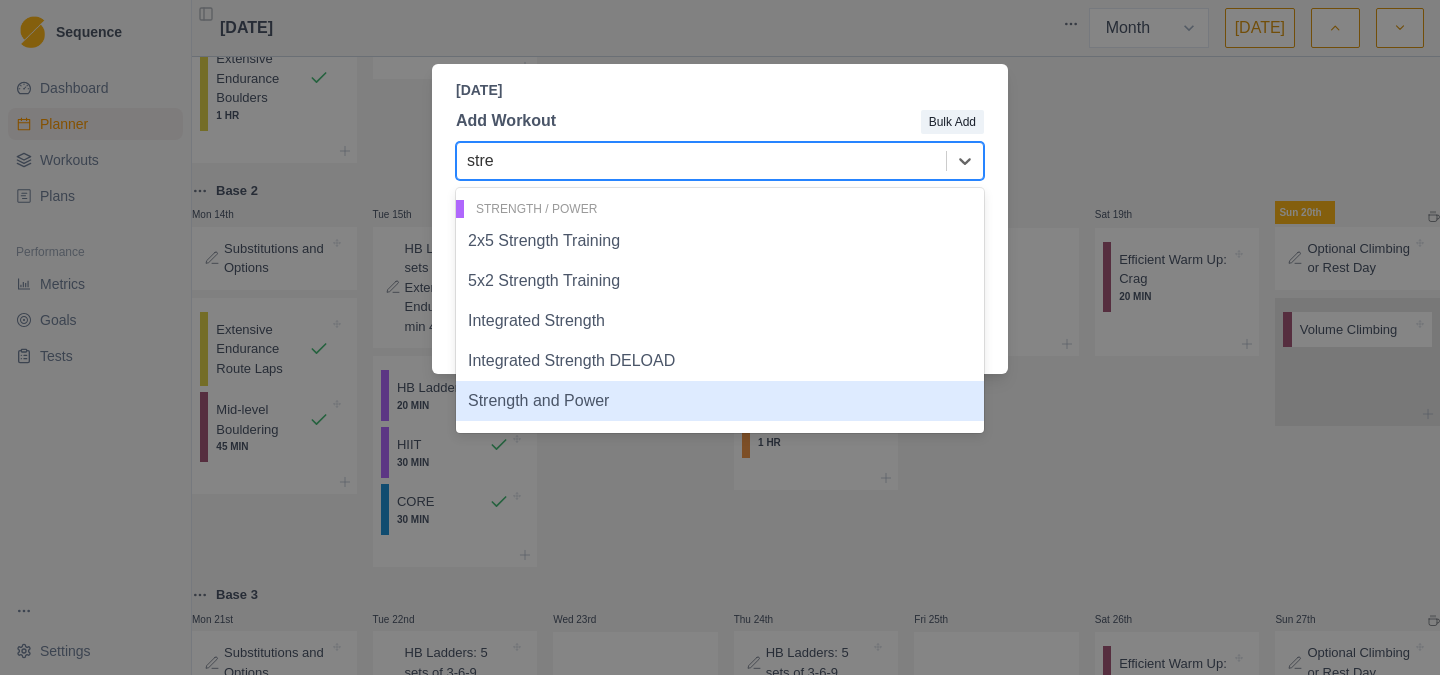 type 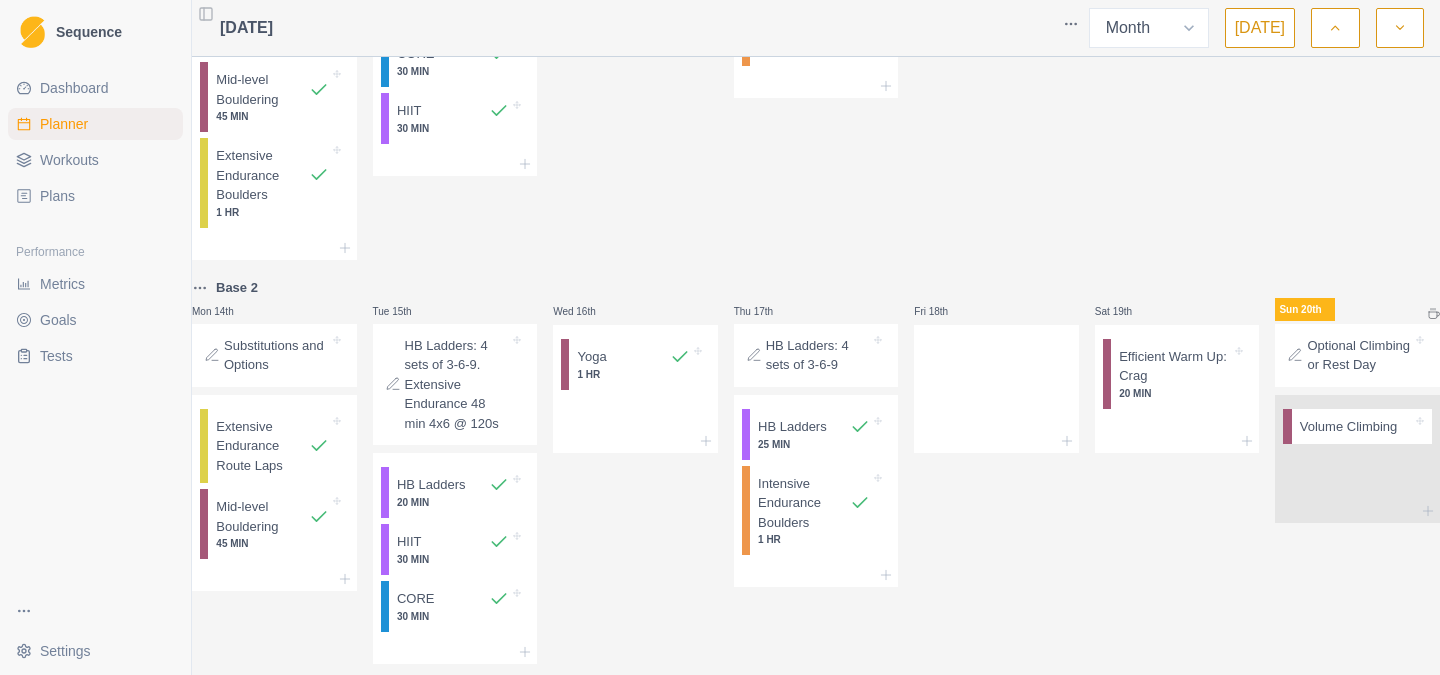 scroll, scrollTop: 488, scrollLeft: 0, axis: vertical 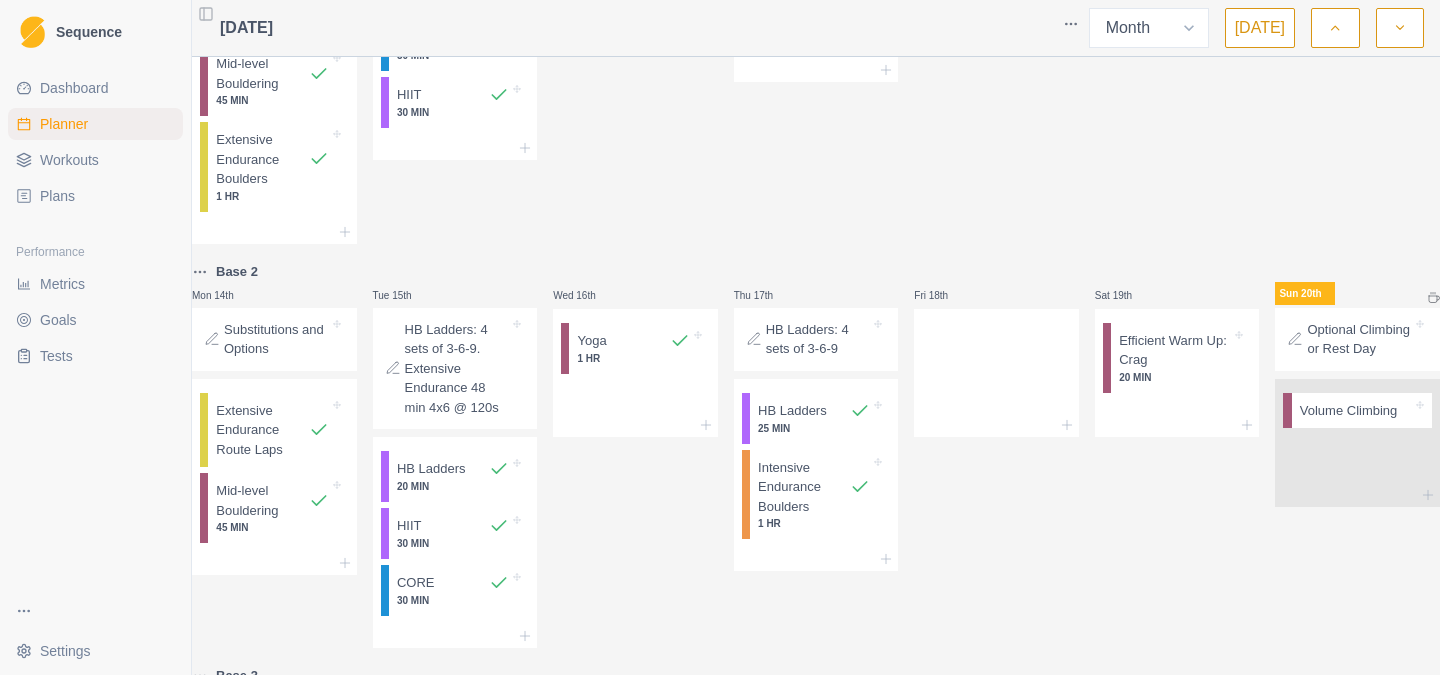 click on "Workouts" at bounding box center (95, 160) 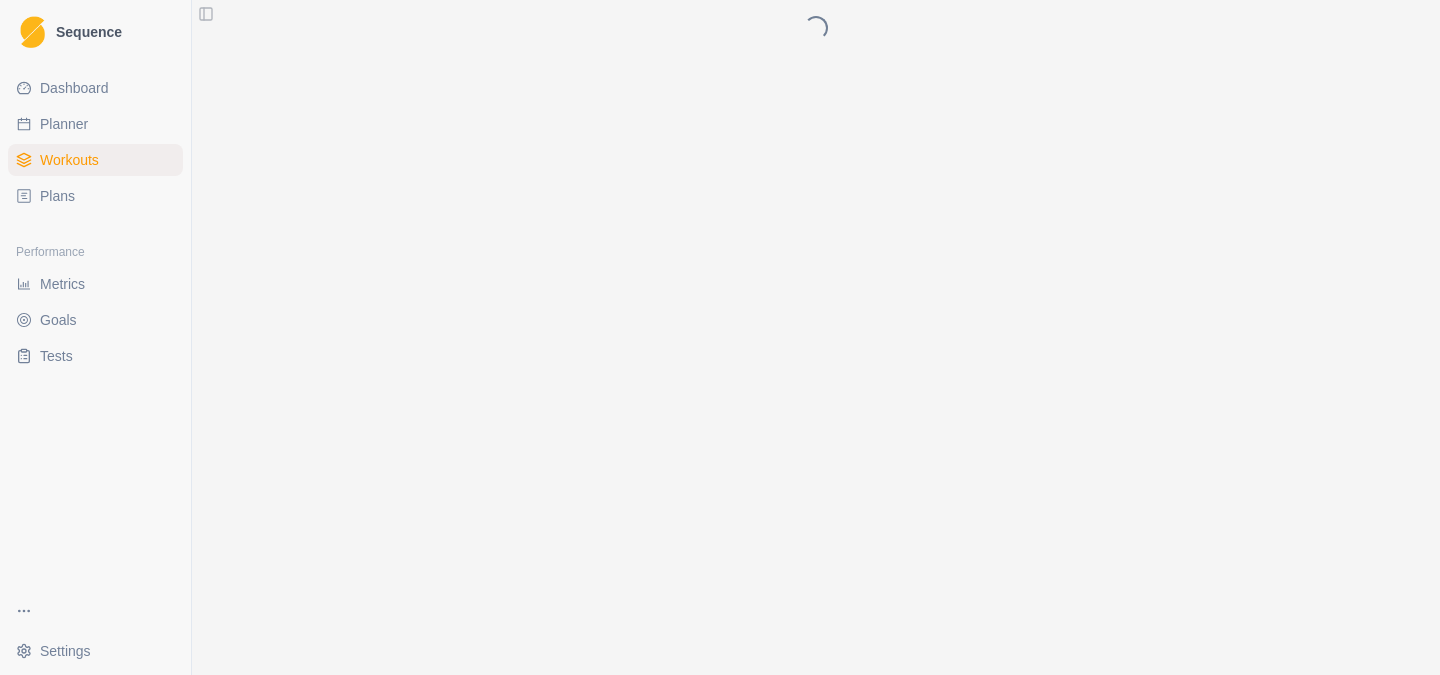 scroll, scrollTop: 0, scrollLeft: 0, axis: both 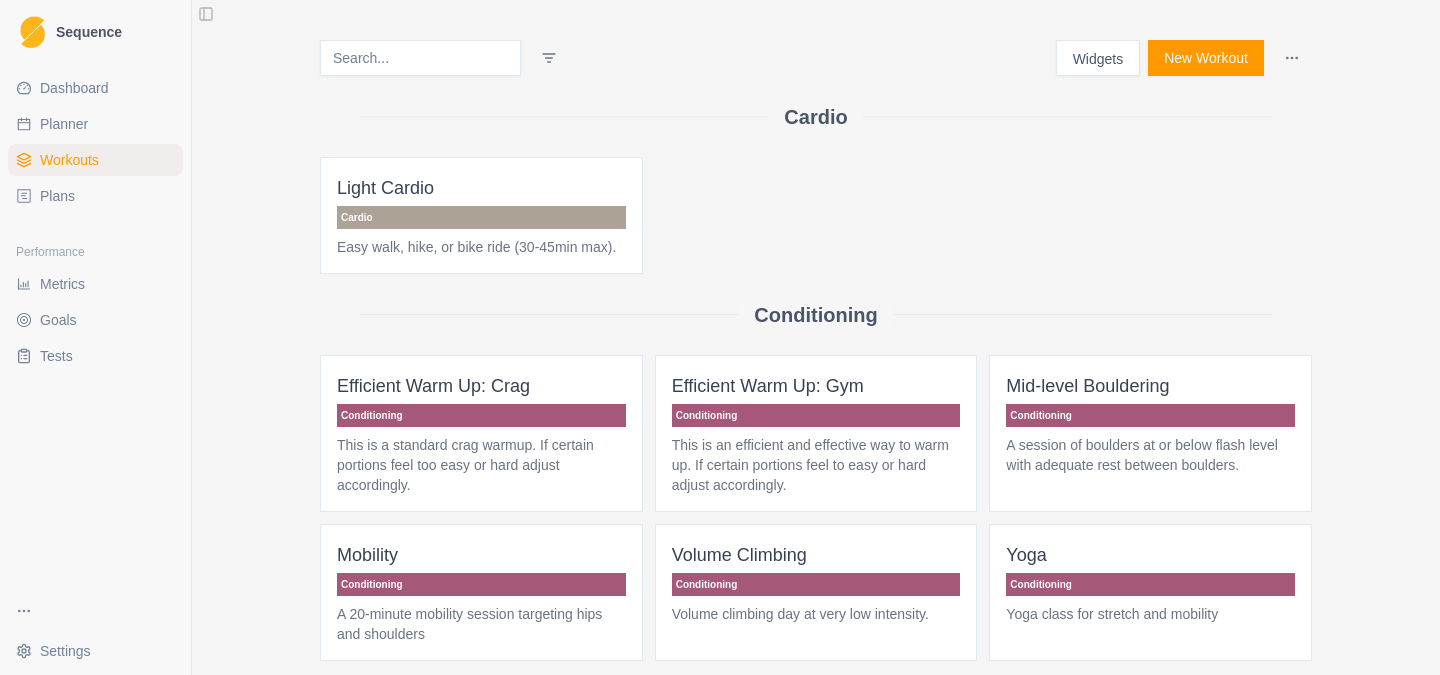 click on "New Workout" at bounding box center [1206, 58] 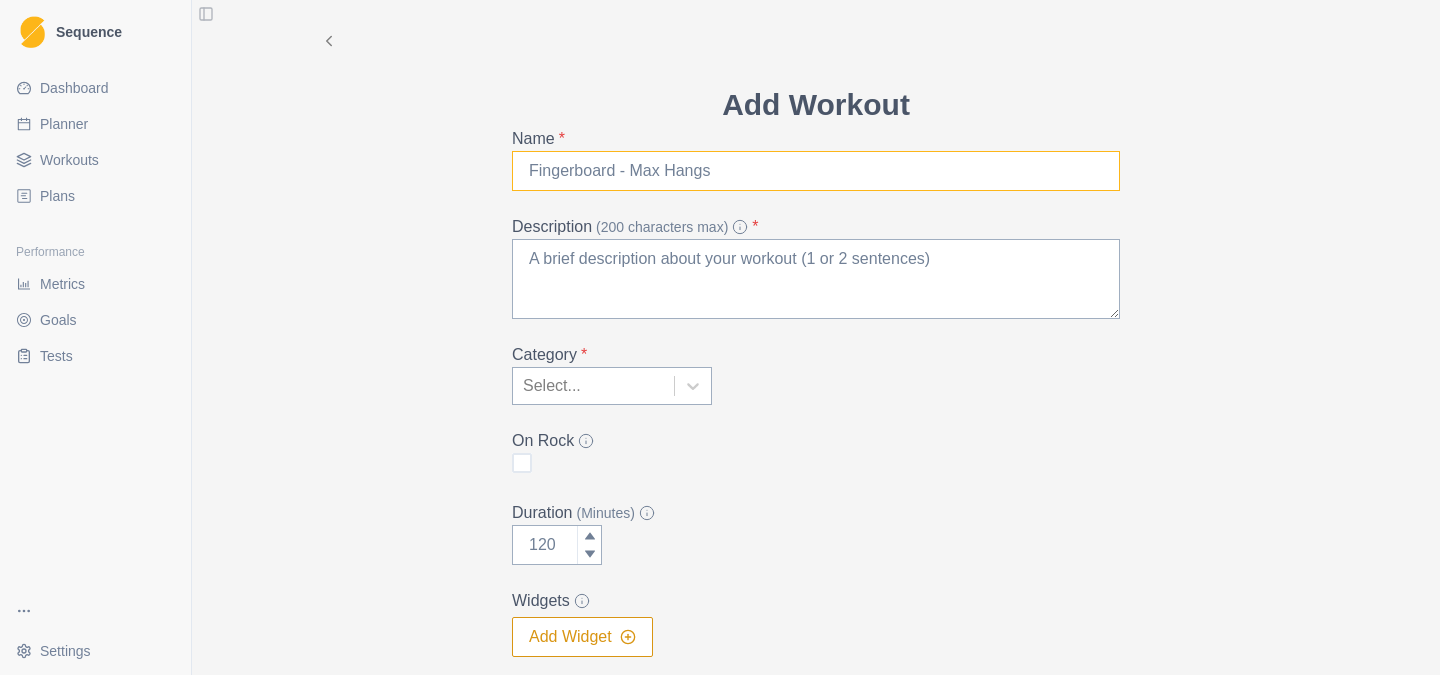 click on "Name *" at bounding box center [816, 171] 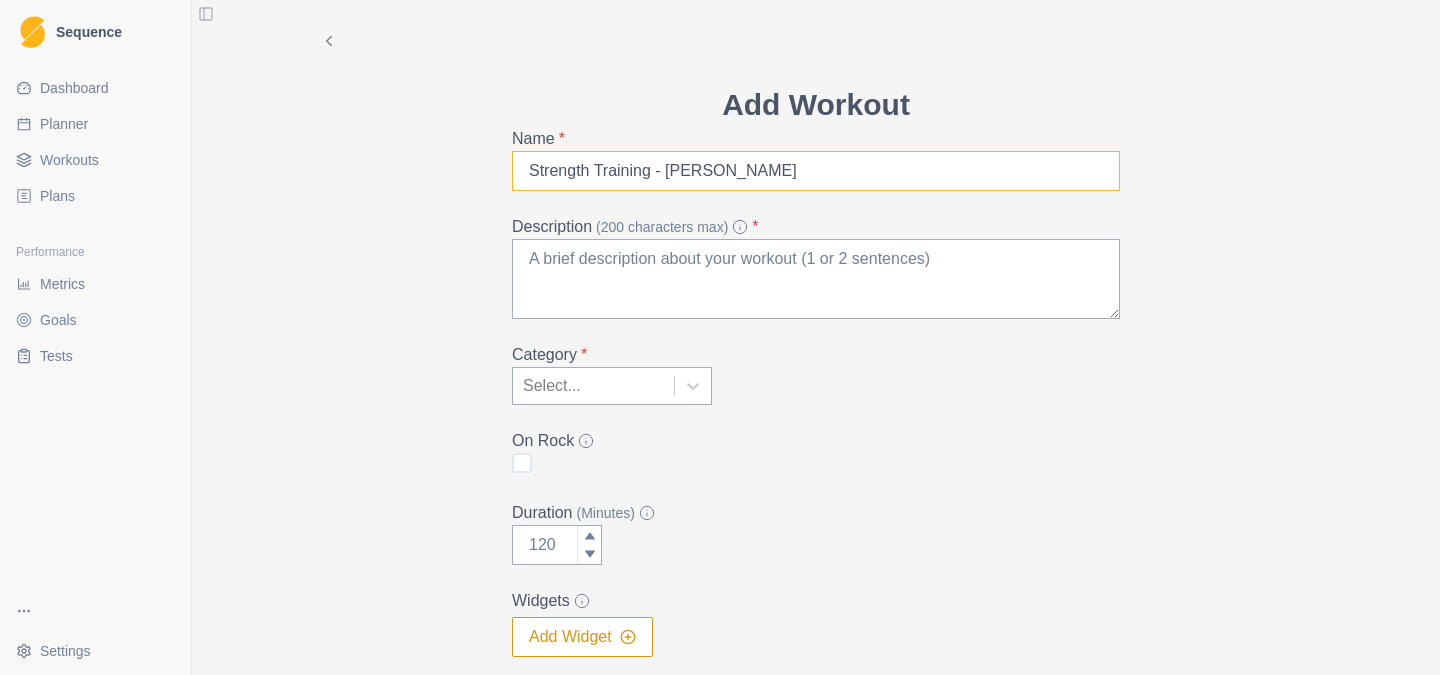type on "Strength Training - [PERSON_NAME]" 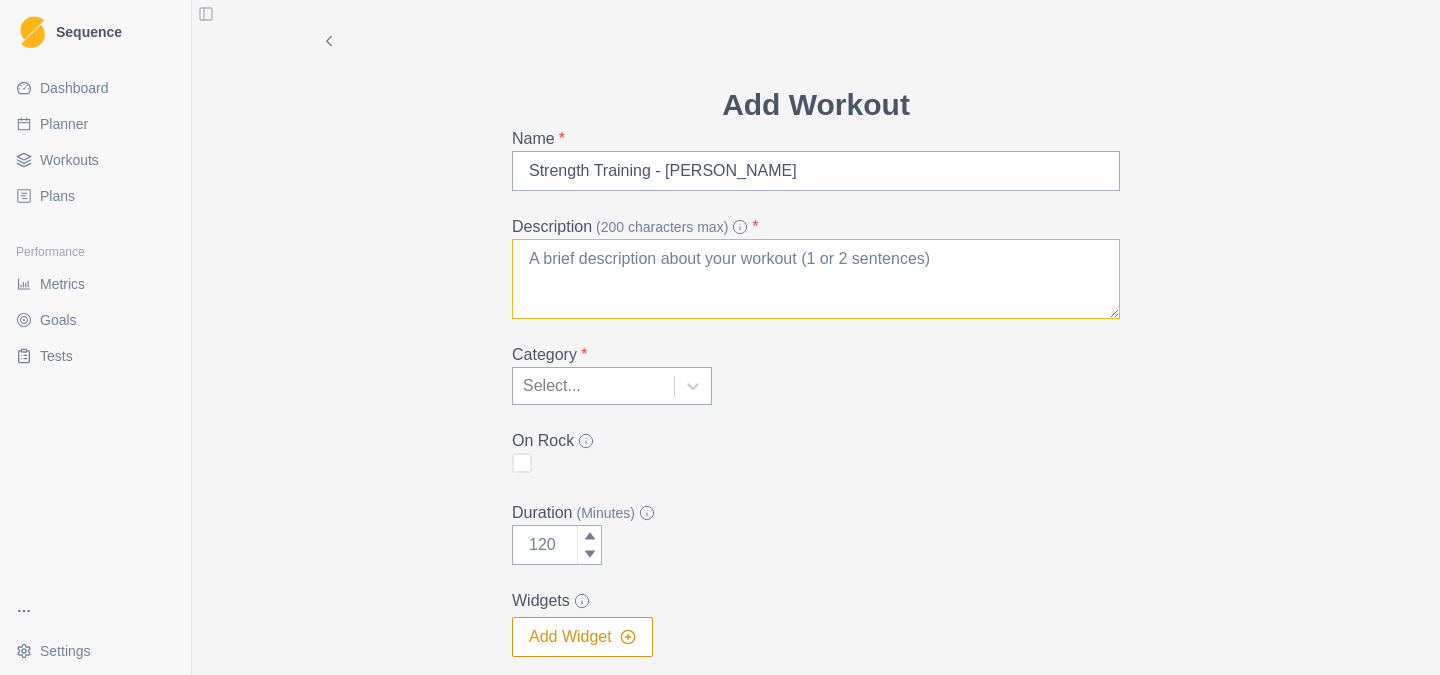 scroll, scrollTop: 222, scrollLeft: 0, axis: vertical 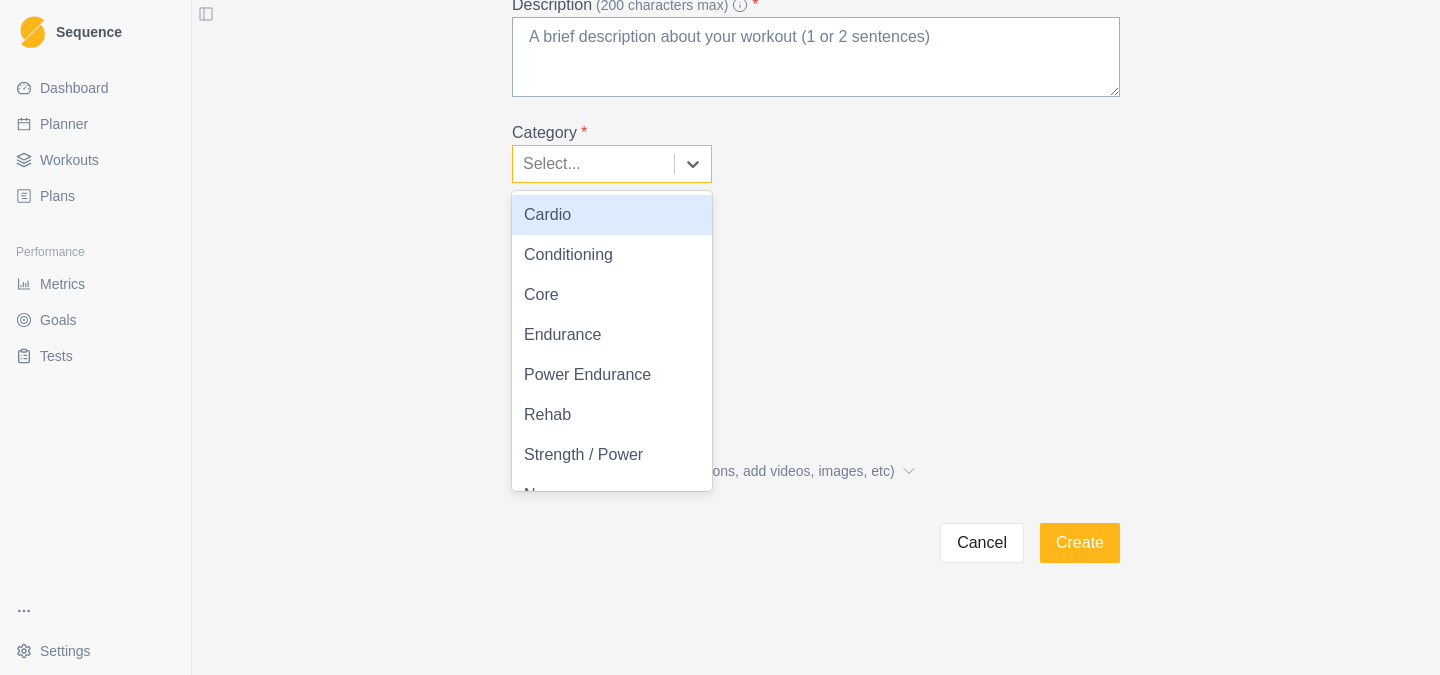 click at bounding box center [593, 164] 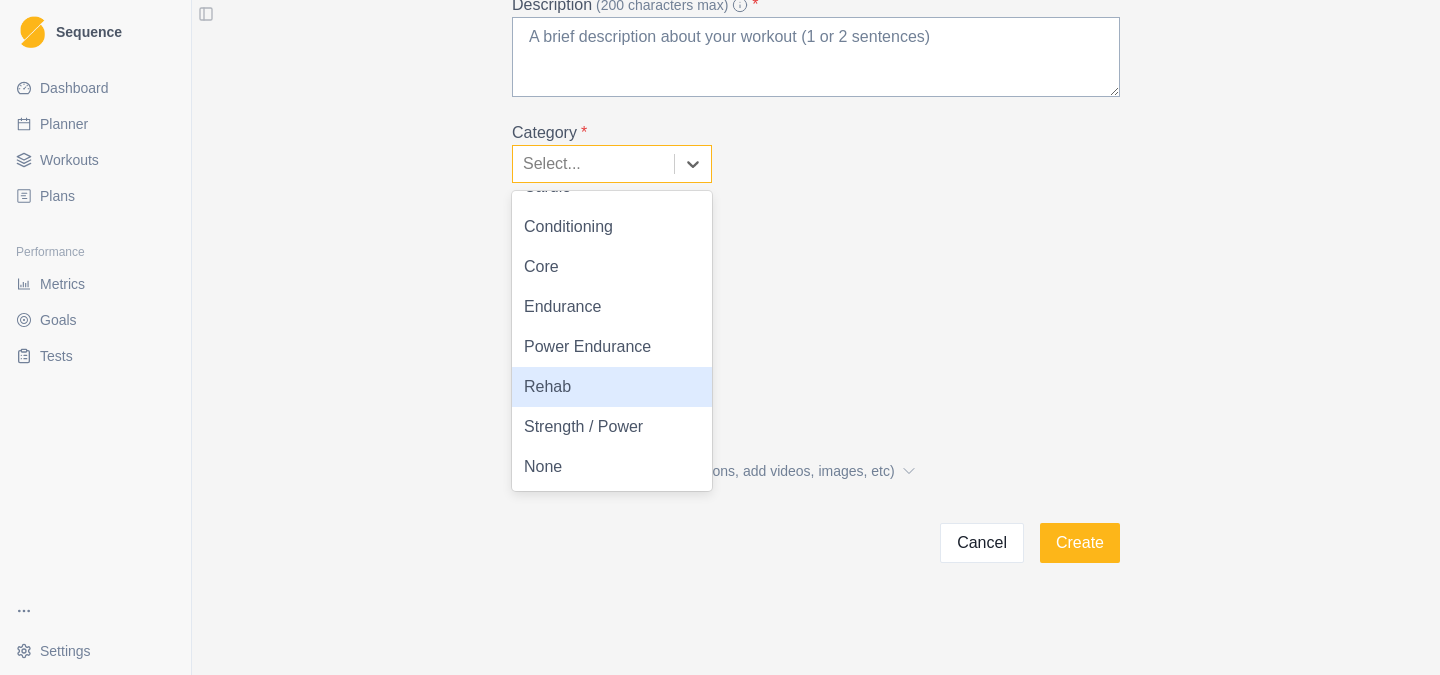 scroll, scrollTop: 0, scrollLeft: 0, axis: both 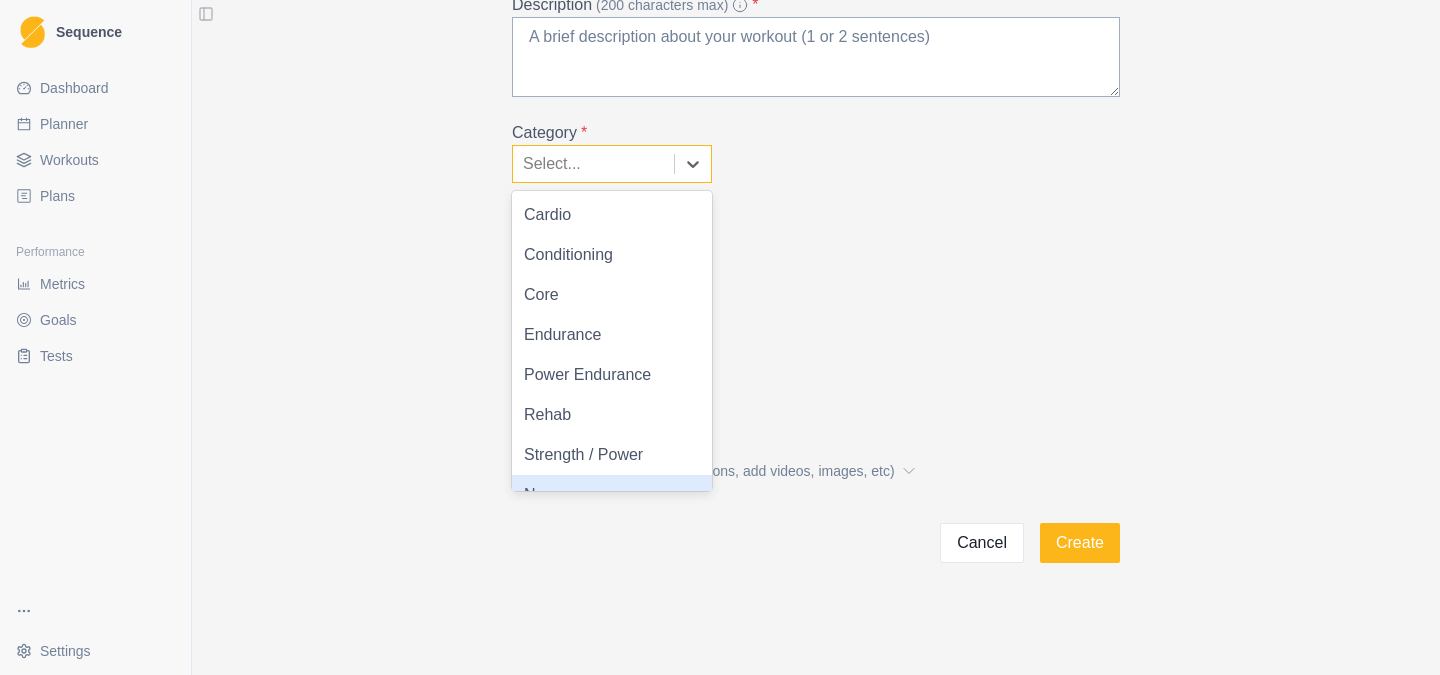 click on "Add Workout Name * Strength Training - [PERSON_NAME] Description   (200 characters max) * Category * None, 8 of 8. 8 results available. Use Up and Down to choose options, press Enter to select the currently focused option, press Escape to exit the menu, press Tab to select the option and exit the menu. Select... Cardio Conditioning Core Endurance Power Endurance Rehab Strength / Power None On Rock Duration   (Minutes) Widgets Add Widget Extra Details (detailed instructions, add videos, images, etc) Cancel Create" at bounding box center [816, 211] 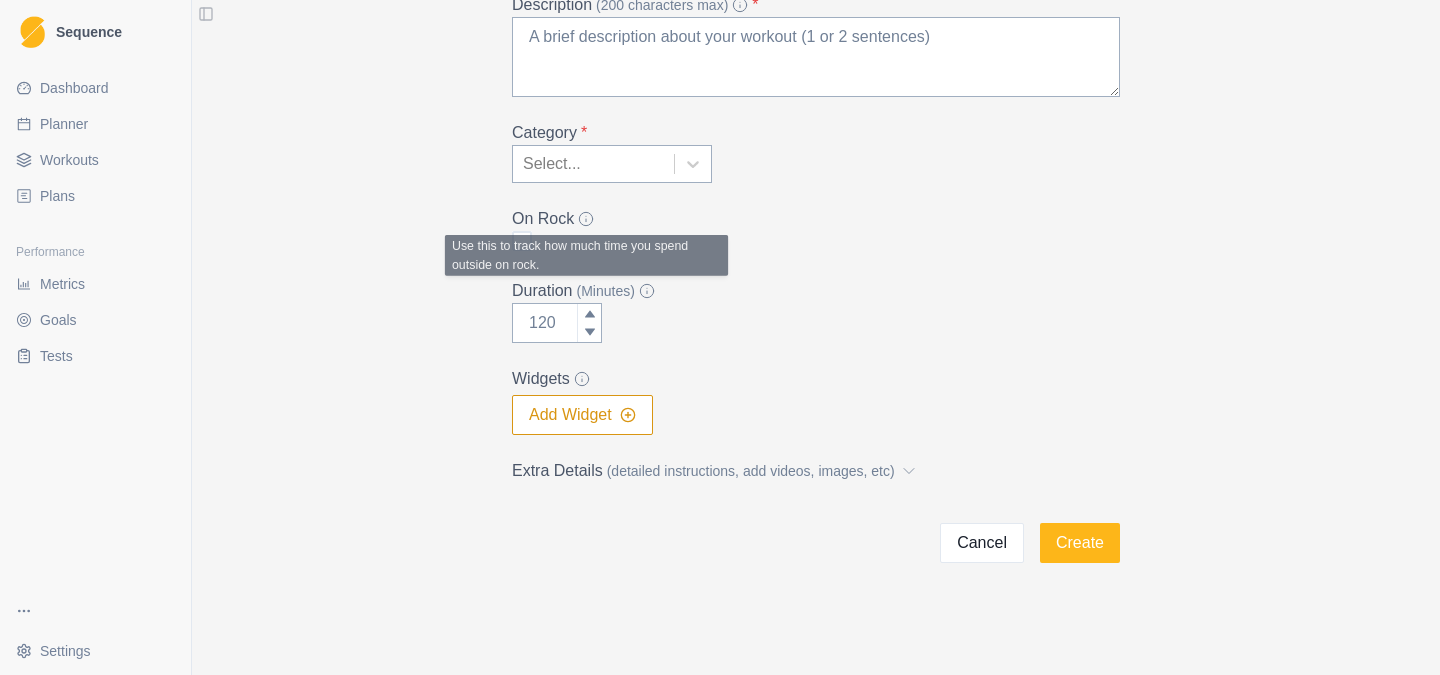 click on "Add Workout Name * Strength Training - [PERSON_NAME] Description   (200 characters max) * Category * Select... On Rock Duration   (Minutes) Widgets Add Widget Extra Details (detailed instructions, add videos, images, etc) Cancel Create" at bounding box center [816, 211] 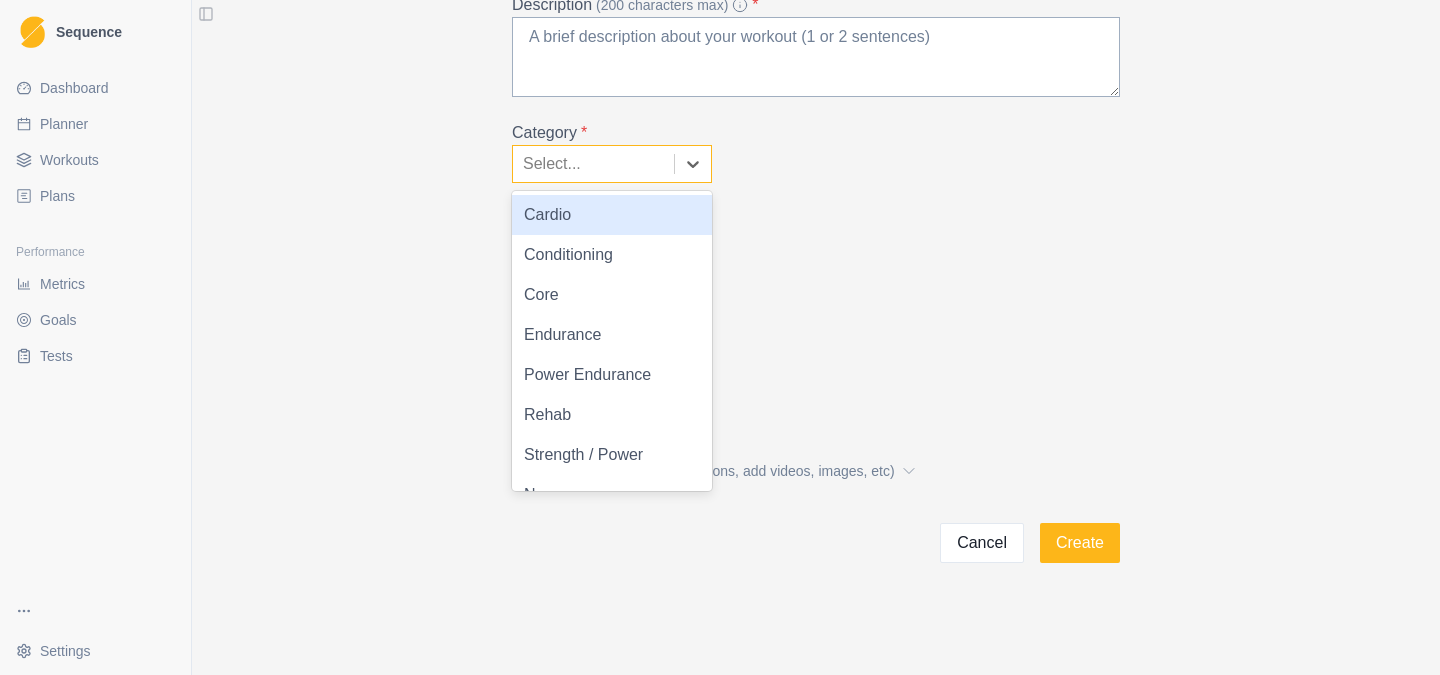 click at bounding box center (593, 164) 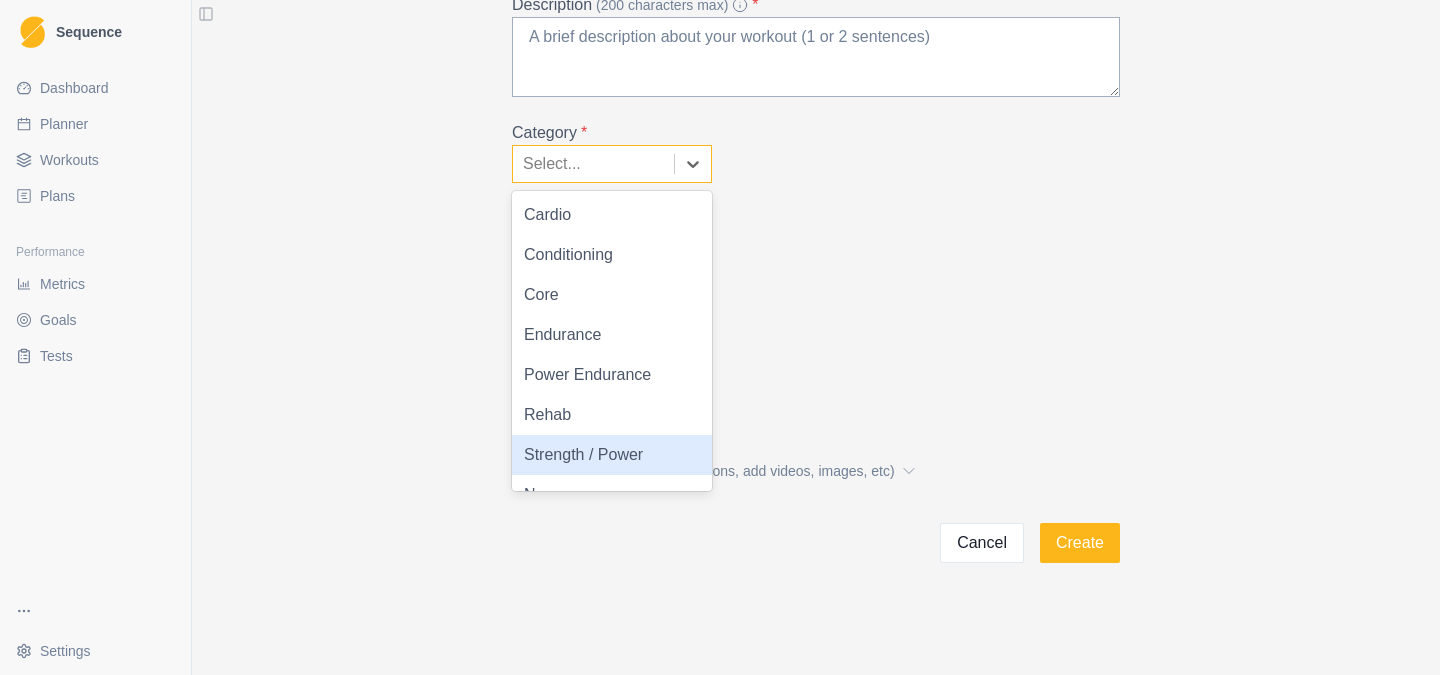 click on "Strength / Power" at bounding box center [612, 455] 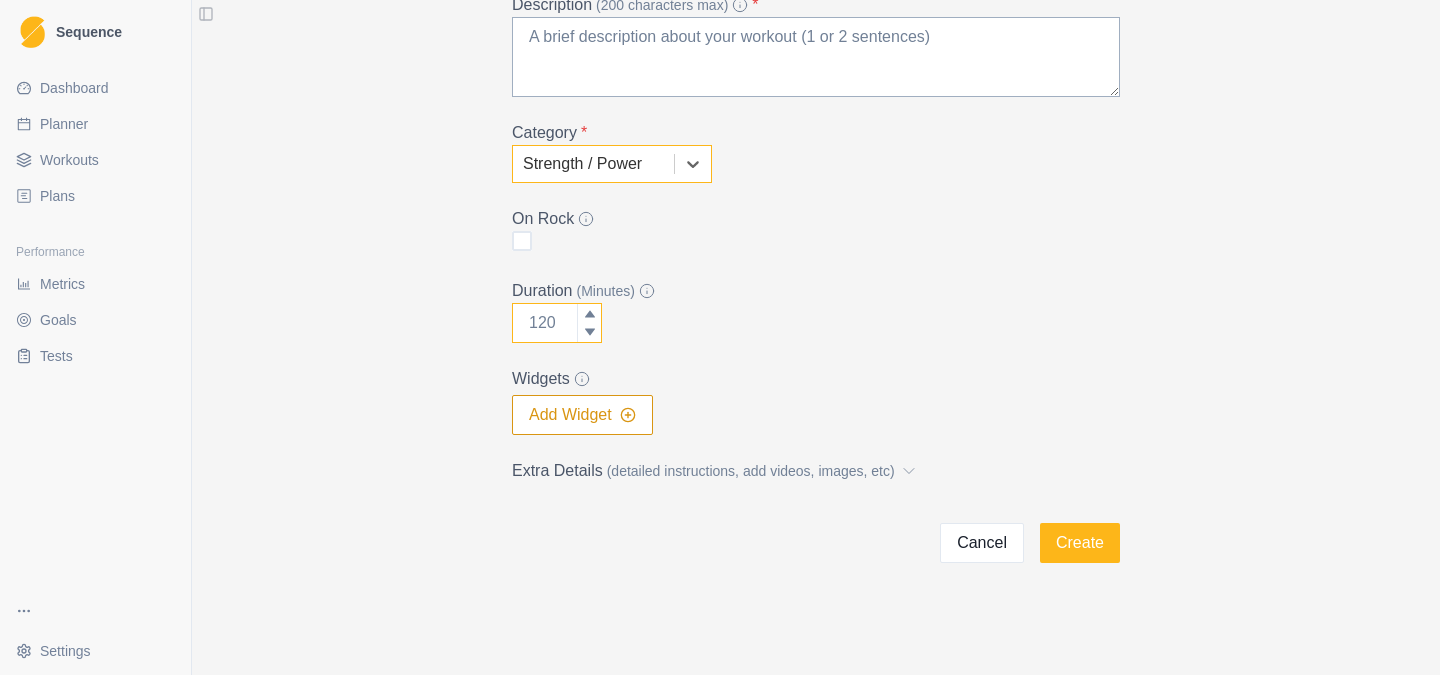 type on "0" 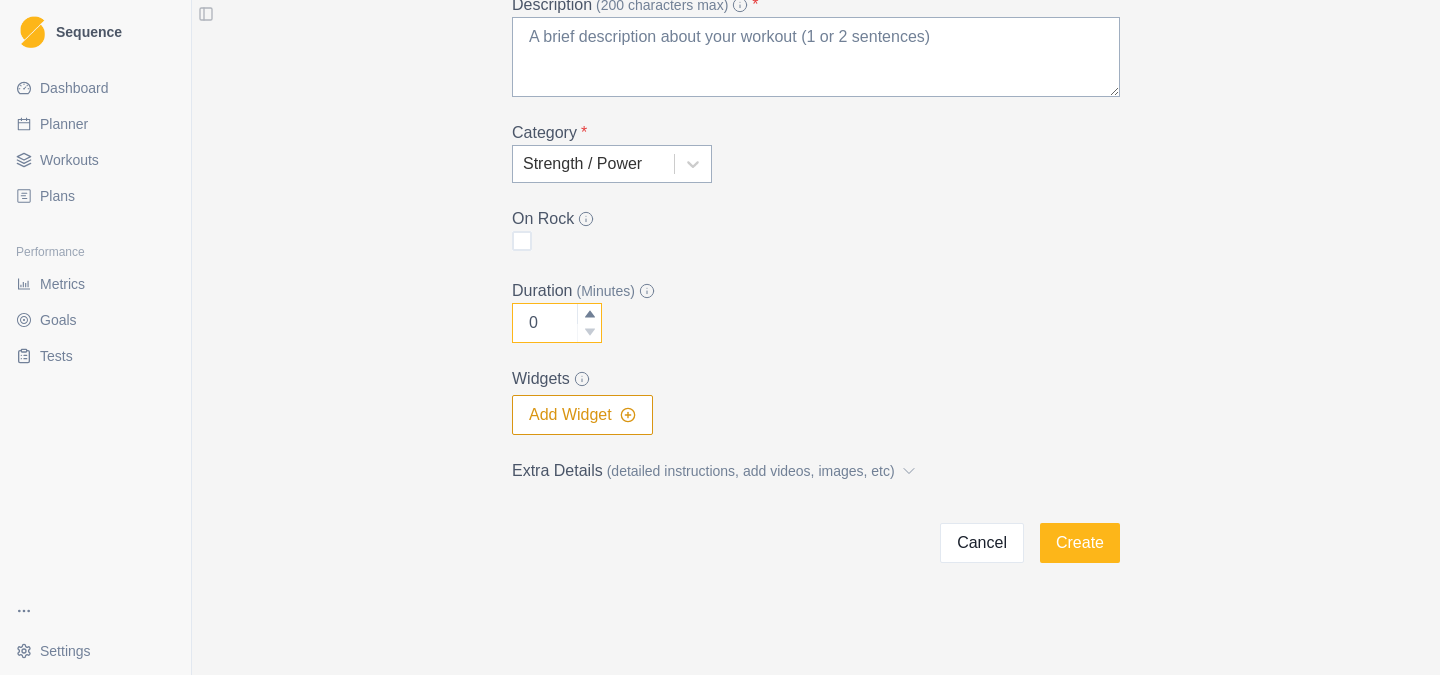 click 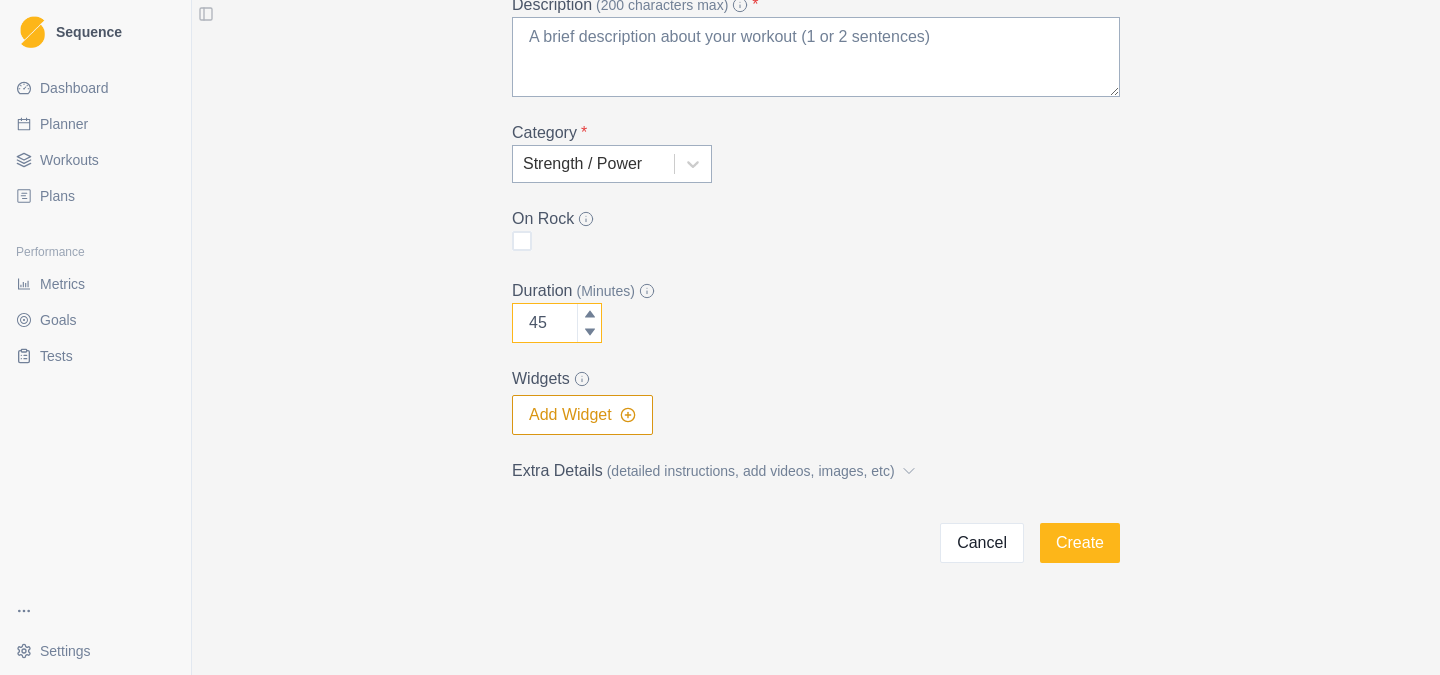 type on "45" 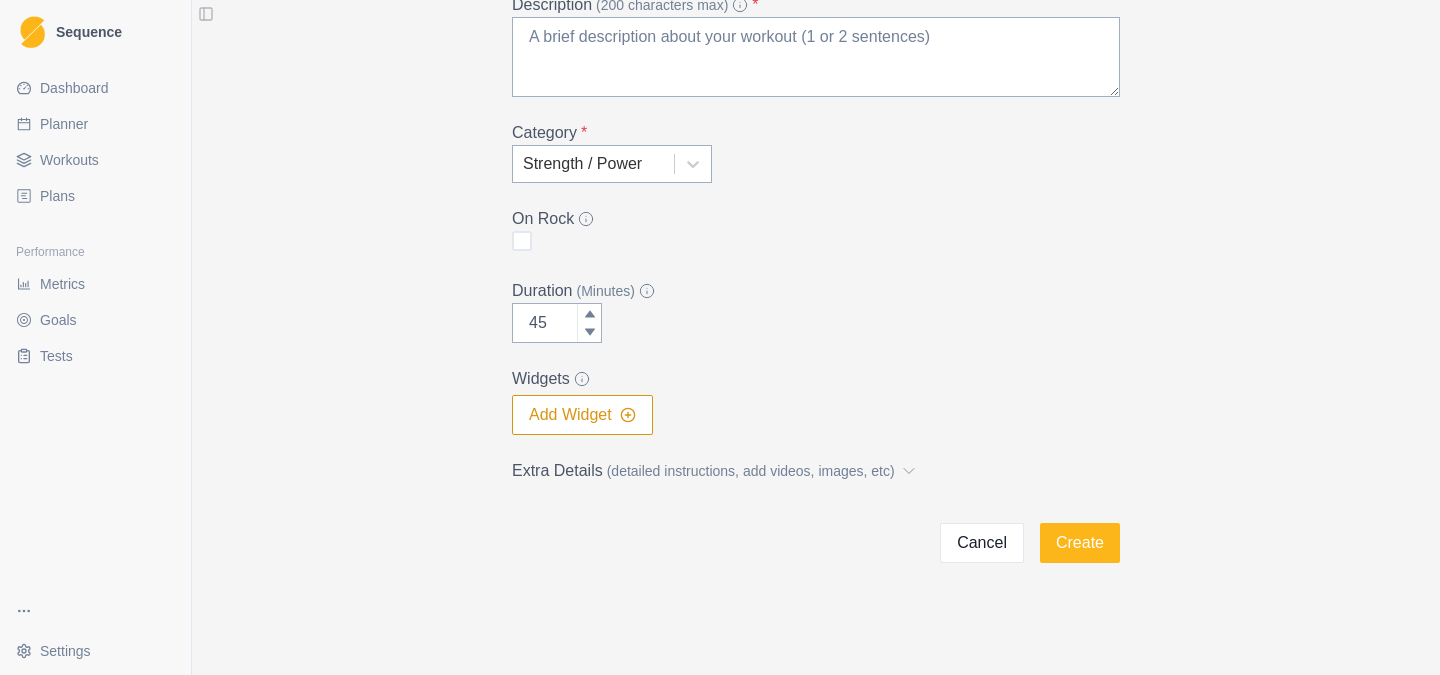 click on "Add Workout Name * Strength Training - [PERSON_NAME] Description   (200 characters max) * Category * Strength / Power On Rock Duration   (Minutes) 45 Widgets Add Widget Extra Details (detailed instructions, add videos, images, etc) Cancel Create" at bounding box center [816, 170] 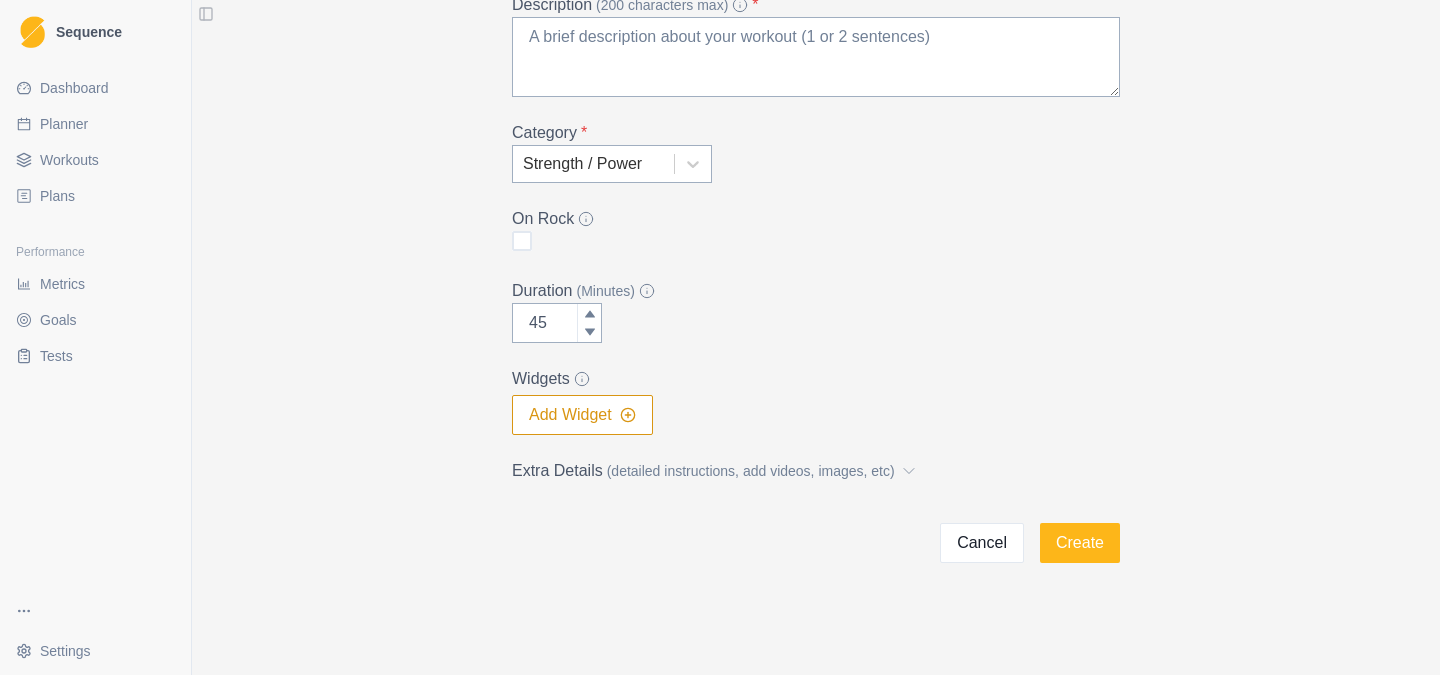 click on "Add Widget" at bounding box center (582, 415) 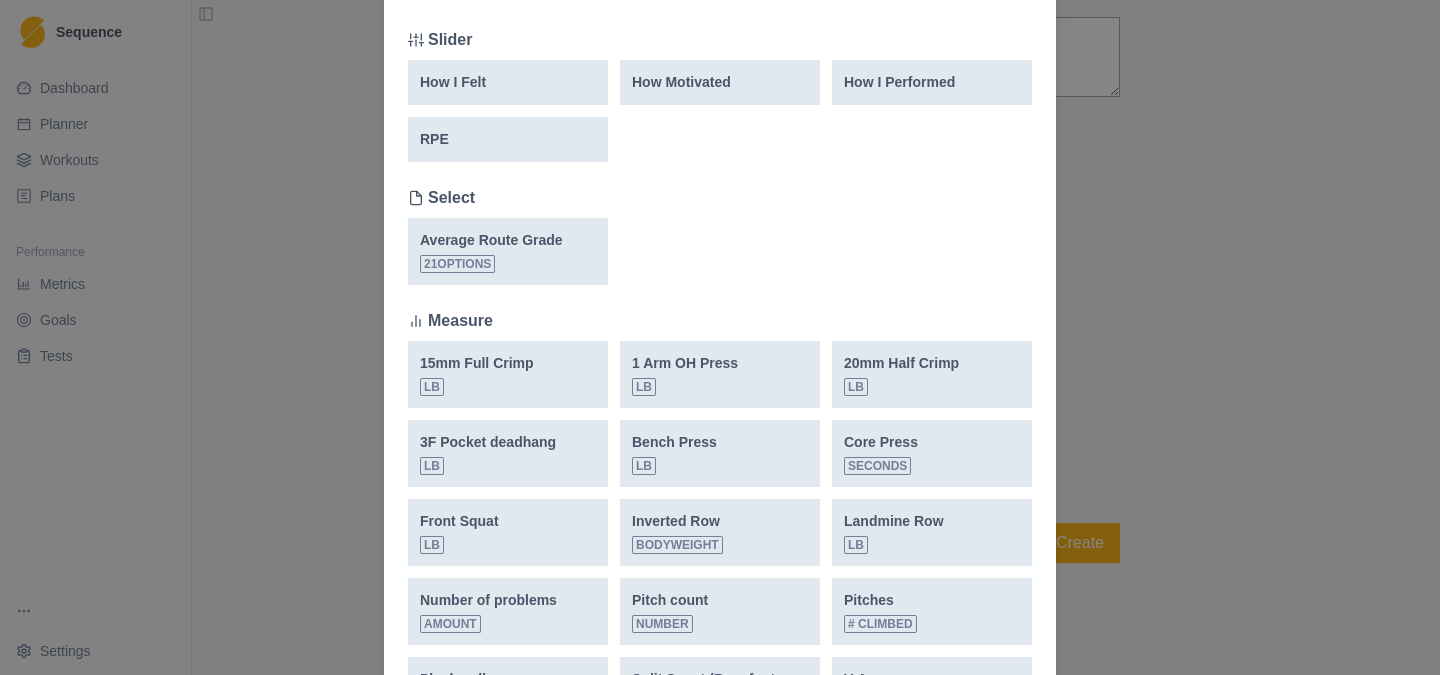 scroll, scrollTop: 365, scrollLeft: 0, axis: vertical 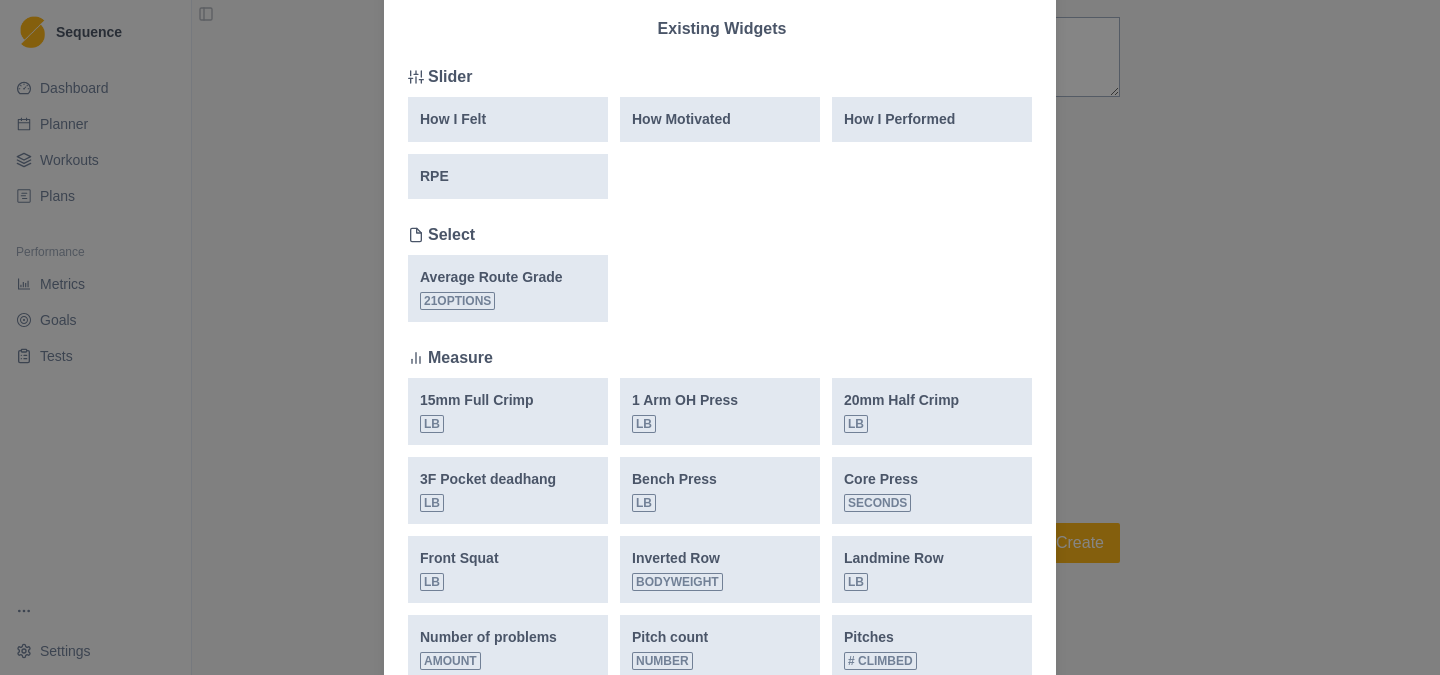 click on "Add Widget New Widget Select Measure Existing Widgets Slider How I Felt How Motivated How I Performed RPE Select Average Route Grade 21  options Measure 15mm Full Crimp lb 1 Arm OH Press lb 20mm Half Crimp lb 3F Pocket deadhang lb Bench Press lb Core Press seconds Front Squat lb Inverted Row Bodyweight Landmine Row lb Number of problems Amount Pitch count number Pitches # climbed Plank pull seconds Split Squat (Rear foot elevated) lb V-Average grade Vertical feet climbed feet V-Max  grade V-sum Total V-Sum grade" at bounding box center (720, 337) 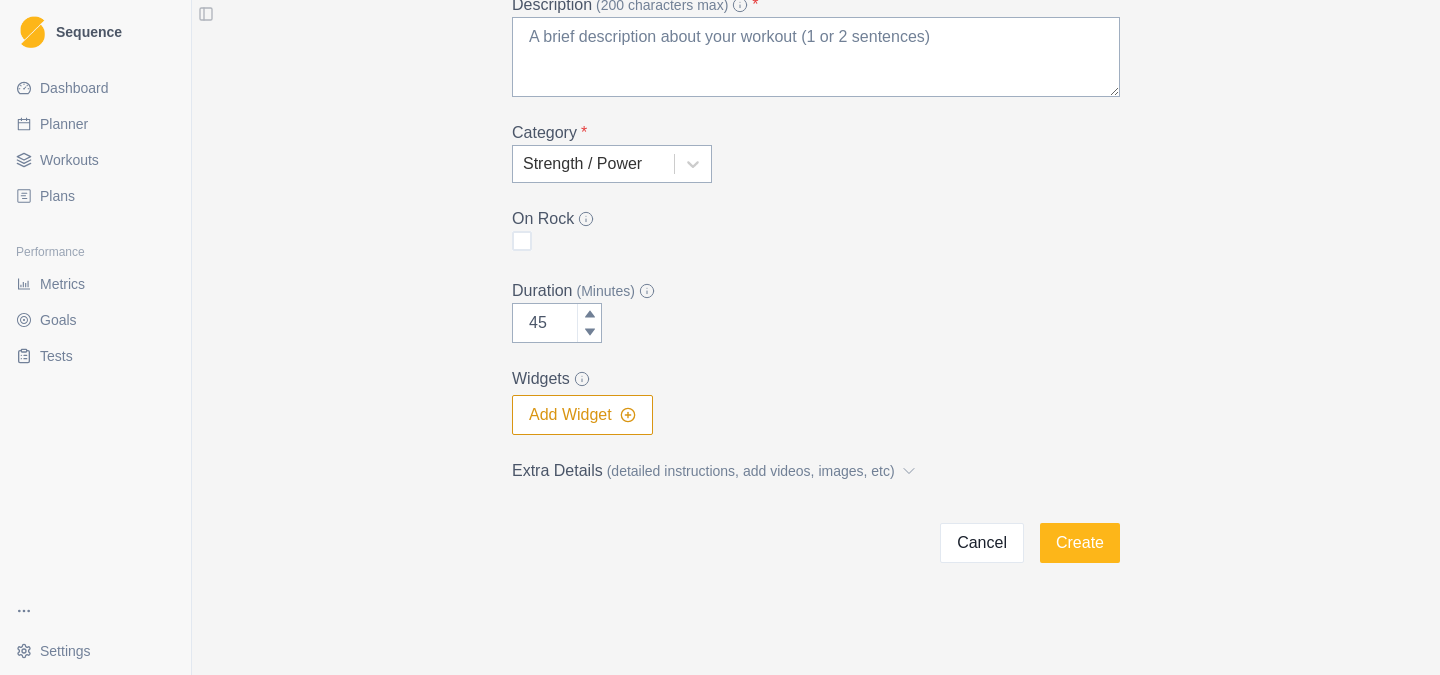 click on "(detailed instructions, add videos, images, etc)" at bounding box center [751, 471] 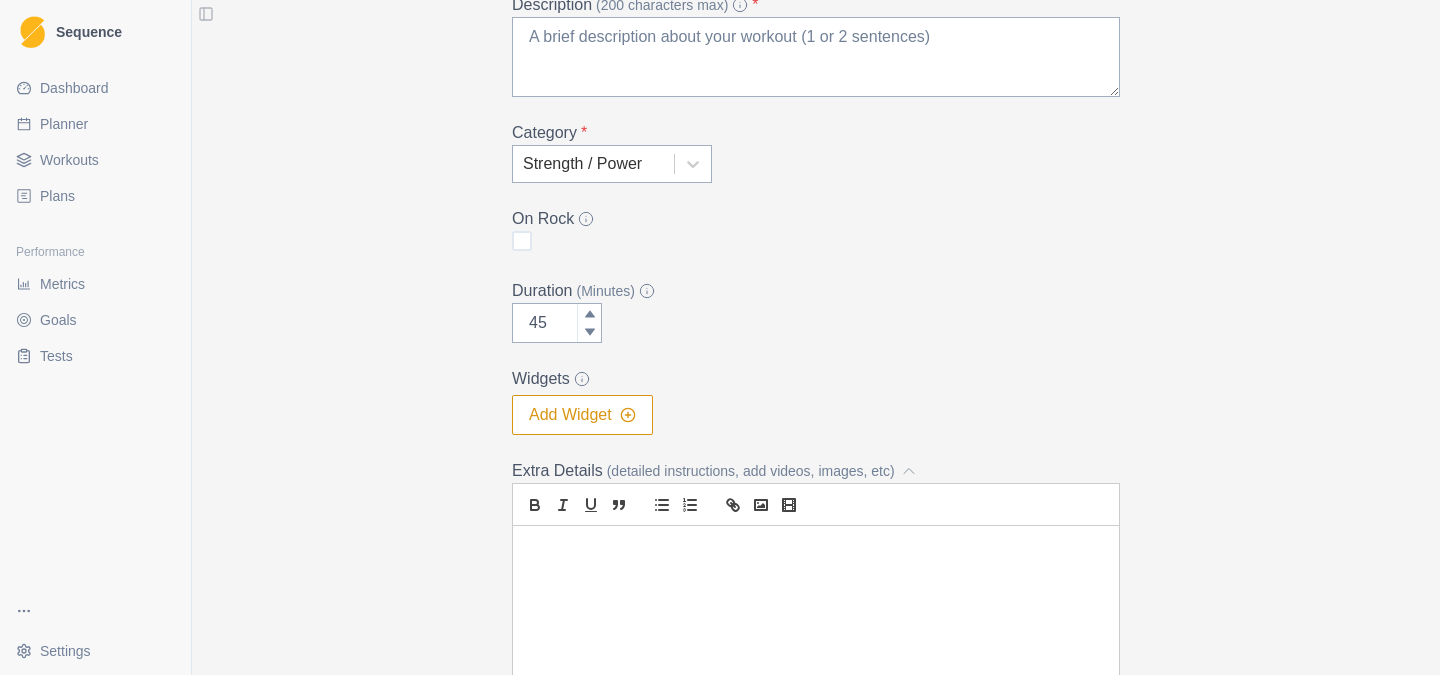 click on "(detailed instructions, add videos, images, etc)" at bounding box center [751, 471] 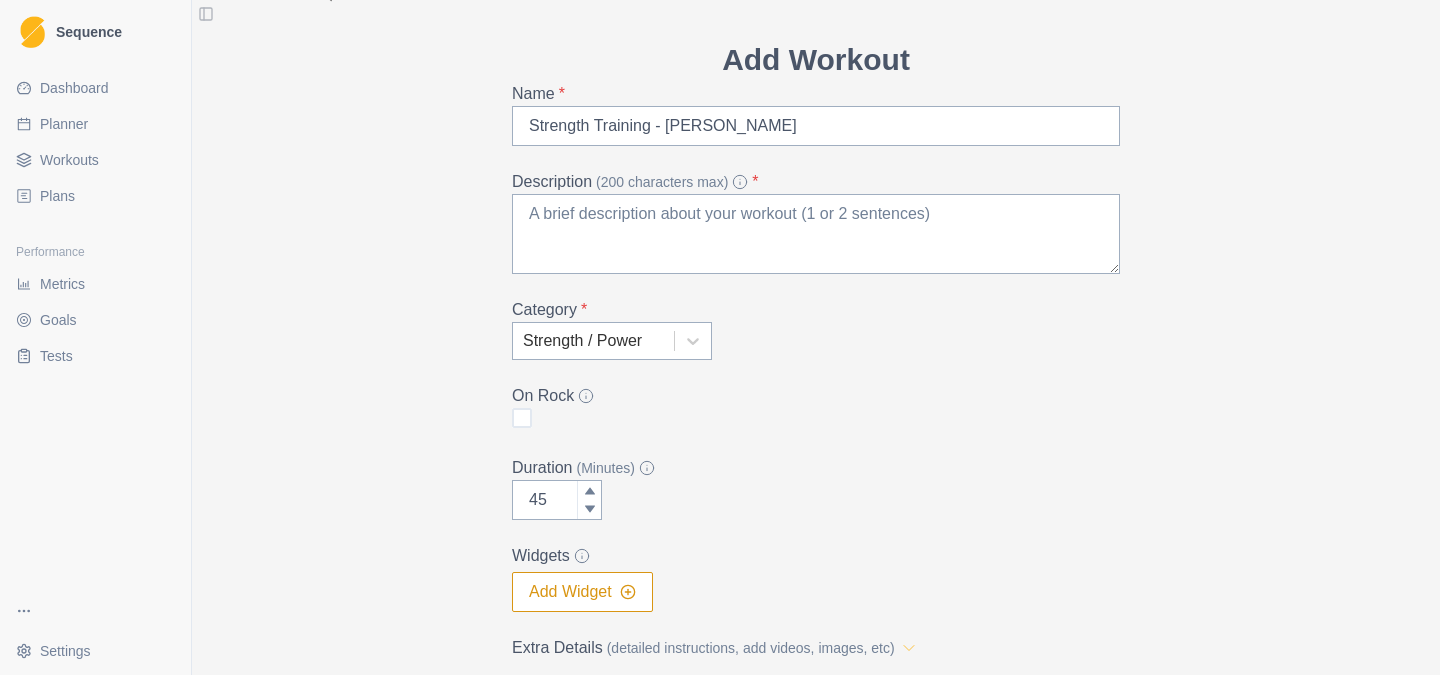 scroll, scrollTop: 222, scrollLeft: 0, axis: vertical 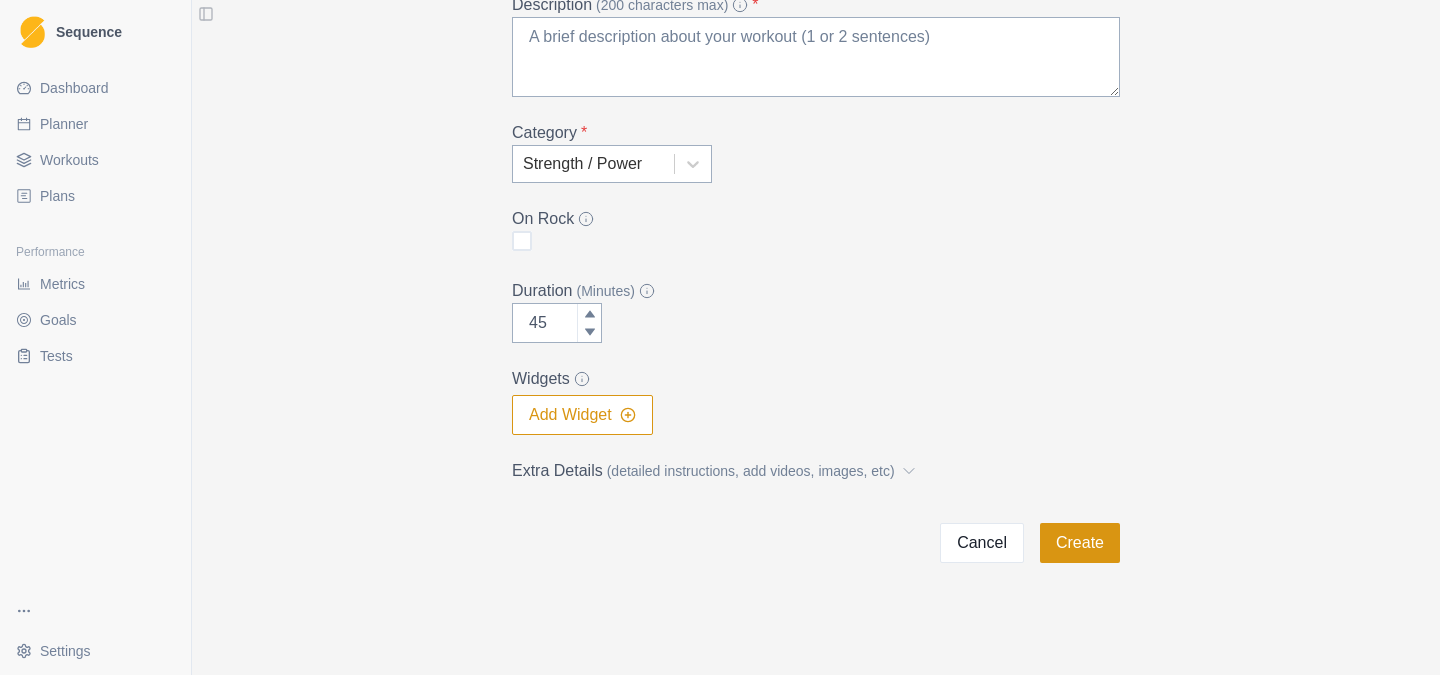 click on "Create" at bounding box center (1080, 543) 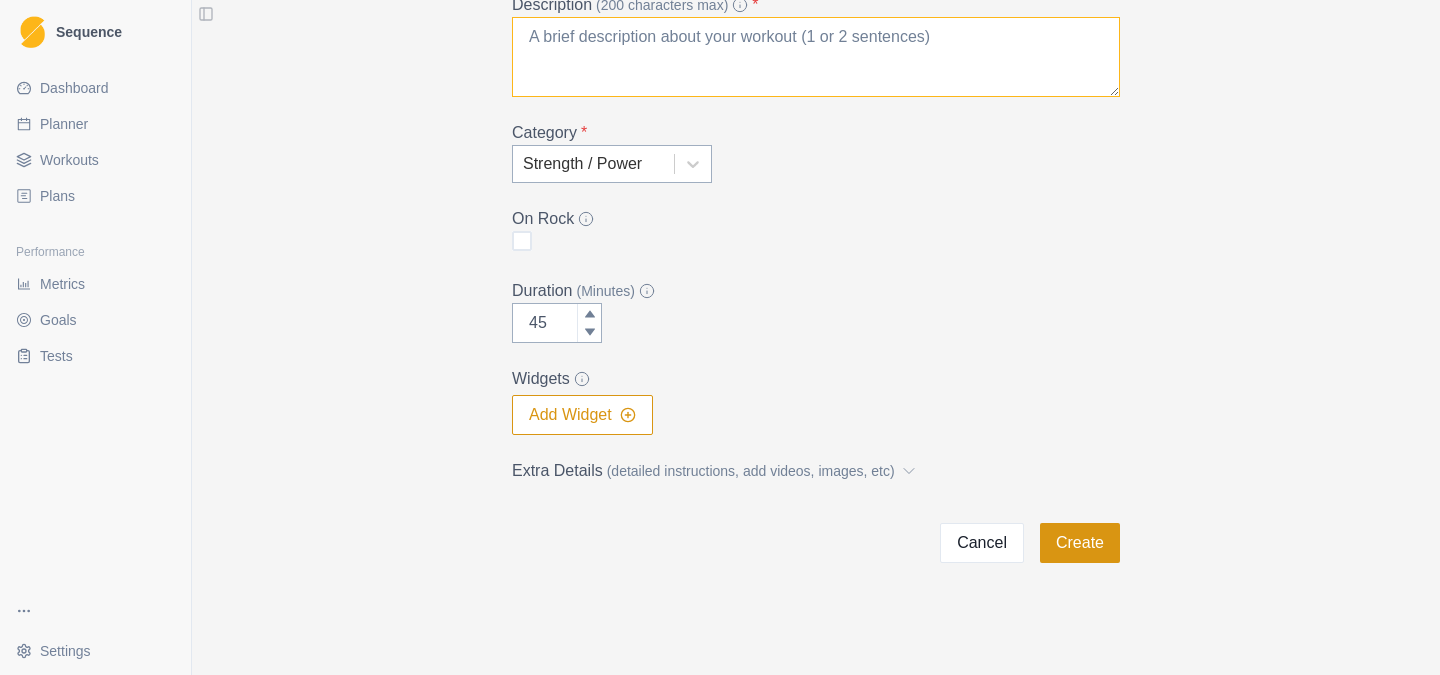 scroll, scrollTop: 81, scrollLeft: 0, axis: vertical 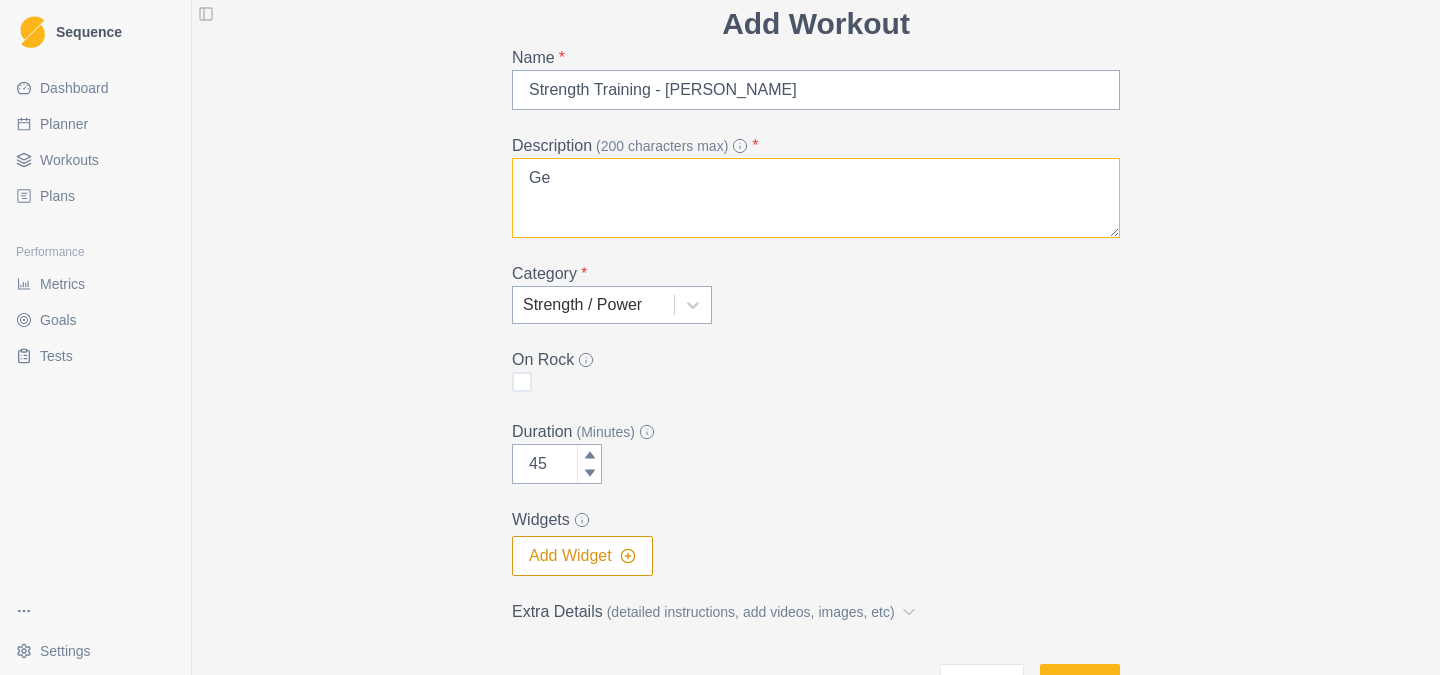 type on "G" 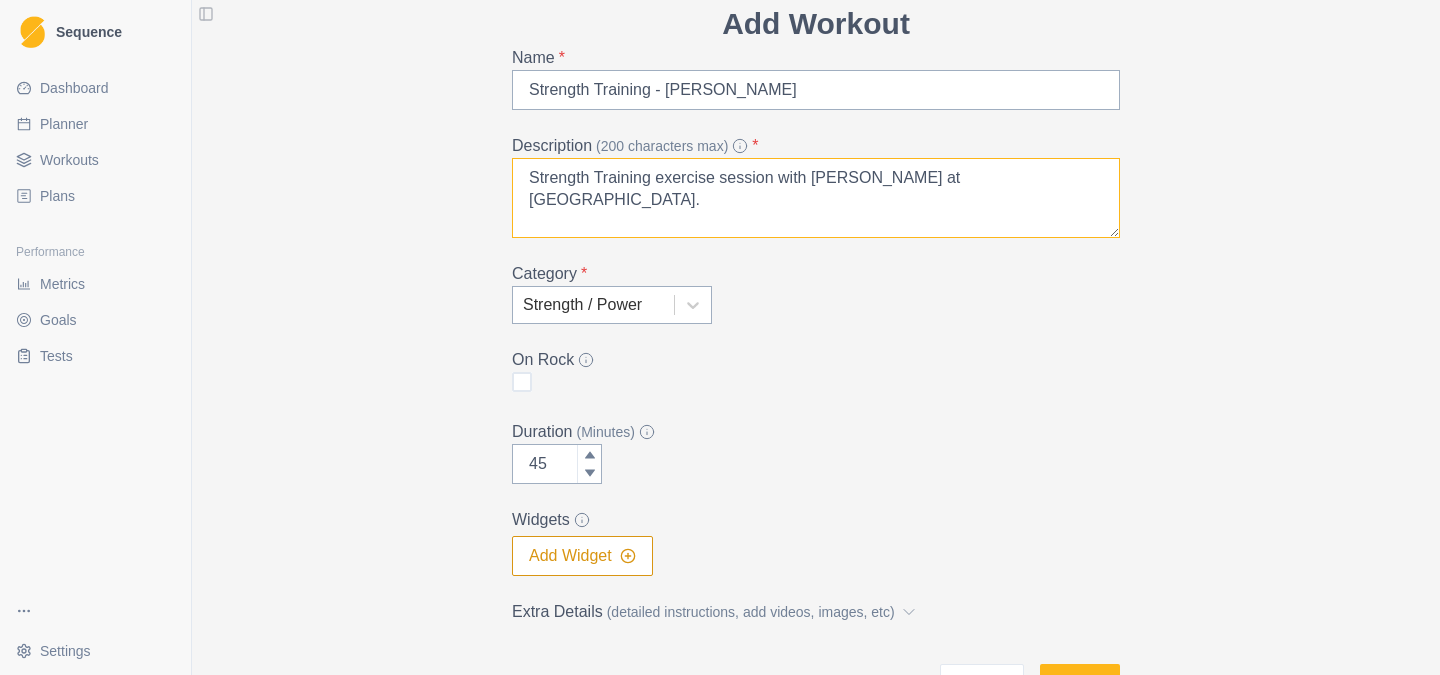 scroll, scrollTop: 222, scrollLeft: 0, axis: vertical 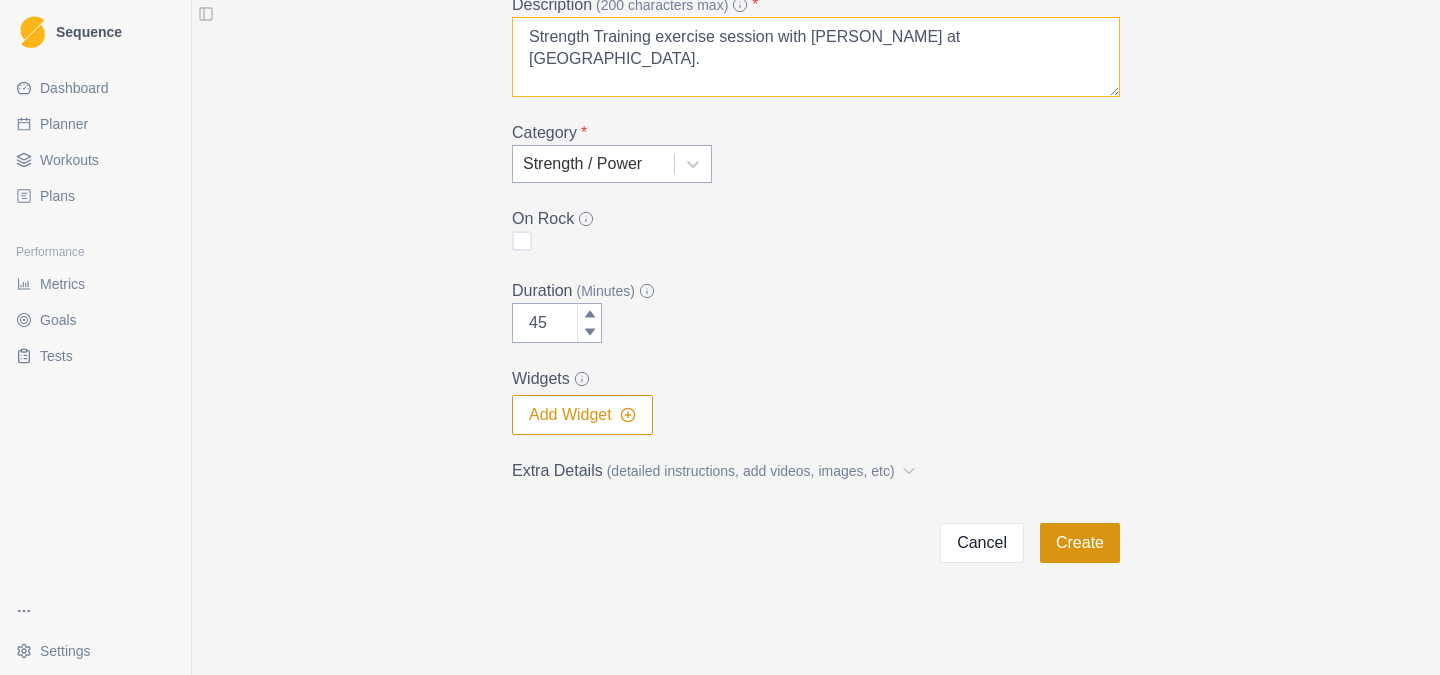 type on "Strength Training exercise session with [PERSON_NAME] at [GEOGRAPHIC_DATA]." 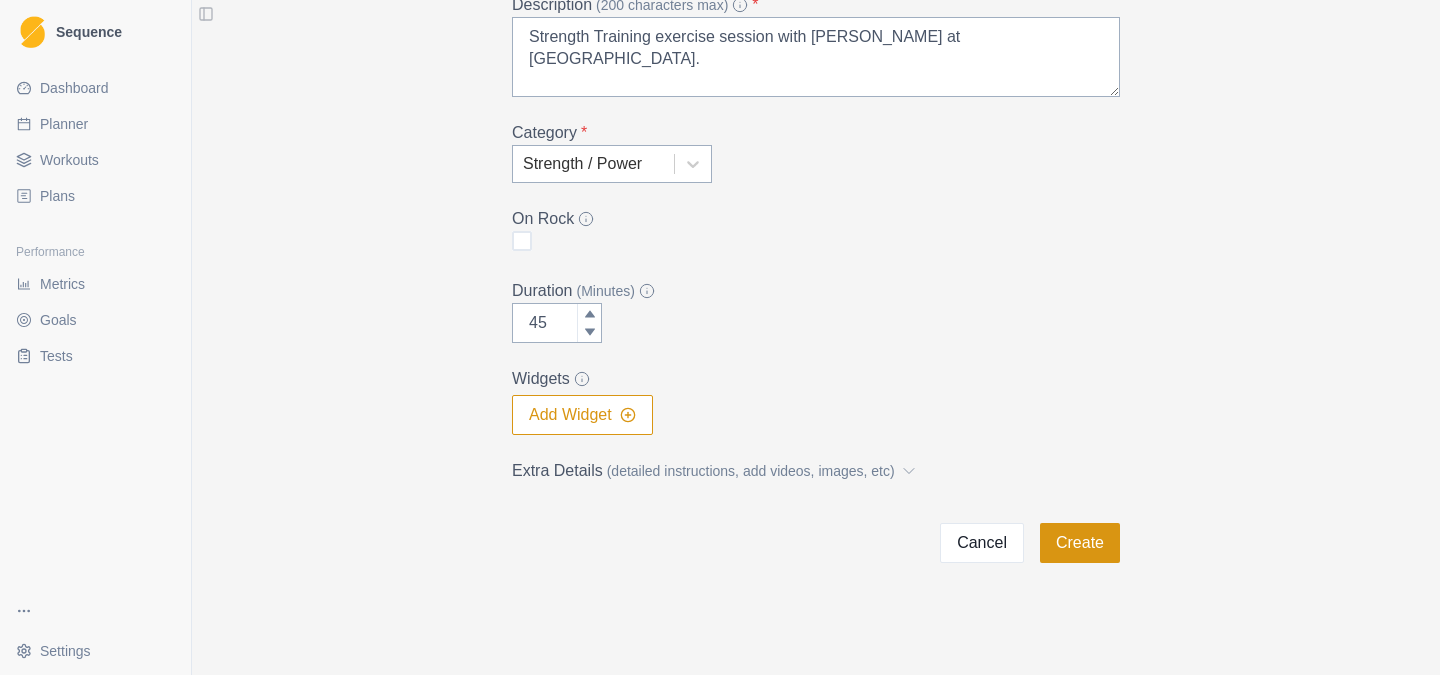 click on "Create" at bounding box center [1080, 543] 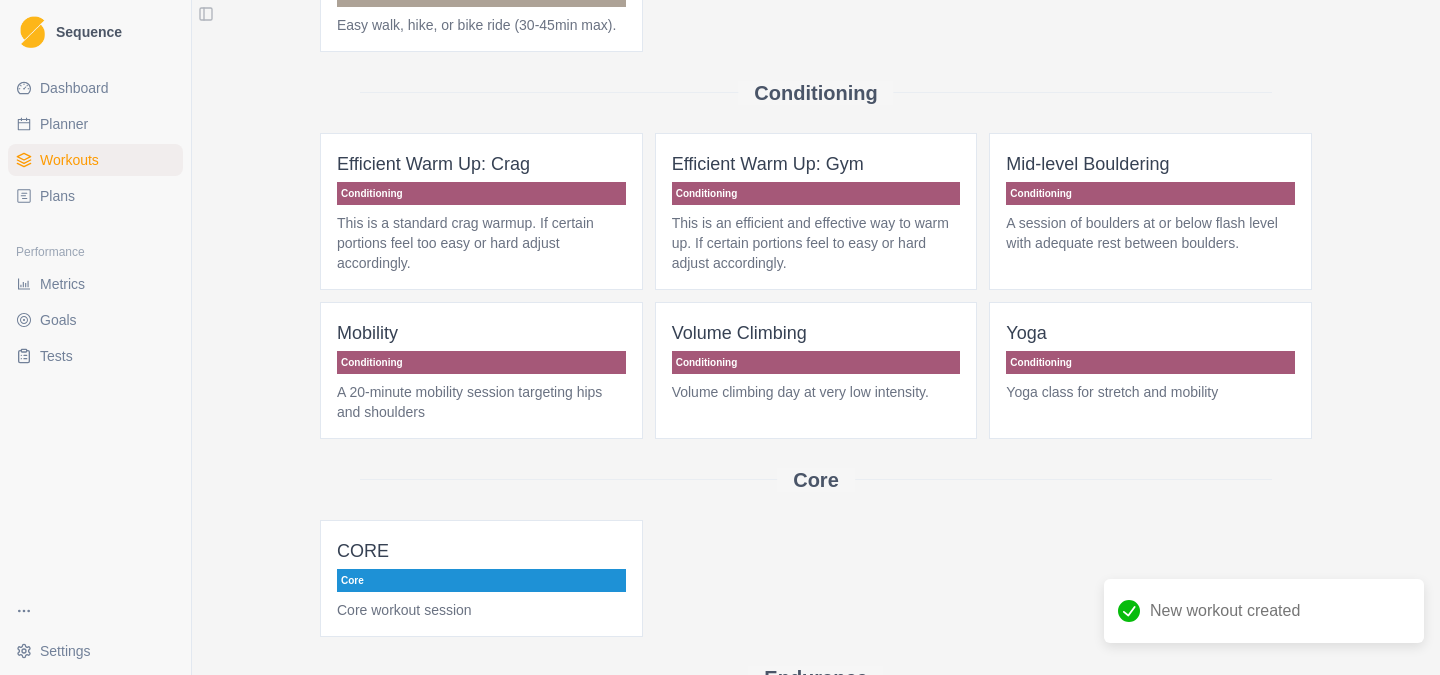 scroll, scrollTop: 0, scrollLeft: 0, axis: both 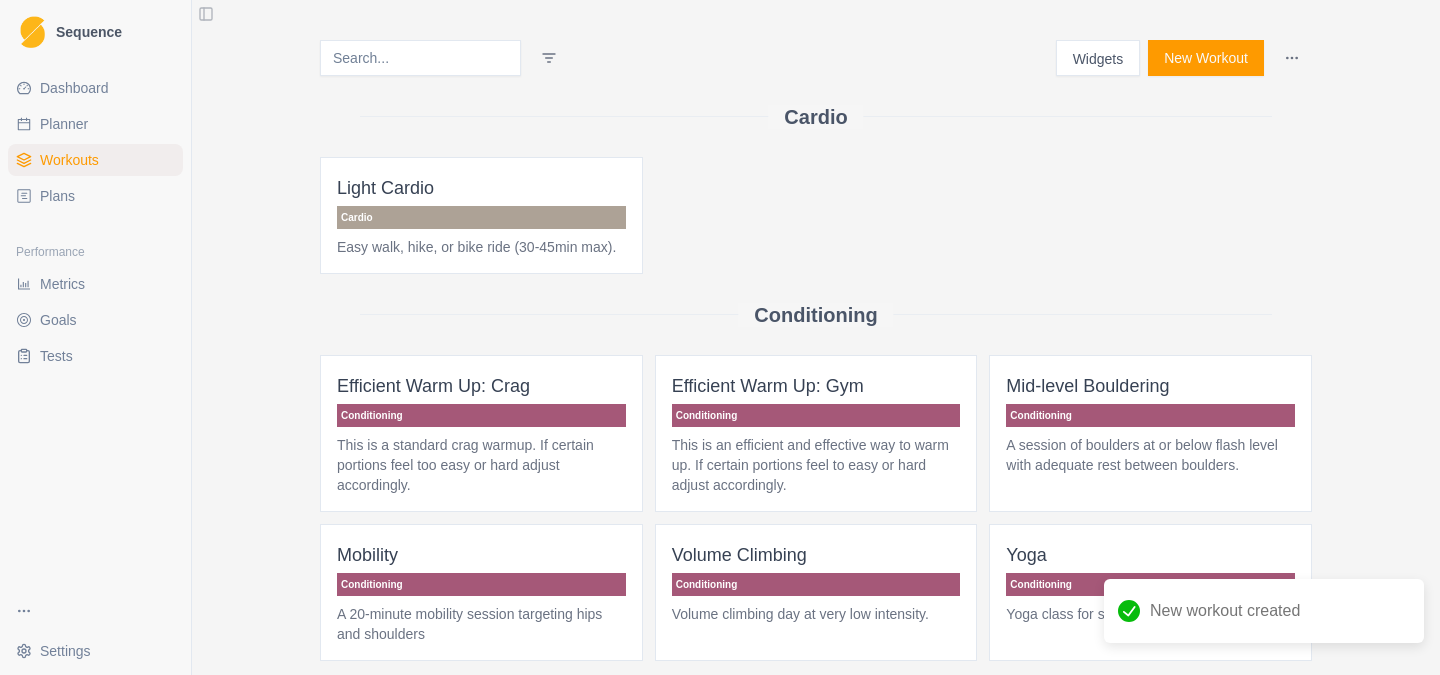 click on "Widgets" at bounding box center (1098, 58) 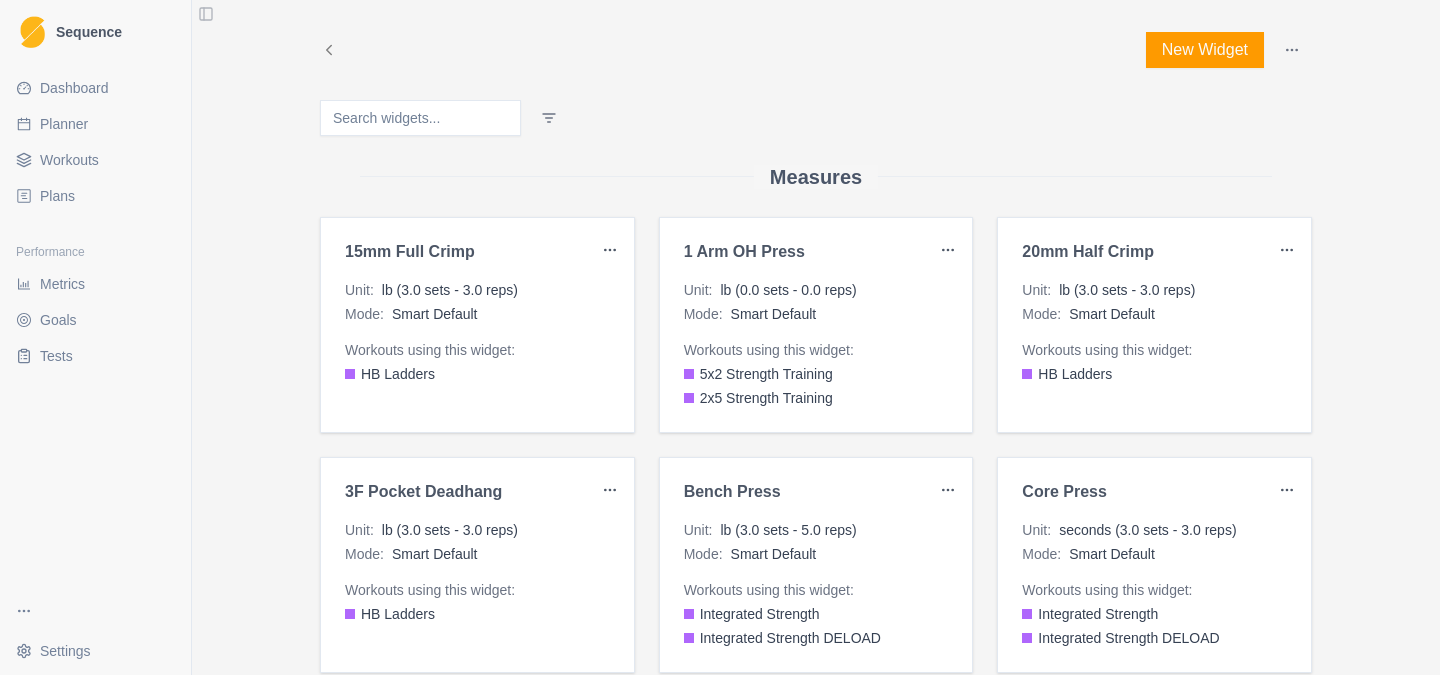 click on "New Widget" at bounding box center [1205, 50] 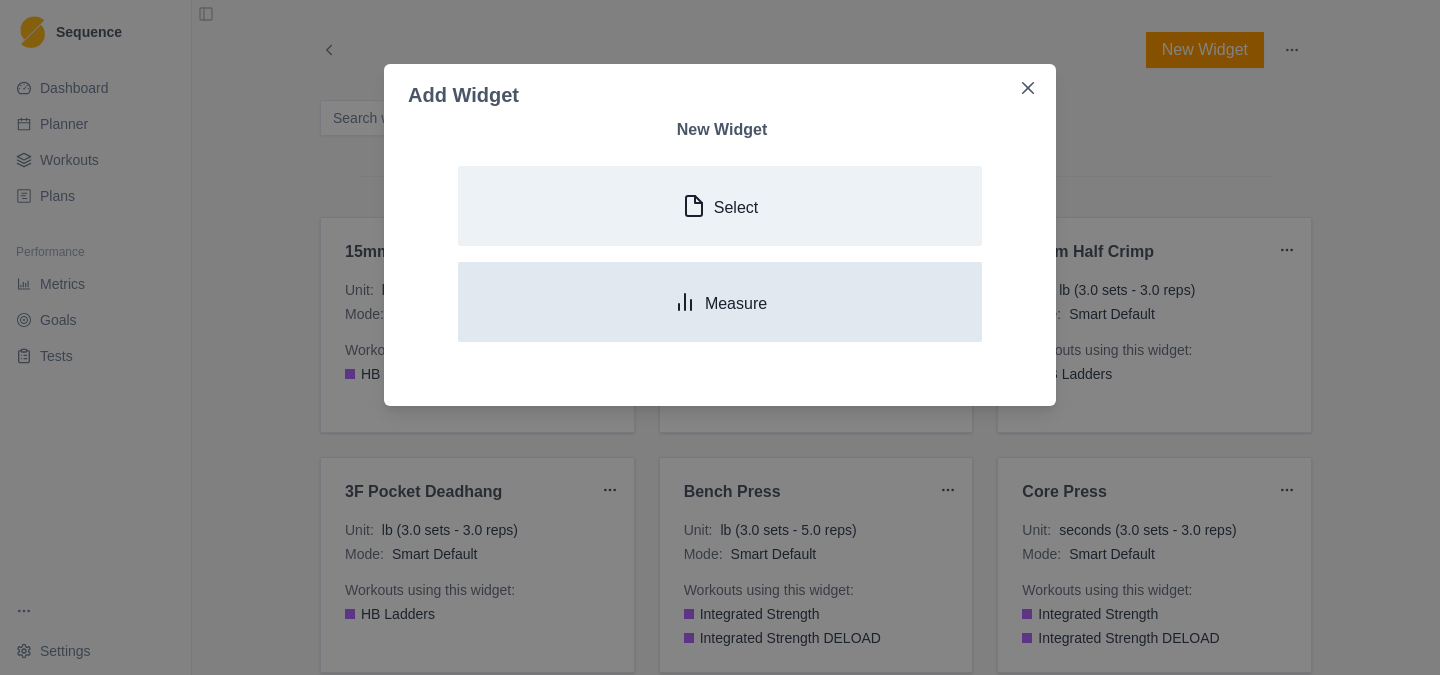 click on "Measure" at bounding box center [720, 302] 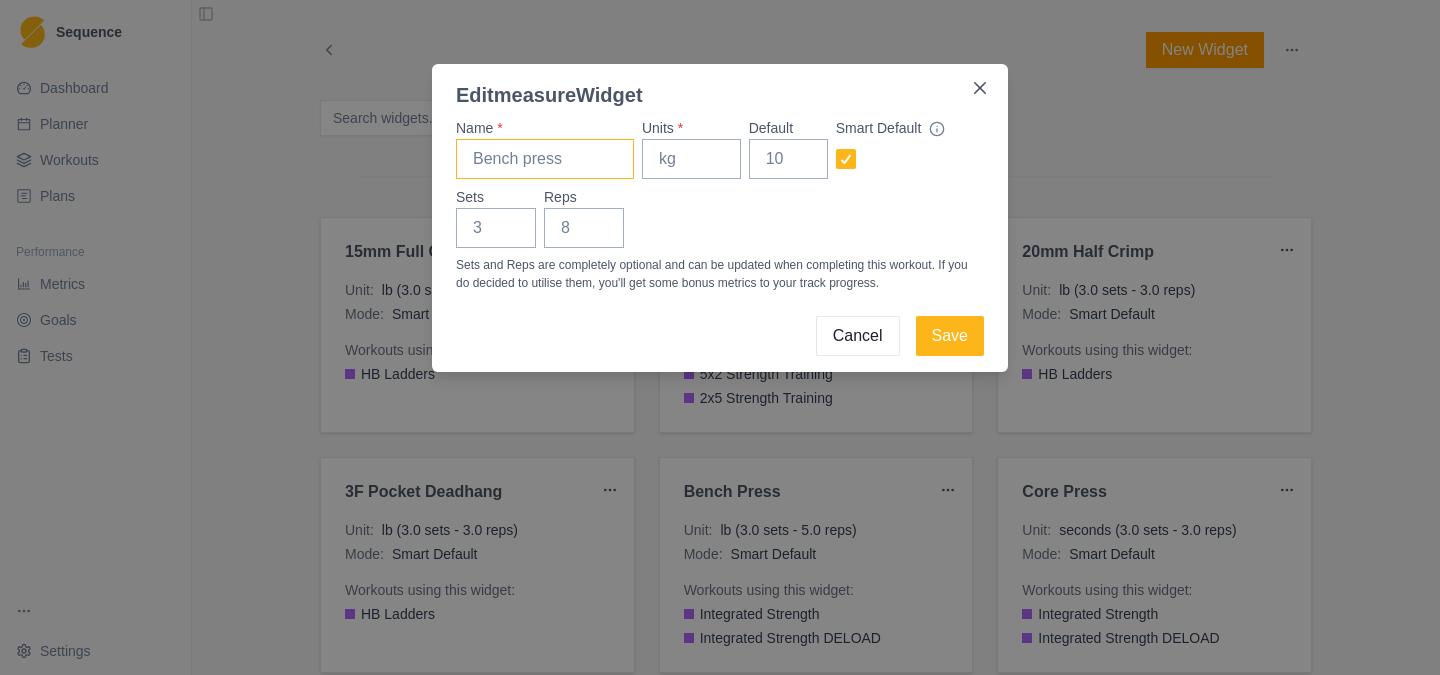 click on "Name *" at bounding box center [545, 159] 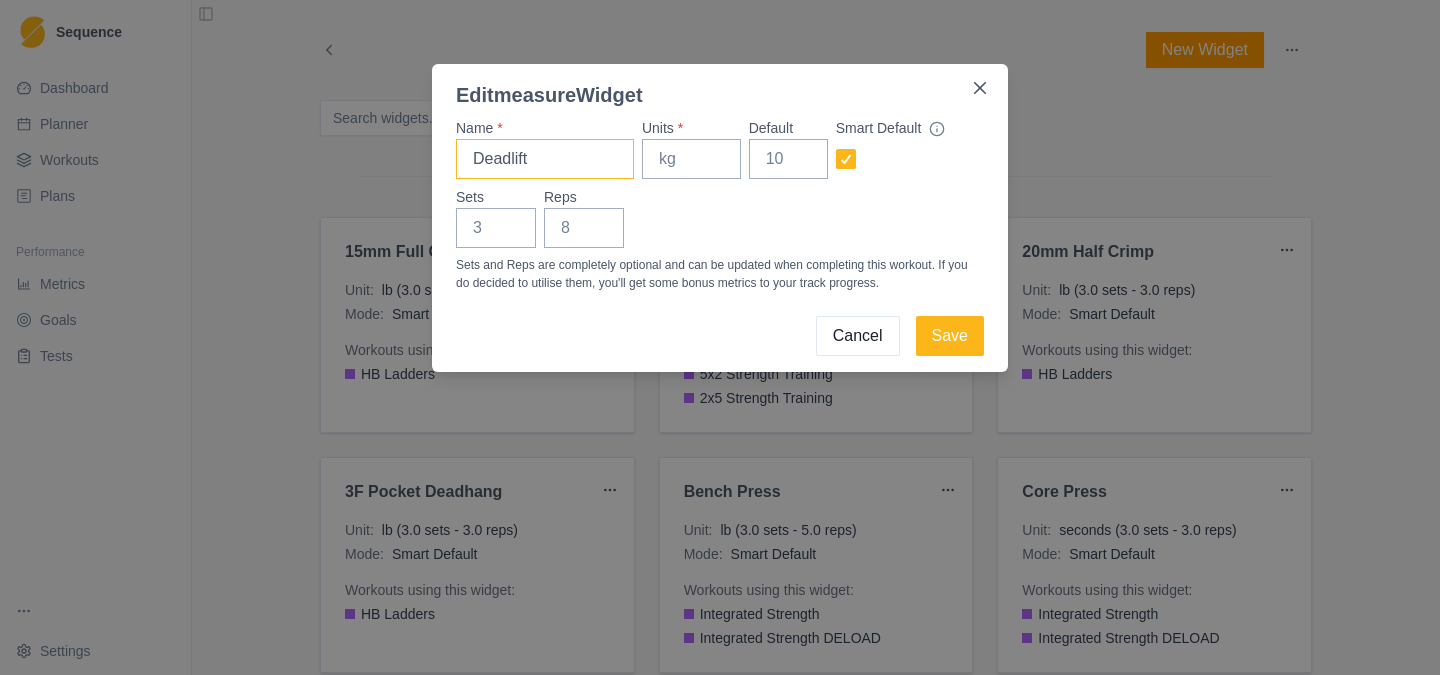 type on "Deadlift" 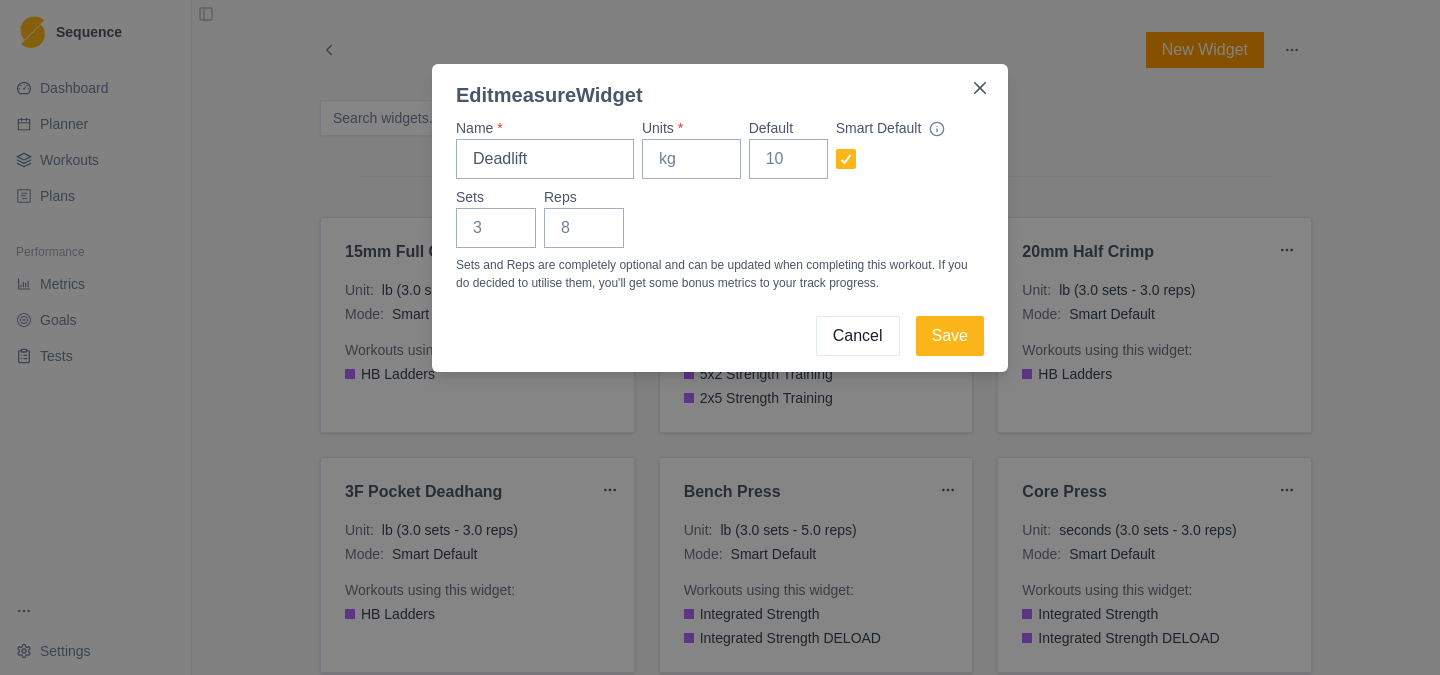 click on "Name * Deadlift Units * Default Smart Default Sets Reps Sets and Reps are completely optional and can be updated when completing this workout. If you do decided to utilise them, you'll get some bonus metrics to your track progress." at bounding box center [720, 205] 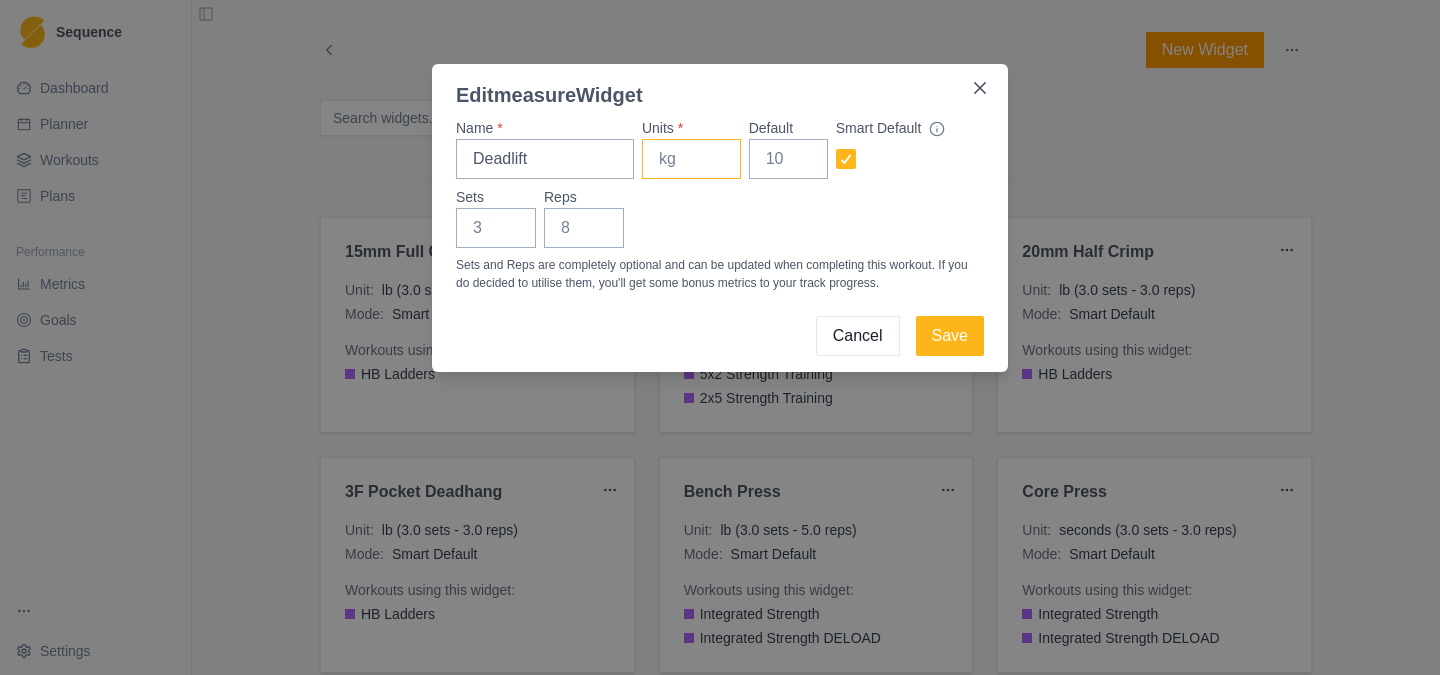 click on "Units *" at bounding box center (691, 159) 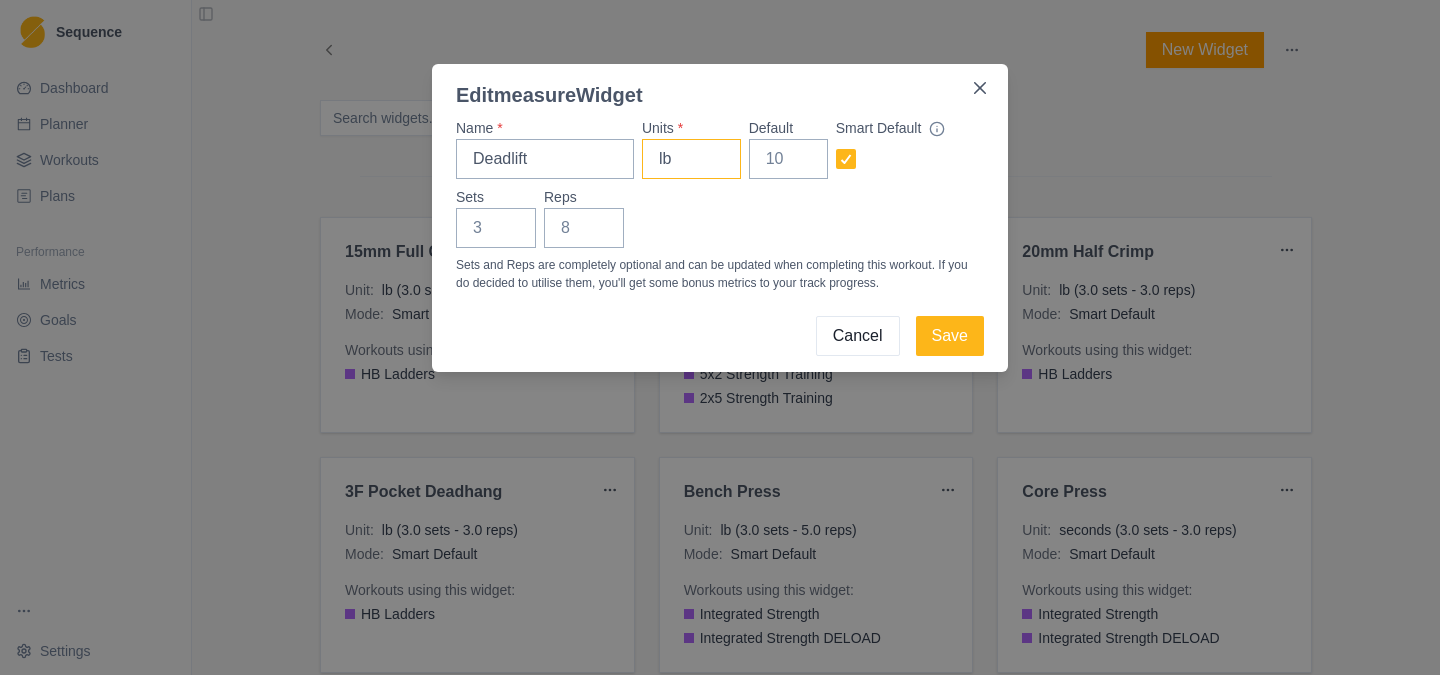 type on "lb" 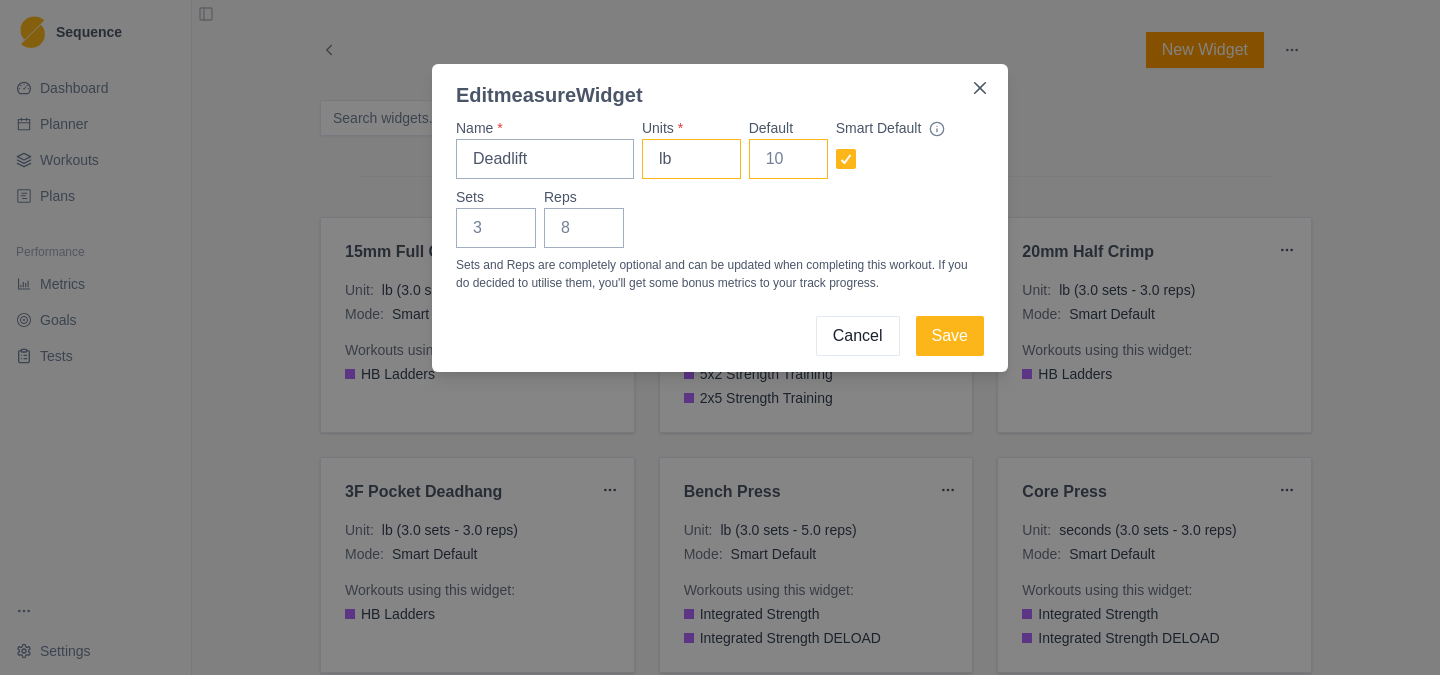 drag, startPoint x: 782, startPoint y: 166, endPoint x: 734, endPoint y: 166, distance: 48 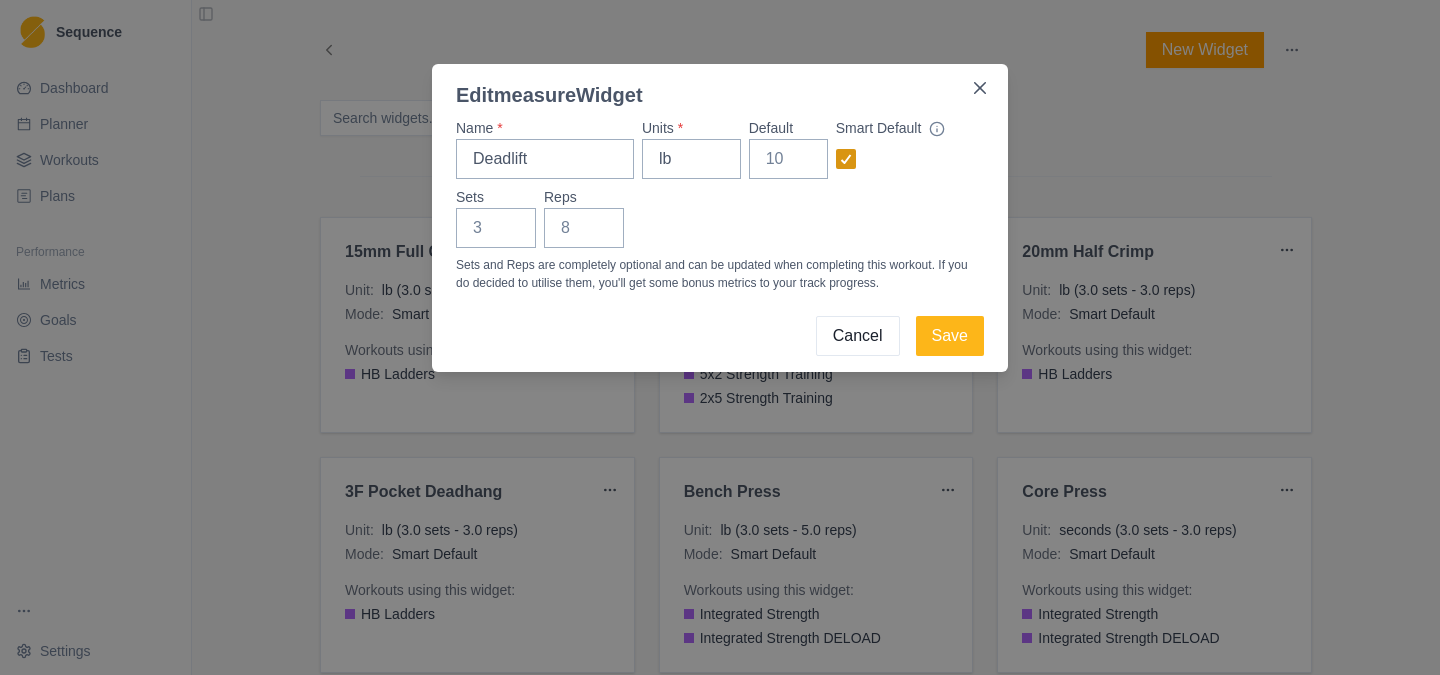 click at bounding box center [846, 159] 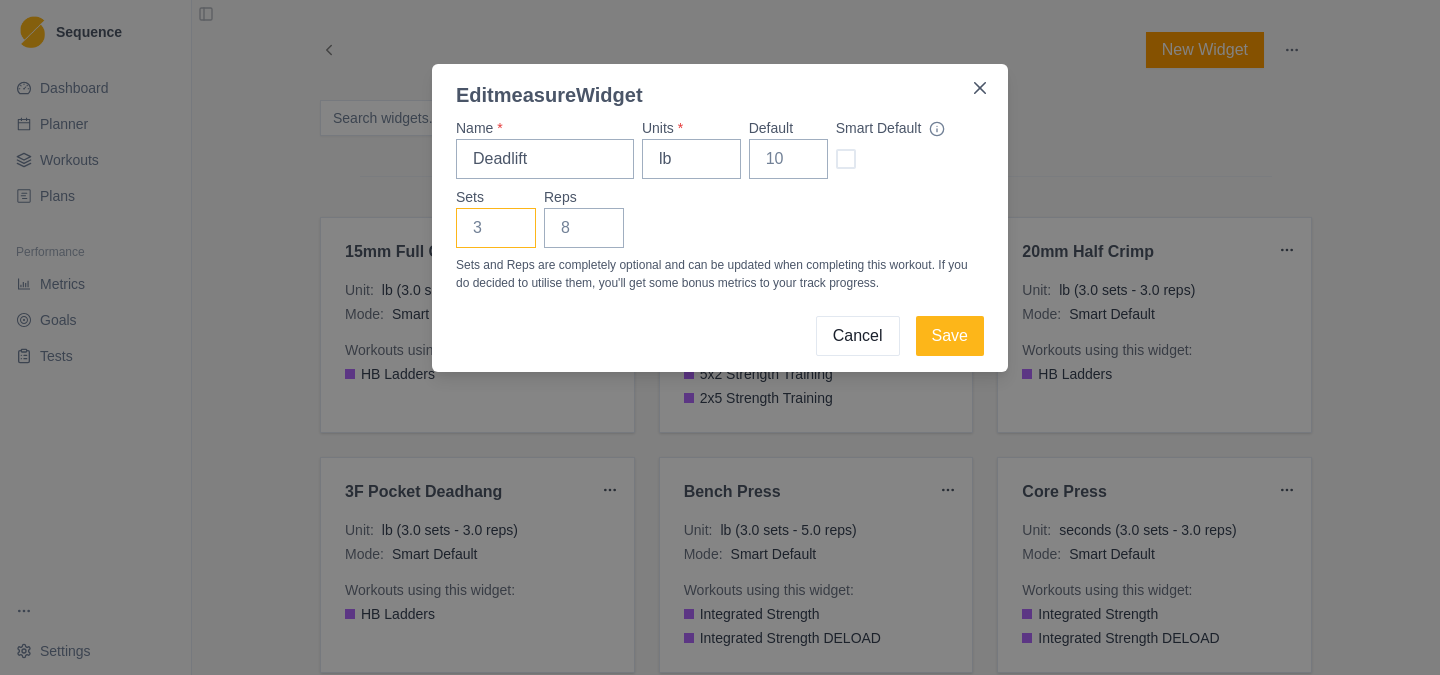 click on "Sets" at bounding box center [496, 228] 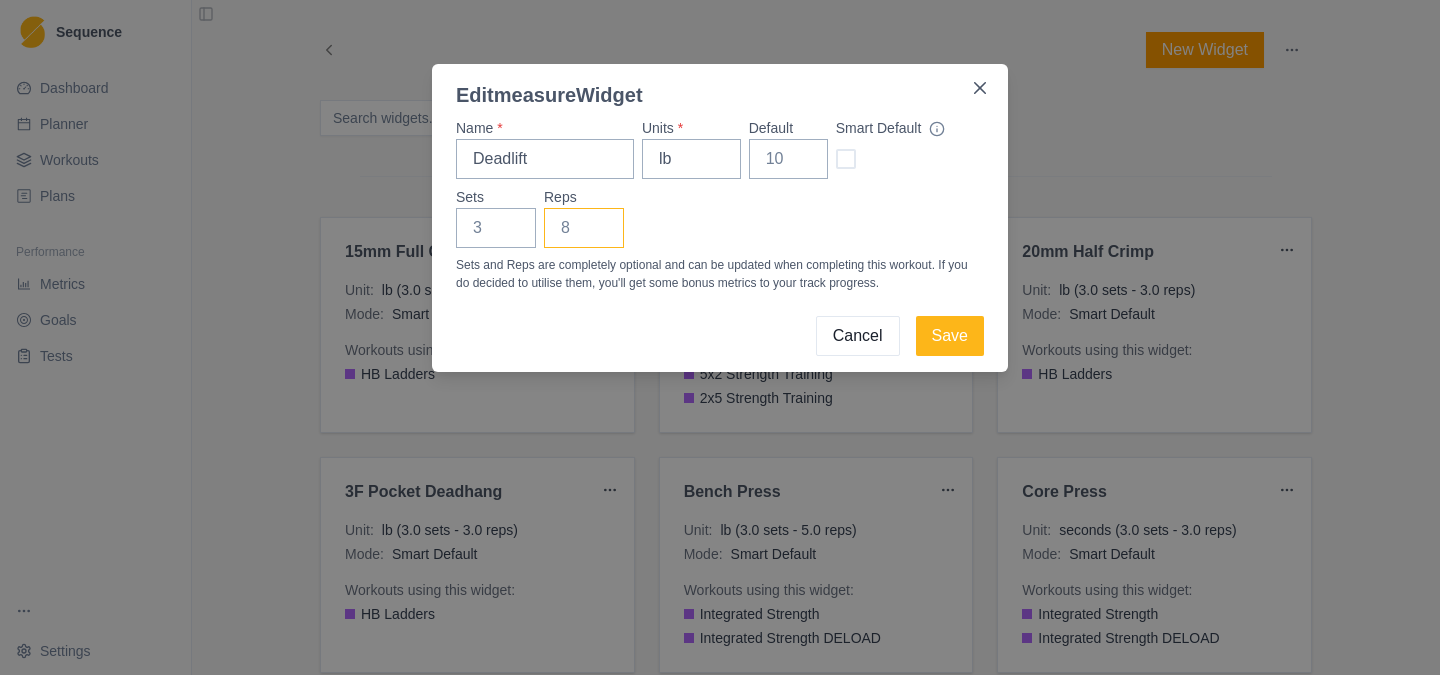 click on "Reps" at bounding box center [584, 228] 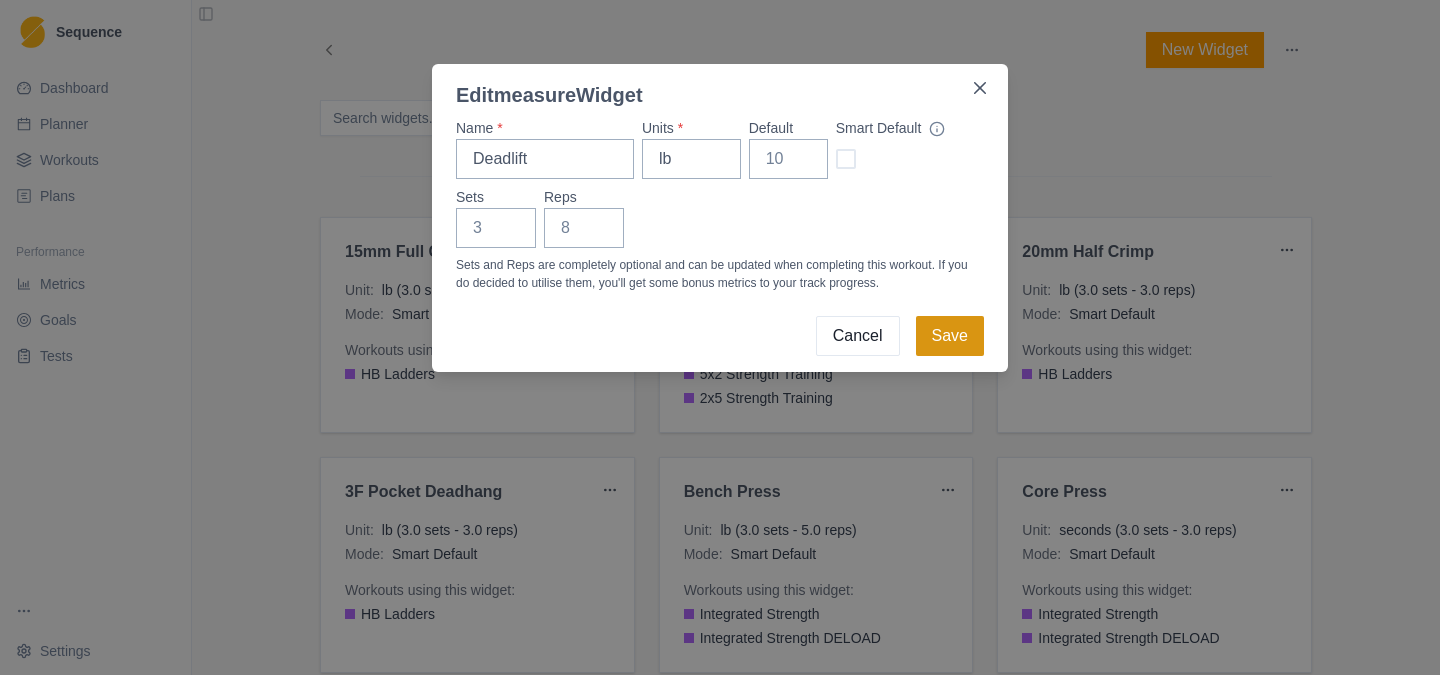 click on "Save" at bounding box center (950, 336) 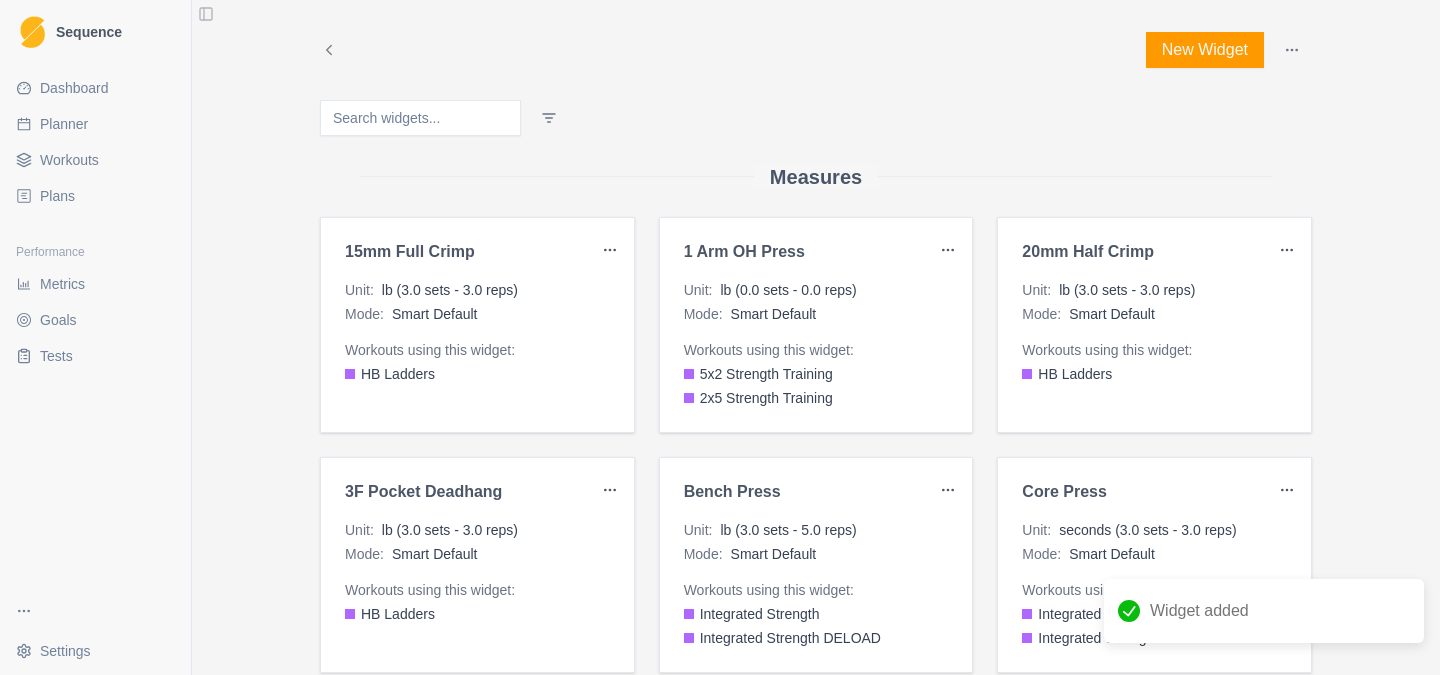 click on "New Widget" at bounding box center (1205, 50) 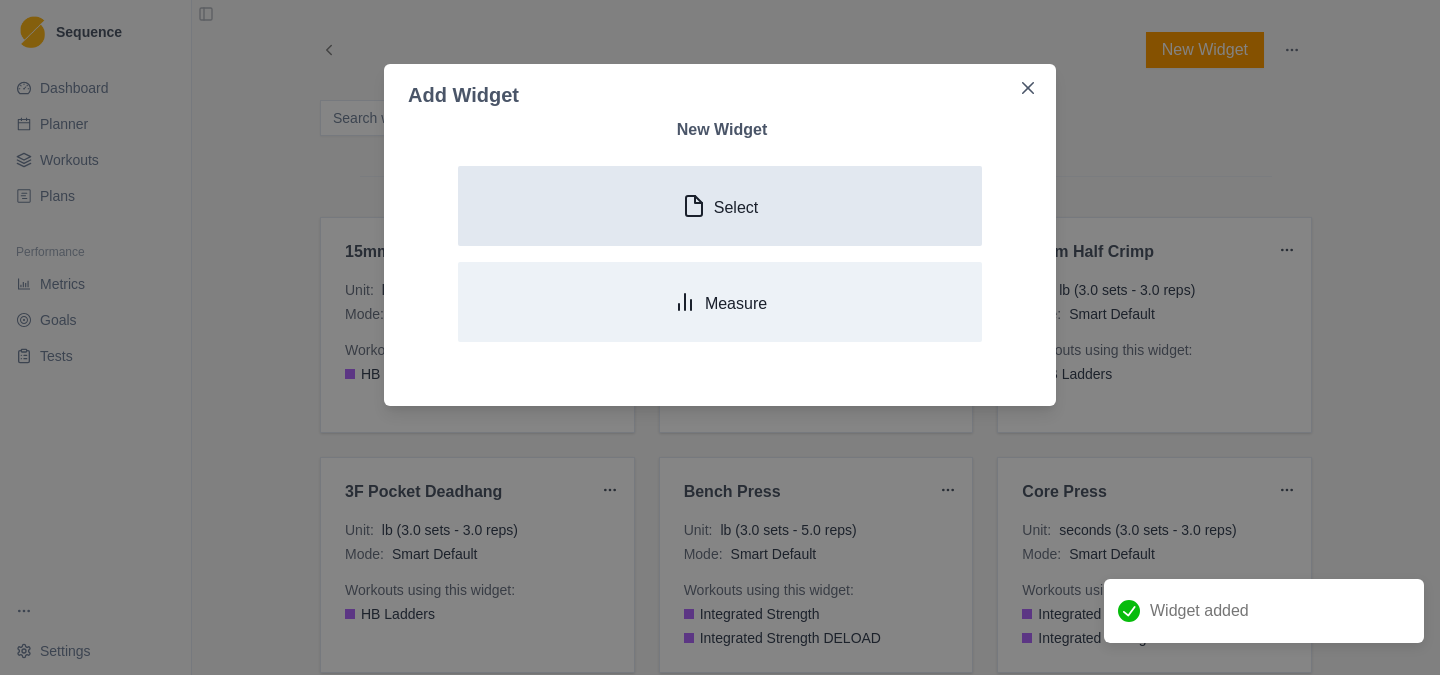click on "Select" at bounding box center (720, 206) 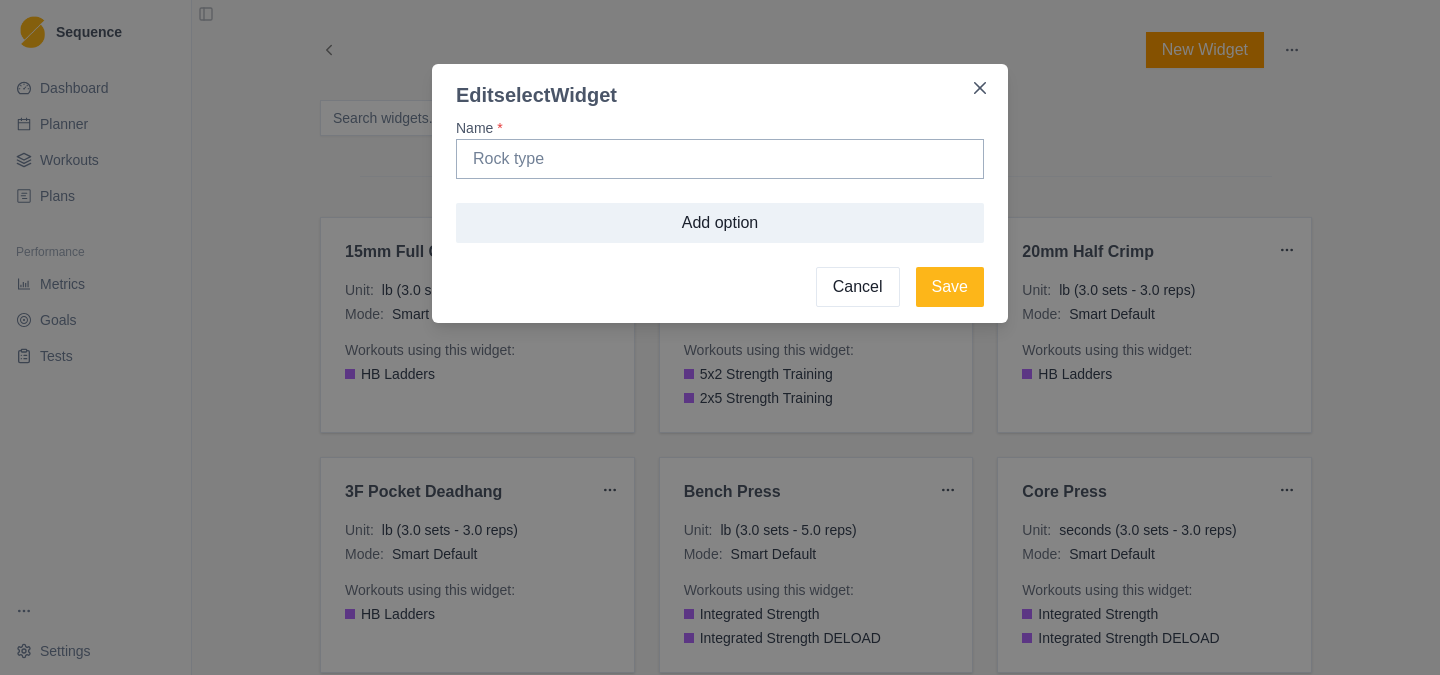 click on "Cancel" at bounding box center (858, 287) 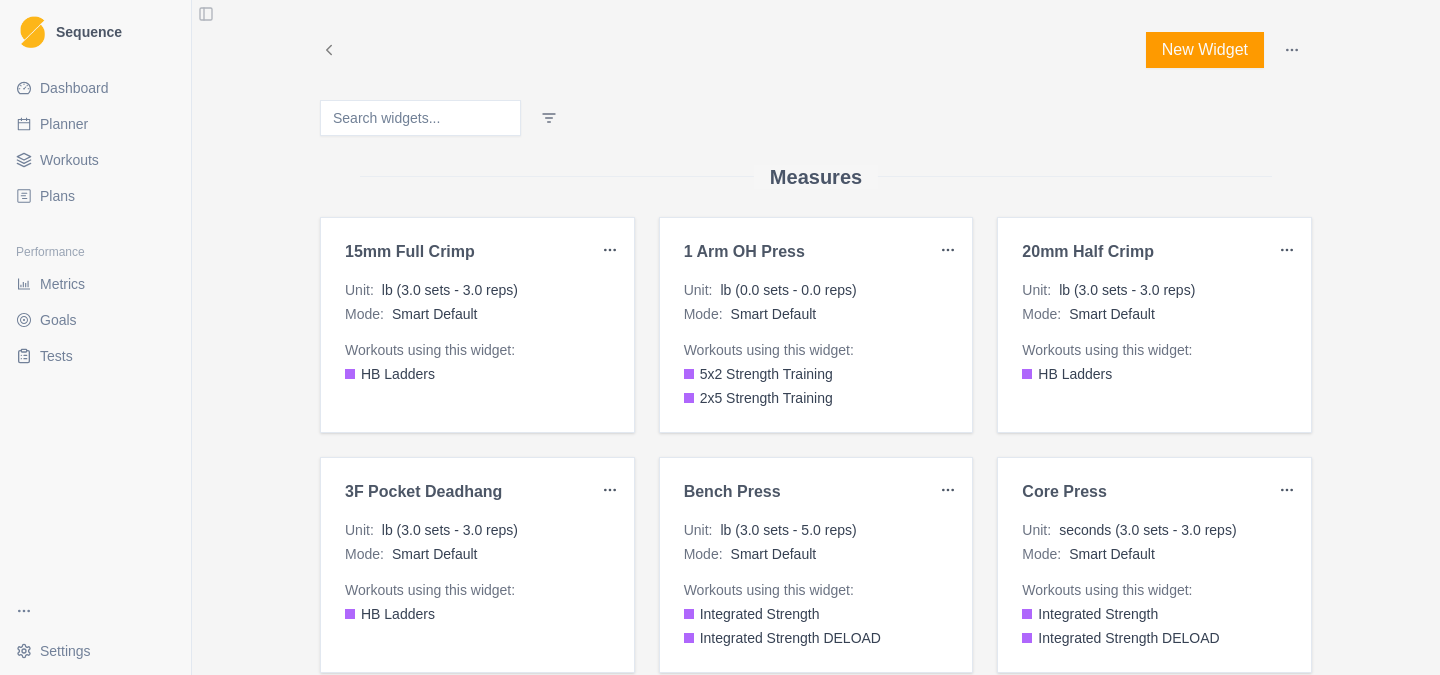 click on "New Widget Measures 15mm Full Crimp Unit : lb (3.0 sets - 3.0 reps) Mode : Smart Default Workouts using this widget: HB Ladders 1 Arm OH Press Unit : lb (0.0 sets - 0.0 reps) Mode : Smart Default Workouts using this widget: 5x2 Strength Training 2x5 Strength Training 20mm Half Crimp Unit : lb (3.0 sets - 3.0 reps) Mode : Smart Default Workouts using this widget: HB Ladders 3F Pocket deadhang Unit : lb (3.0 sets - 3.0 reps) Mode : Smart Default Workouts using this widget: HB Ladders Bench Press Unit : lb (3.0 sets - 5.0 reps) Mode : Smart Default Workouts using this widget: Integrated Strength Integrated Strength DELOAD Core Press Unit : seconds (3.0 sets - 3.0 reps) Mode : Smart Default Workouts using this widget: Integrated Strength Integrated Strength DELOAD Deadlift Unit : lb Front Squat Unit : lb (4.0 sets - 3.0 reps) Mode : Smart Default Workouts using this widget: 5x2 Strength Training 2x5 Strength Training Inverted Row Unit : Bodyweight (3.0 sets - 5.0 reps) Mode : Smart Default 5x2 Strength Training :" at bounding box center [816, 1405] 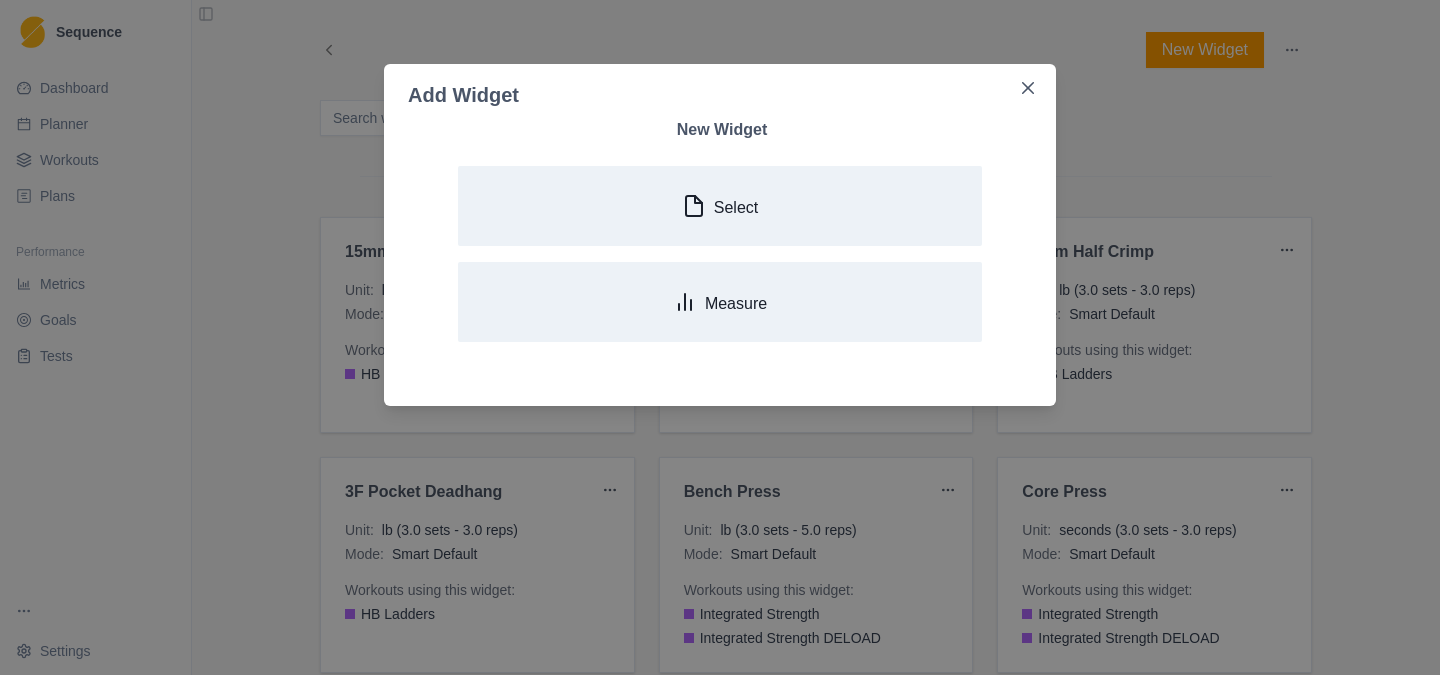 click on "New Widget Select Measure" at bounding box center [720, 258] 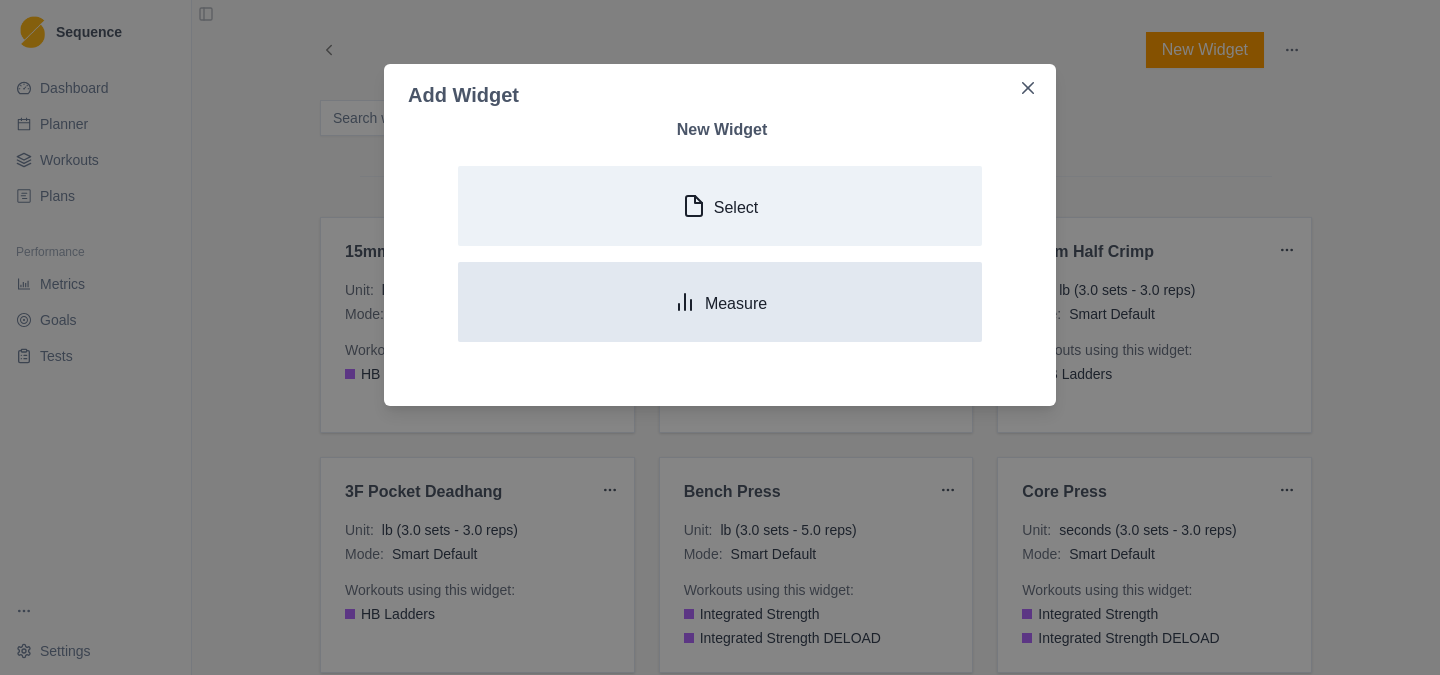 click on "Measure" at bounding box center [720, 302] 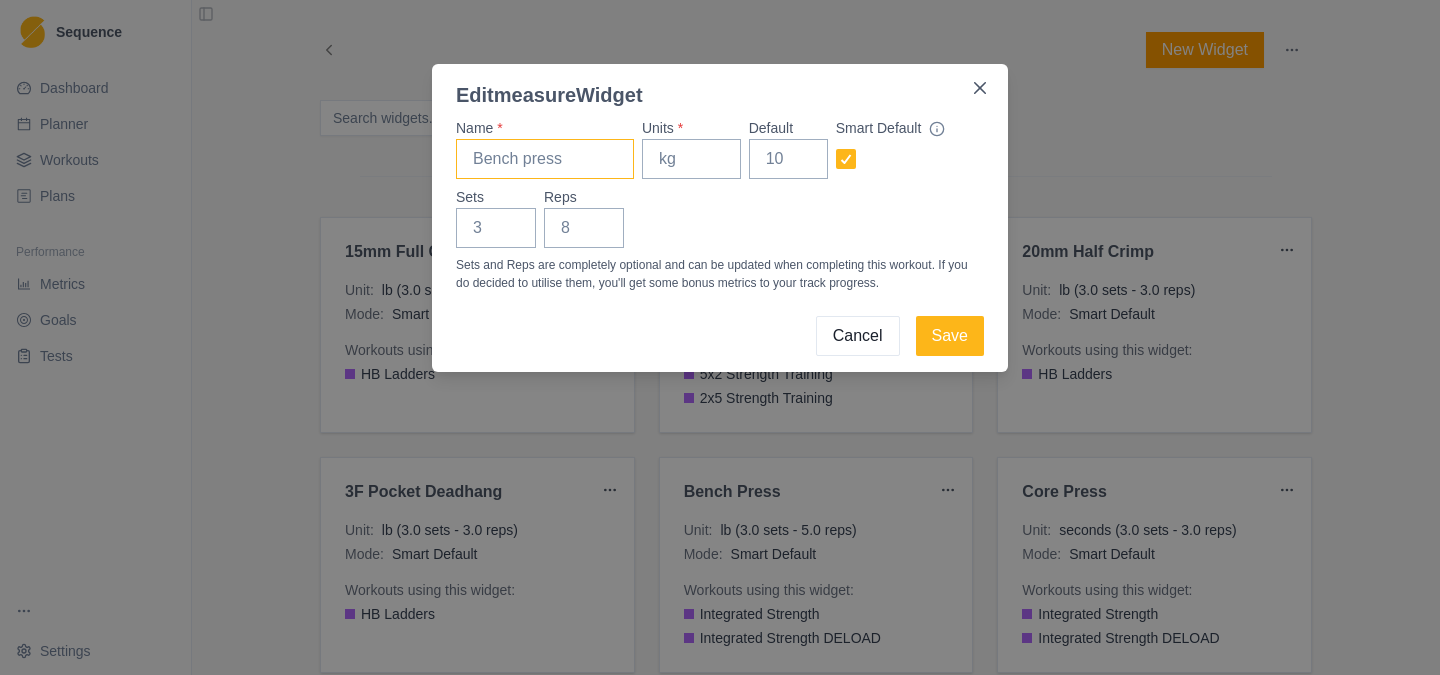click on "Name *" at bounding box center [545, 159] 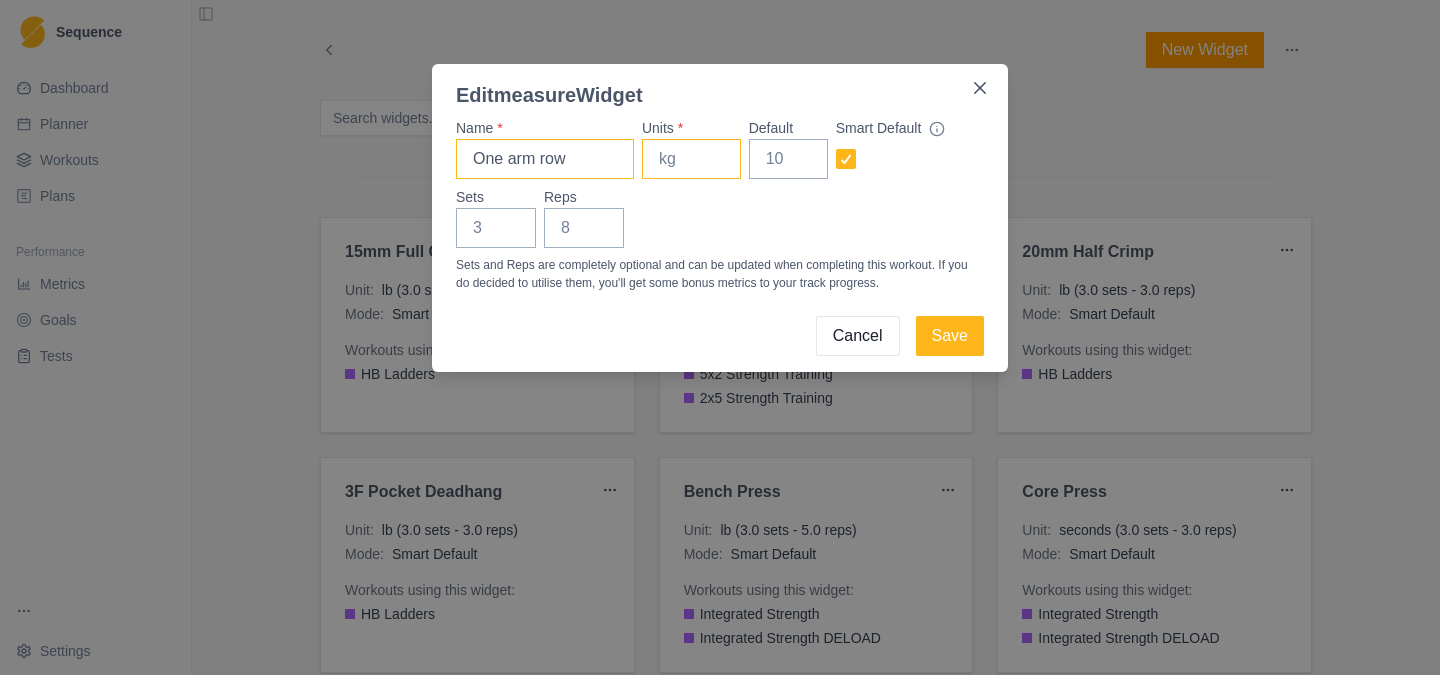type on "One arm row" 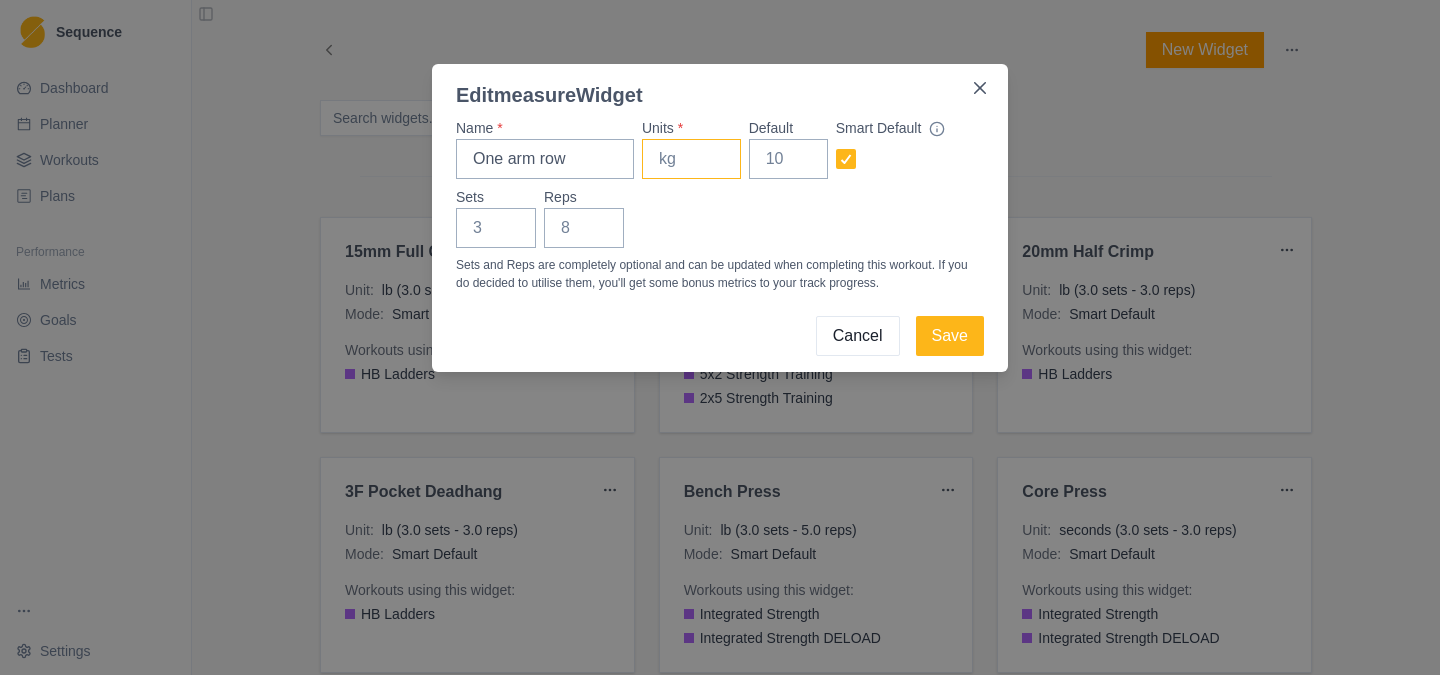 click on "Units *" at bounding box center [691, 159] 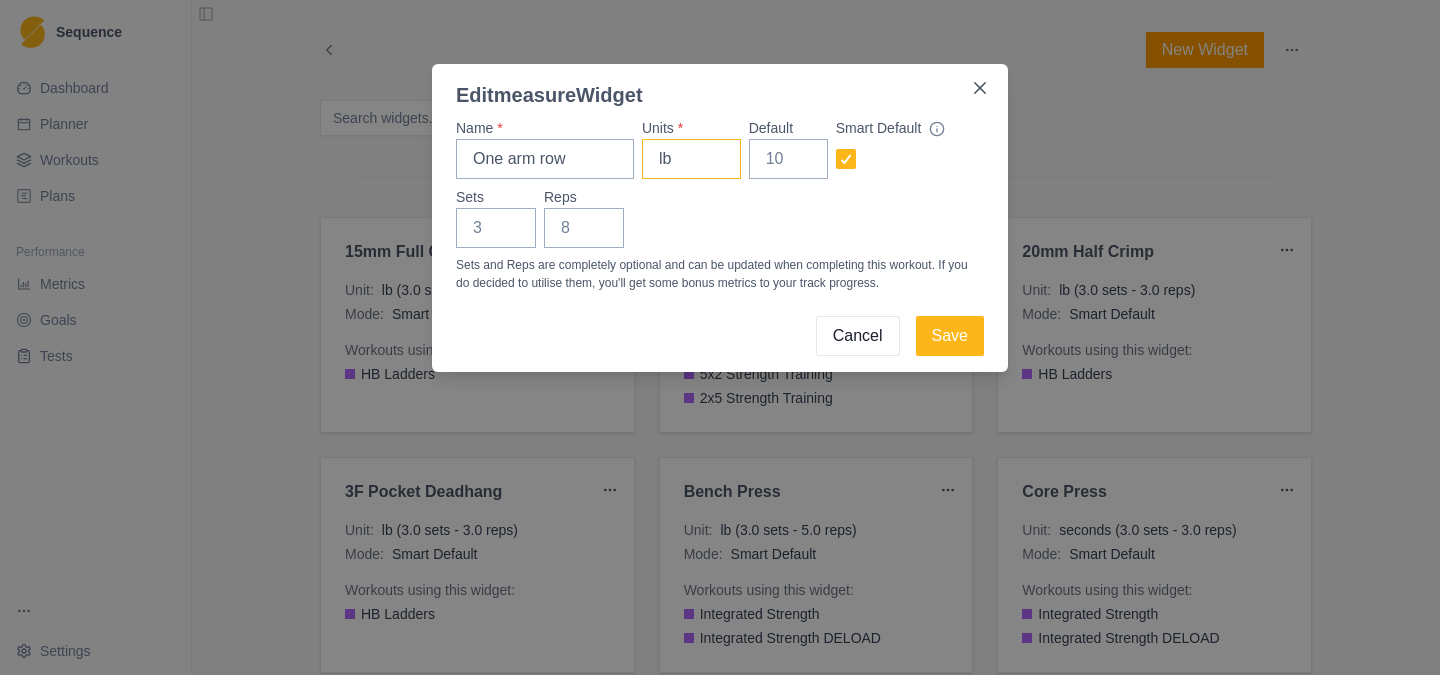 type on "lb" 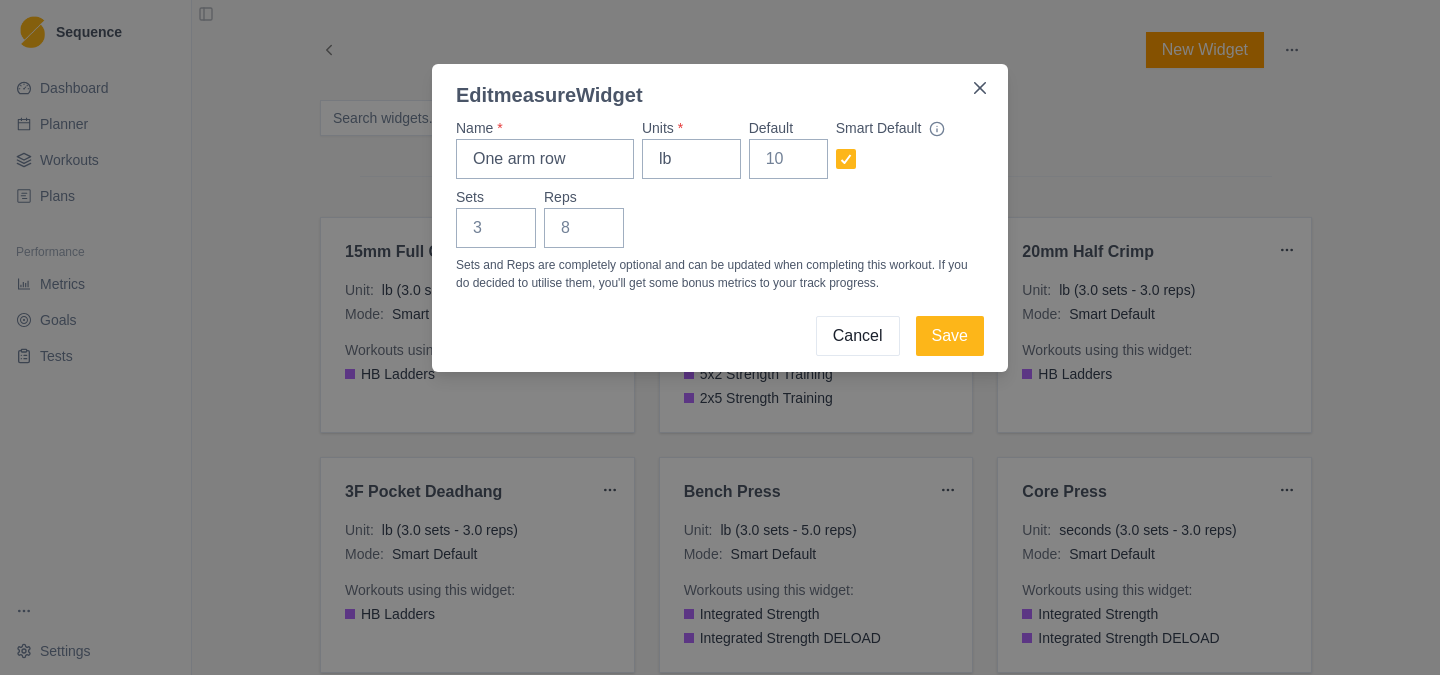 click at bounding box center [846, 159] 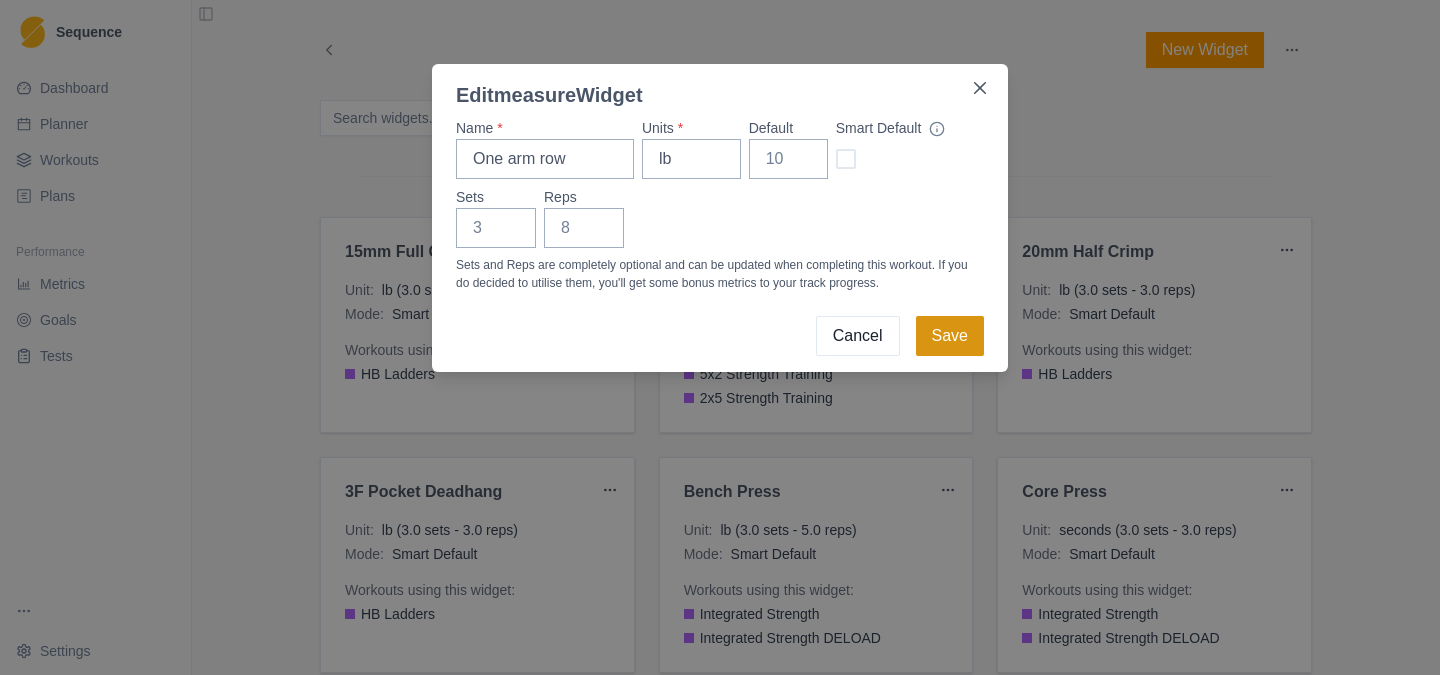 click on "Save" at bounding box center [950, 336] 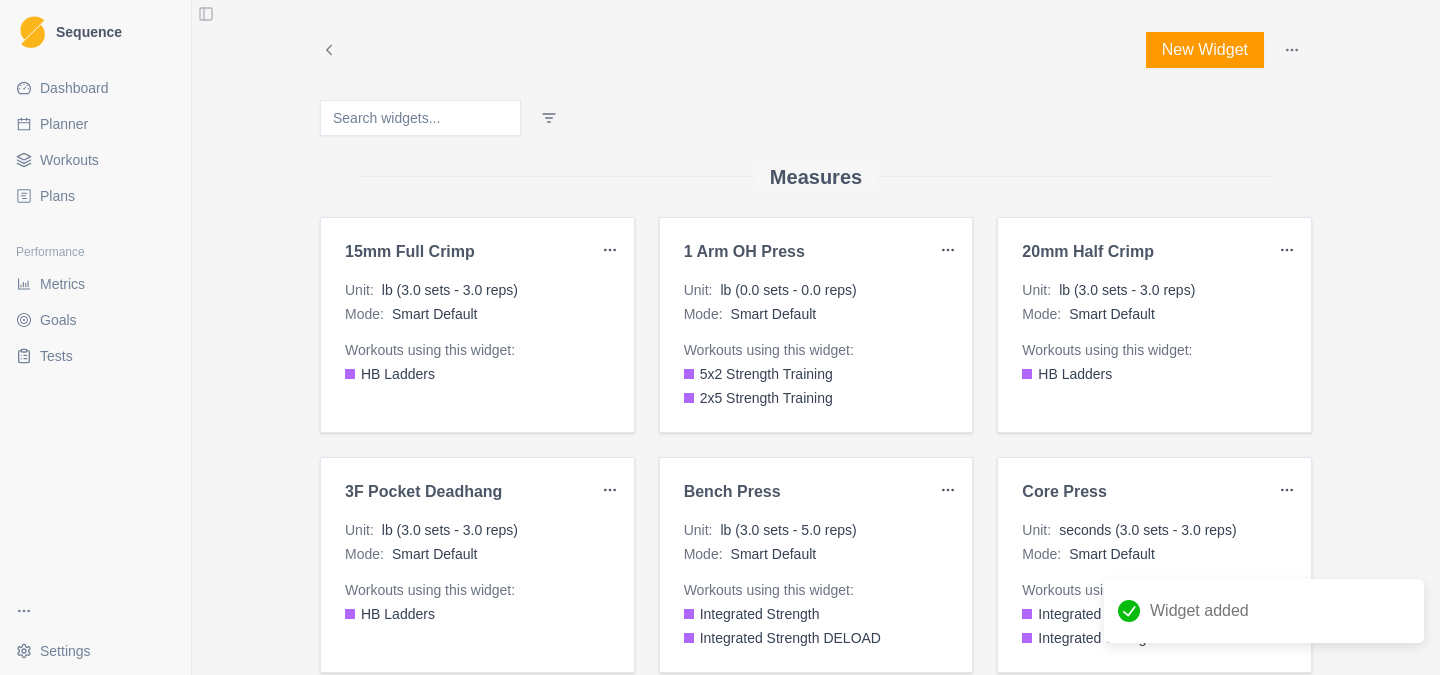 click on "New Widget" at bounding box center [1205, 50] 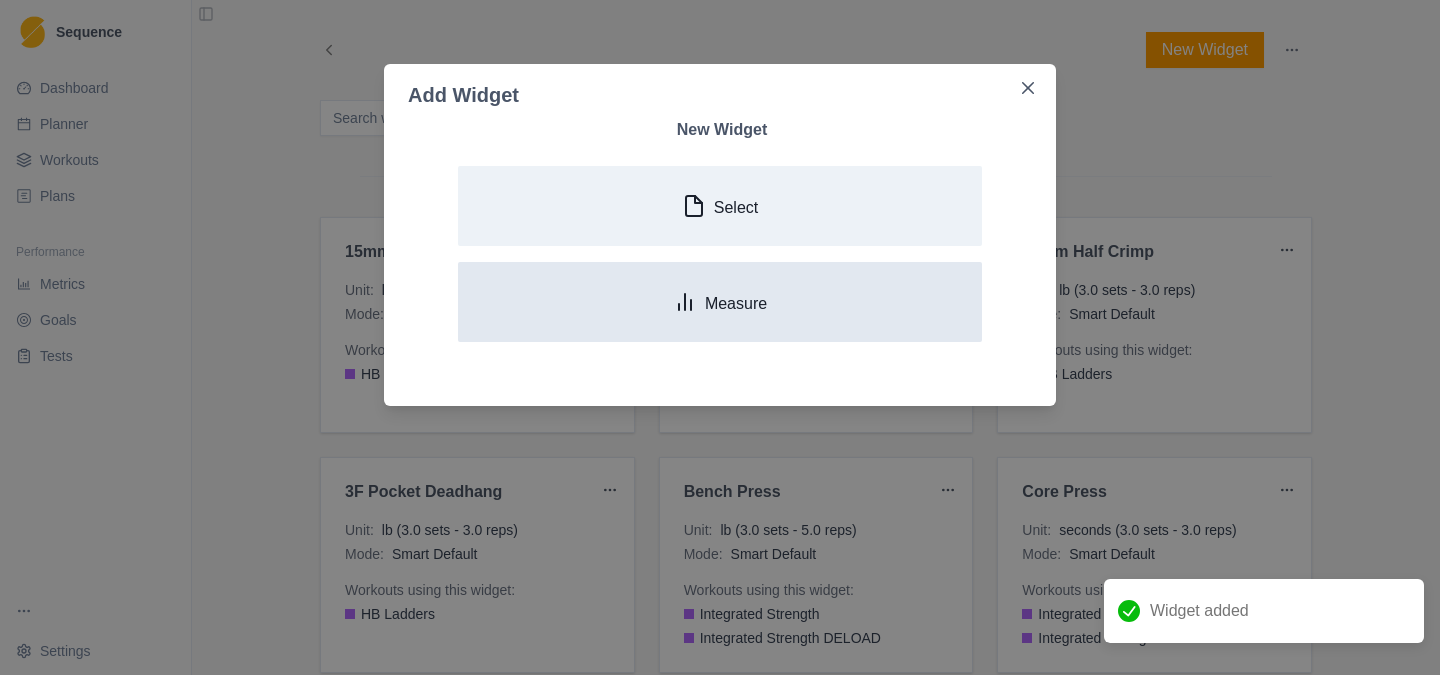 click on "Measure" at bounding box center (720, 302) 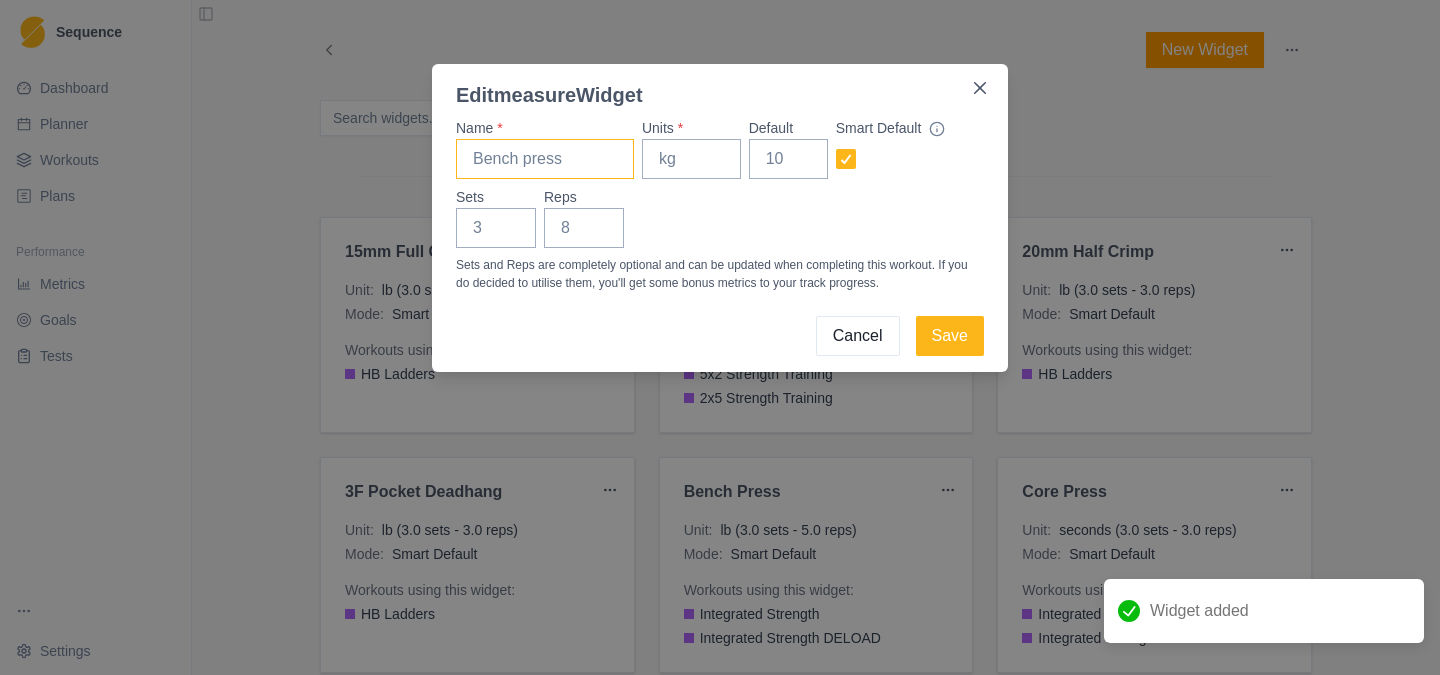 click on "Name *" at bounding box center [545, 159] 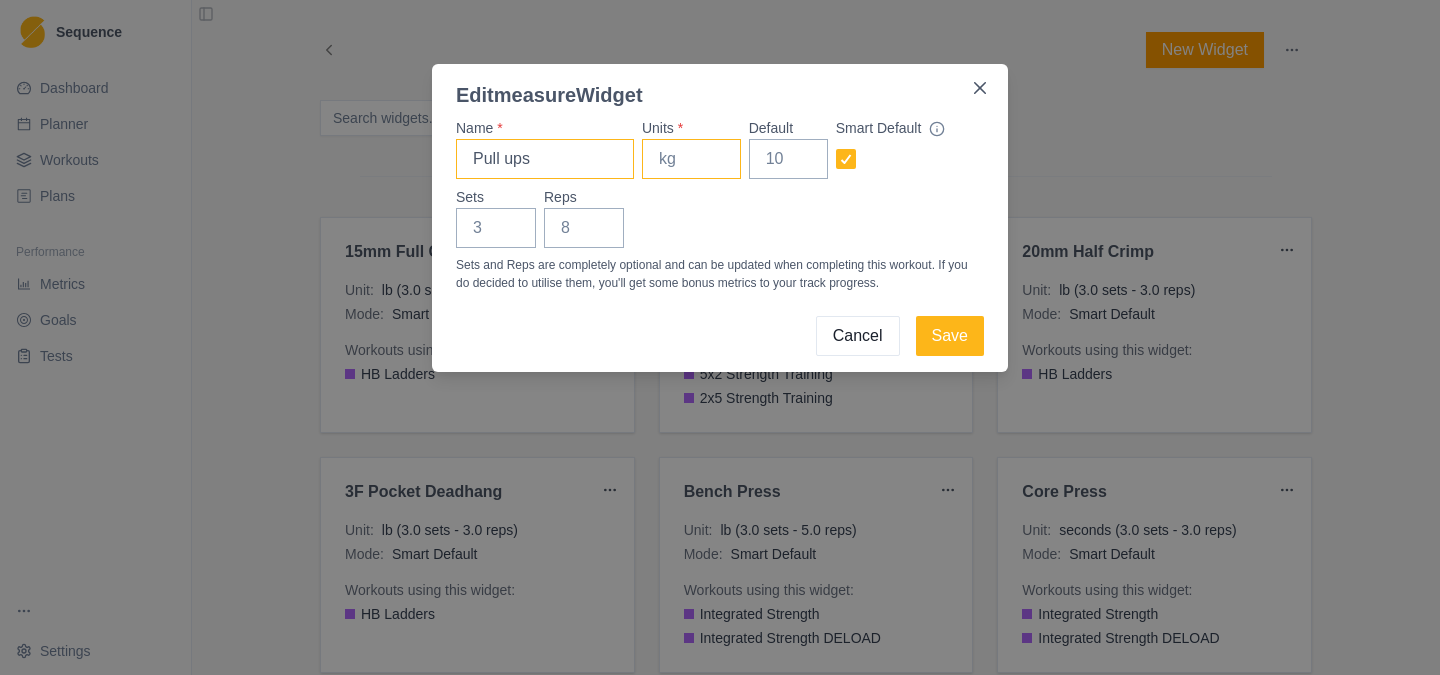 type on "Pull ups" 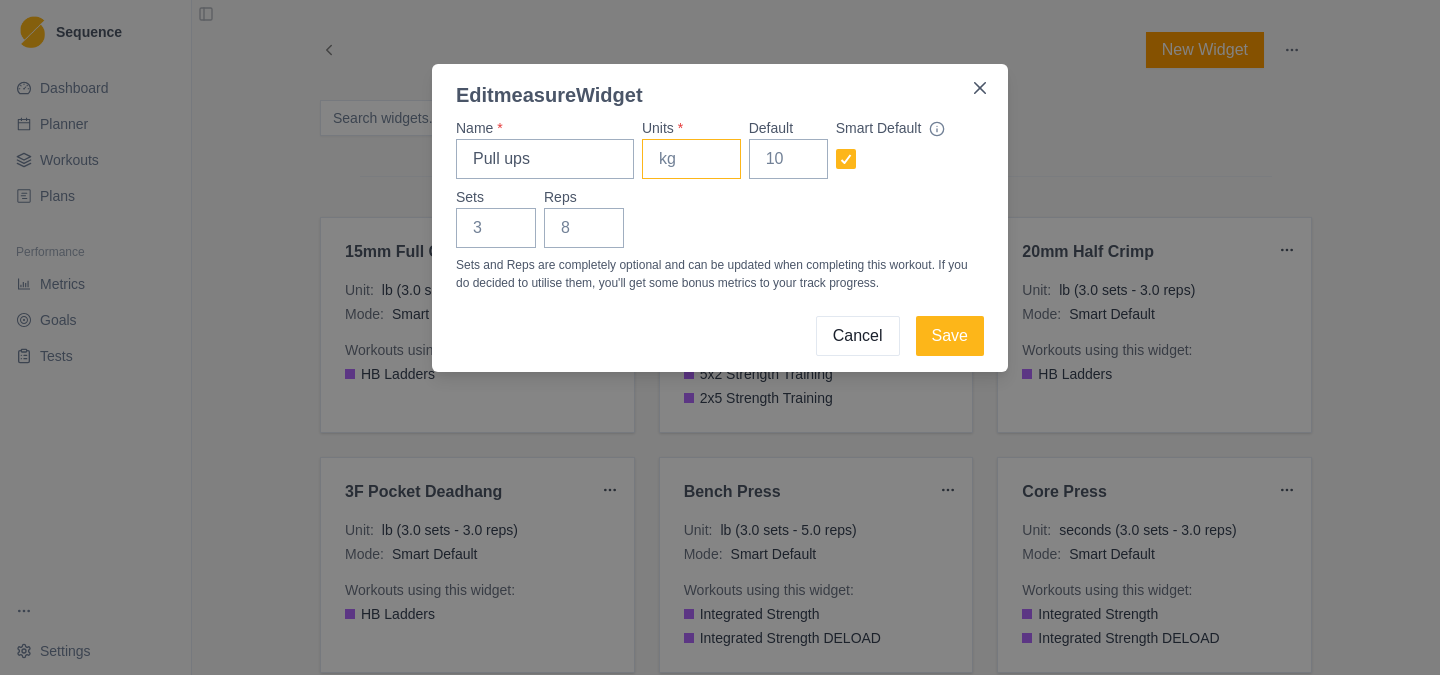 click on "Units *" at bounding box center (691, 159) 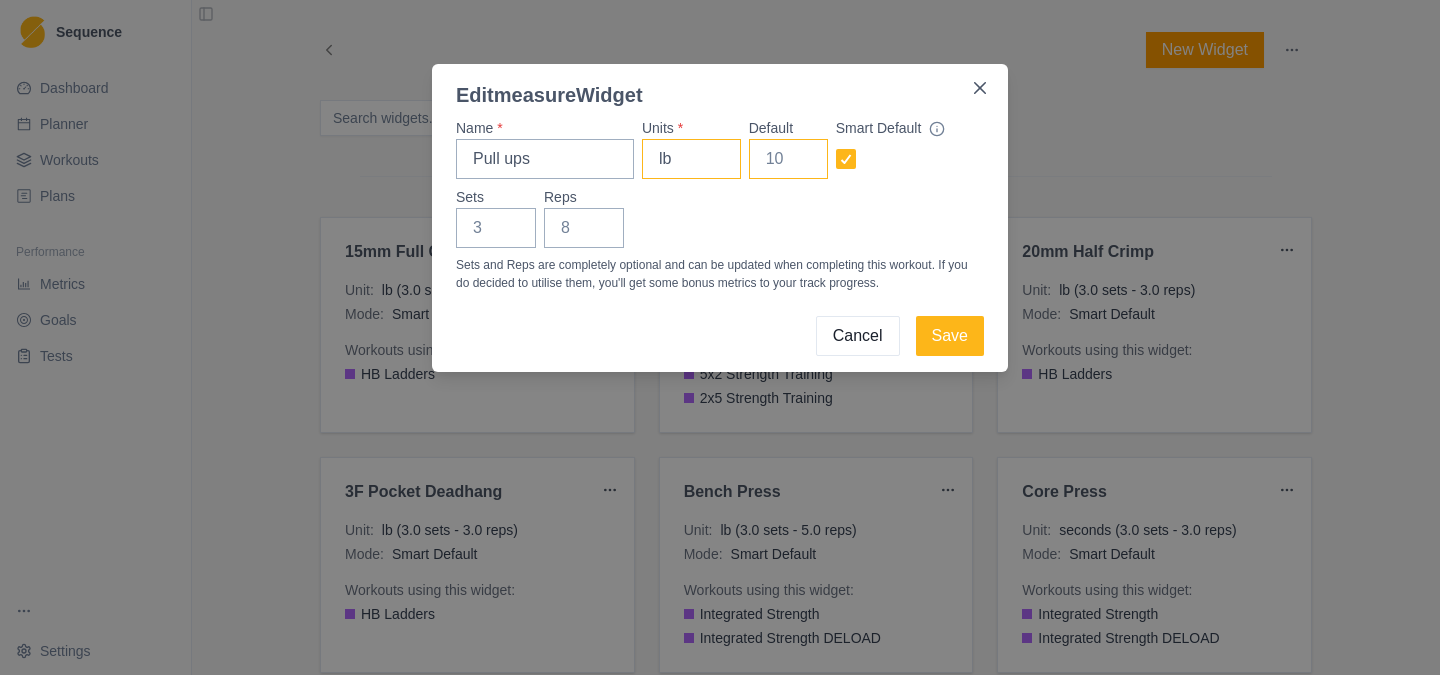 type on "lb" 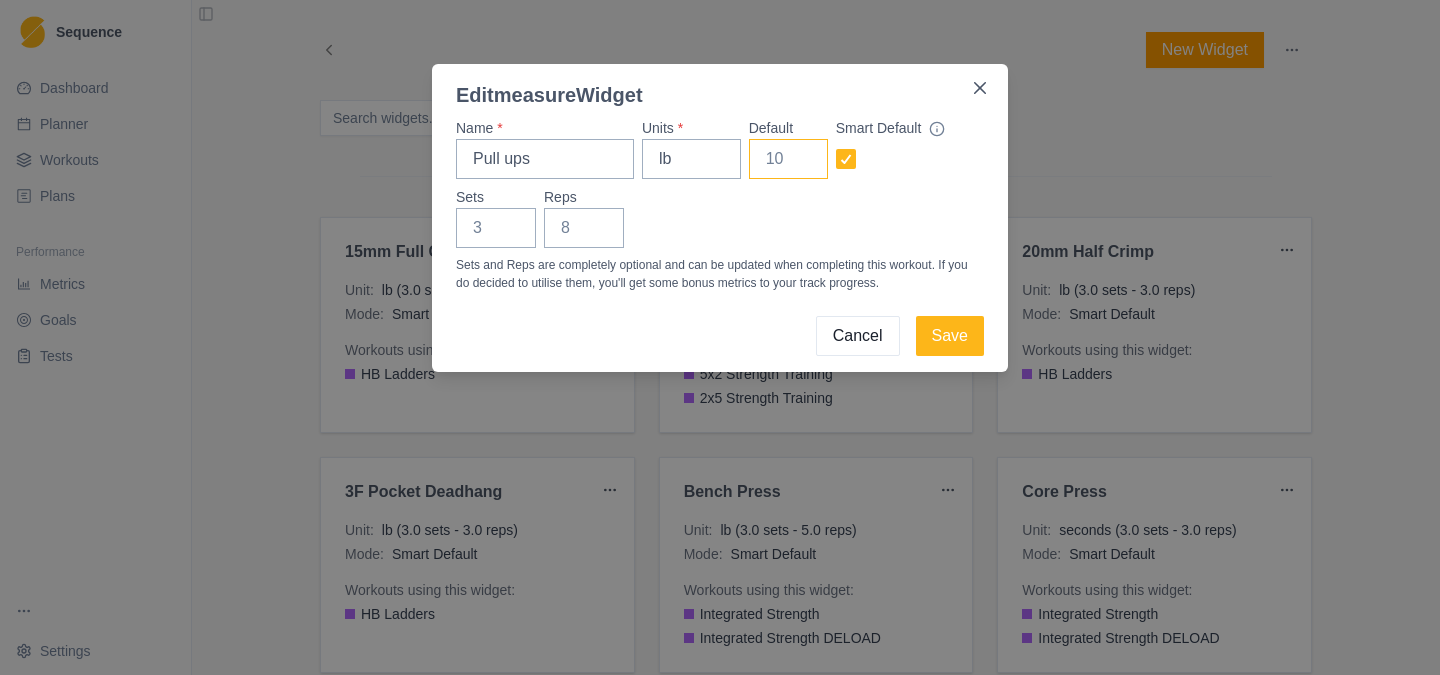 click on "Default" at bounding box center (788, 159) 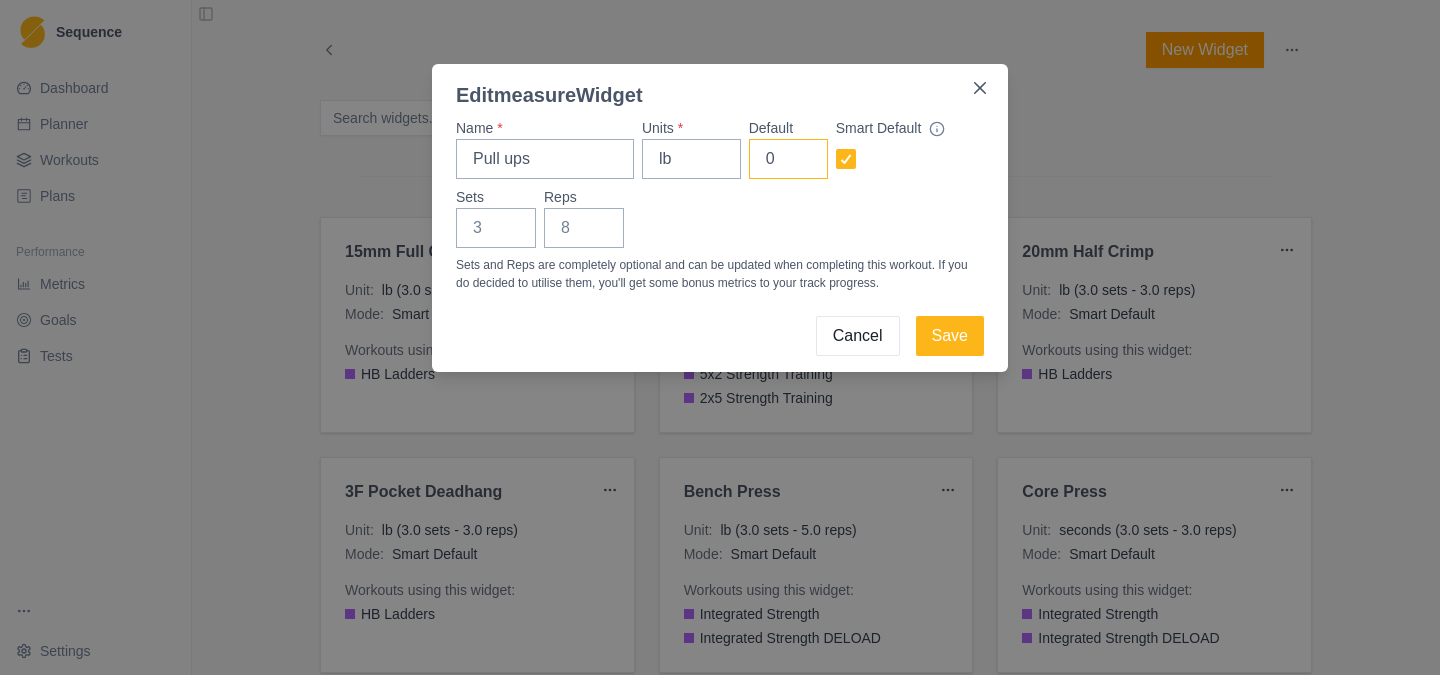 type on "0" 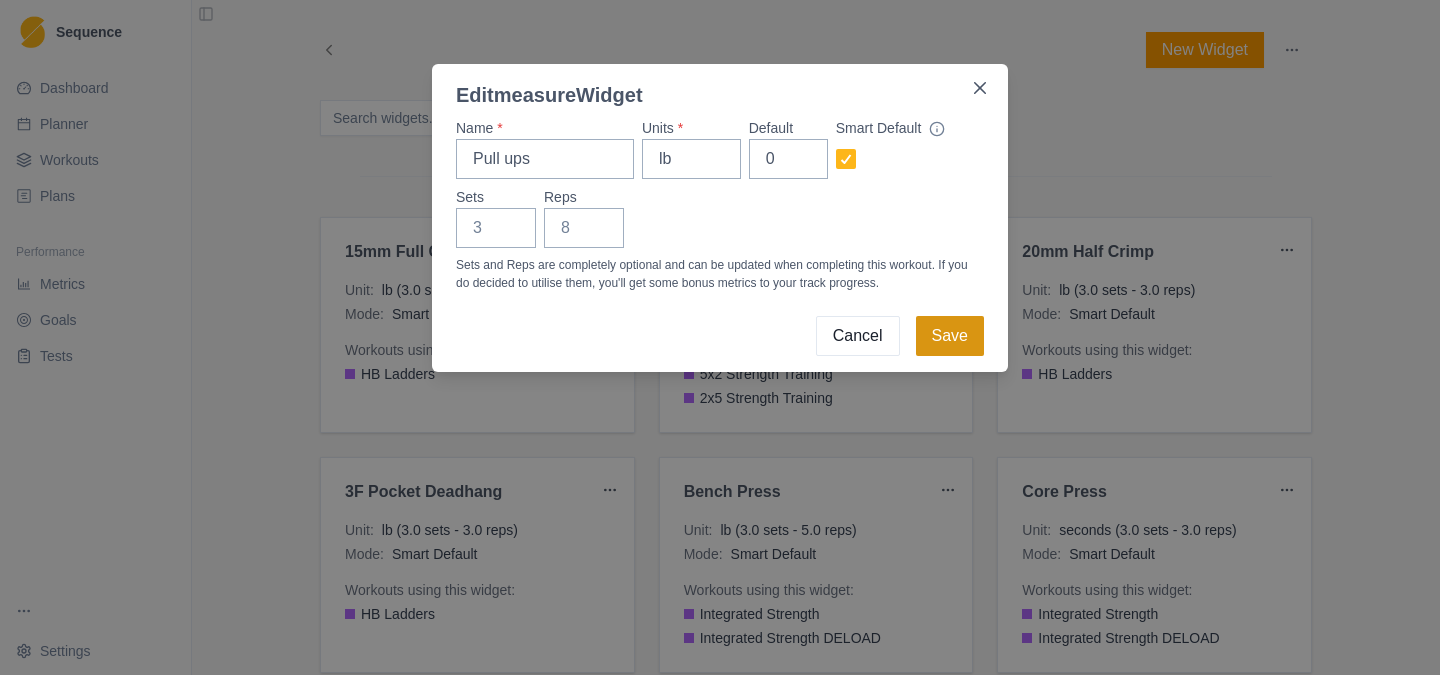 click on "Save" at bounding box center [950, 336] 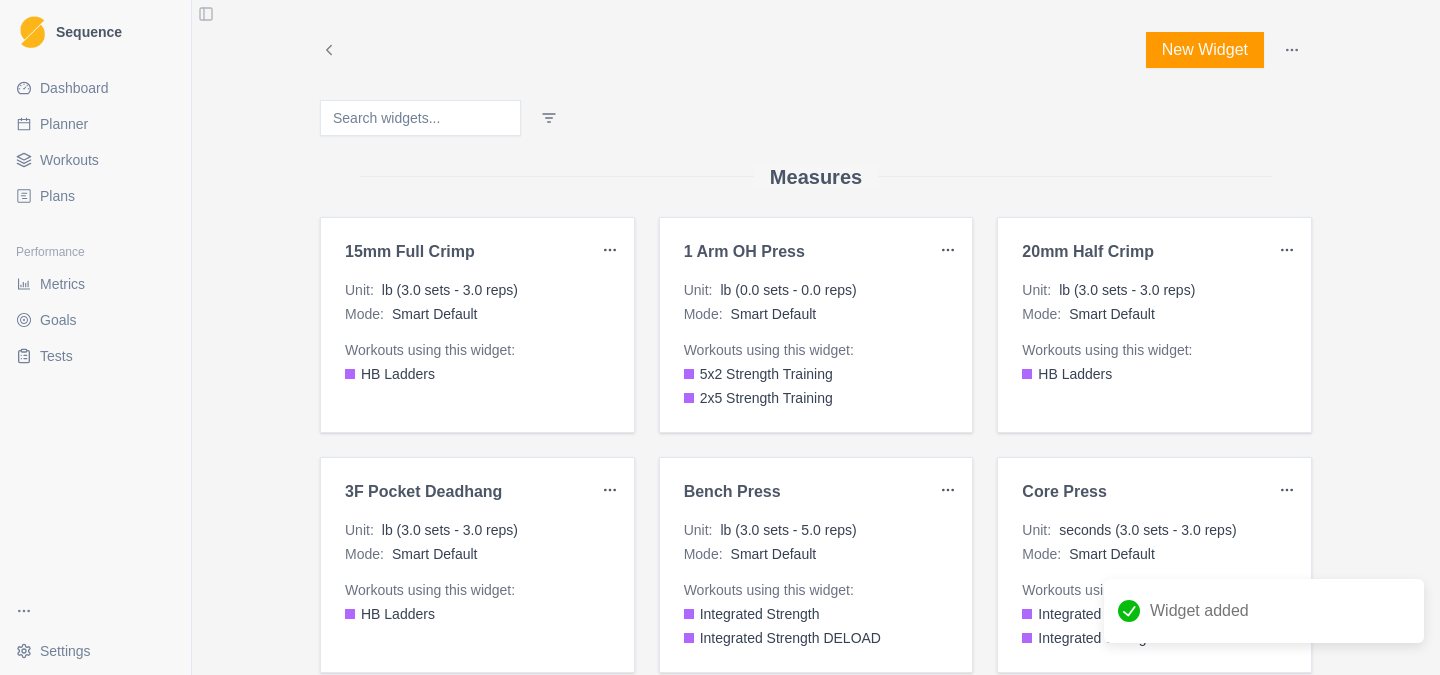 click on "New Widget" at bounding box center (1205, 50) 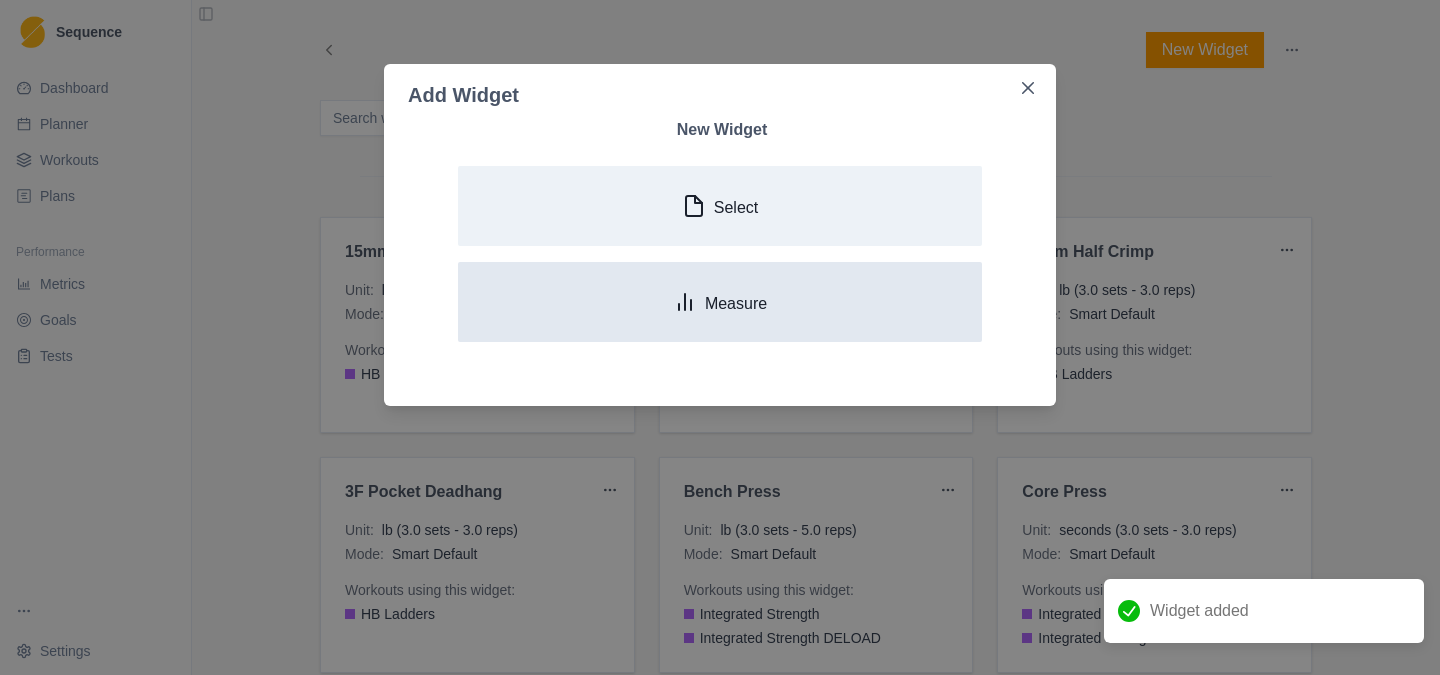 click on "Measure" at bounding box center (720, 302) 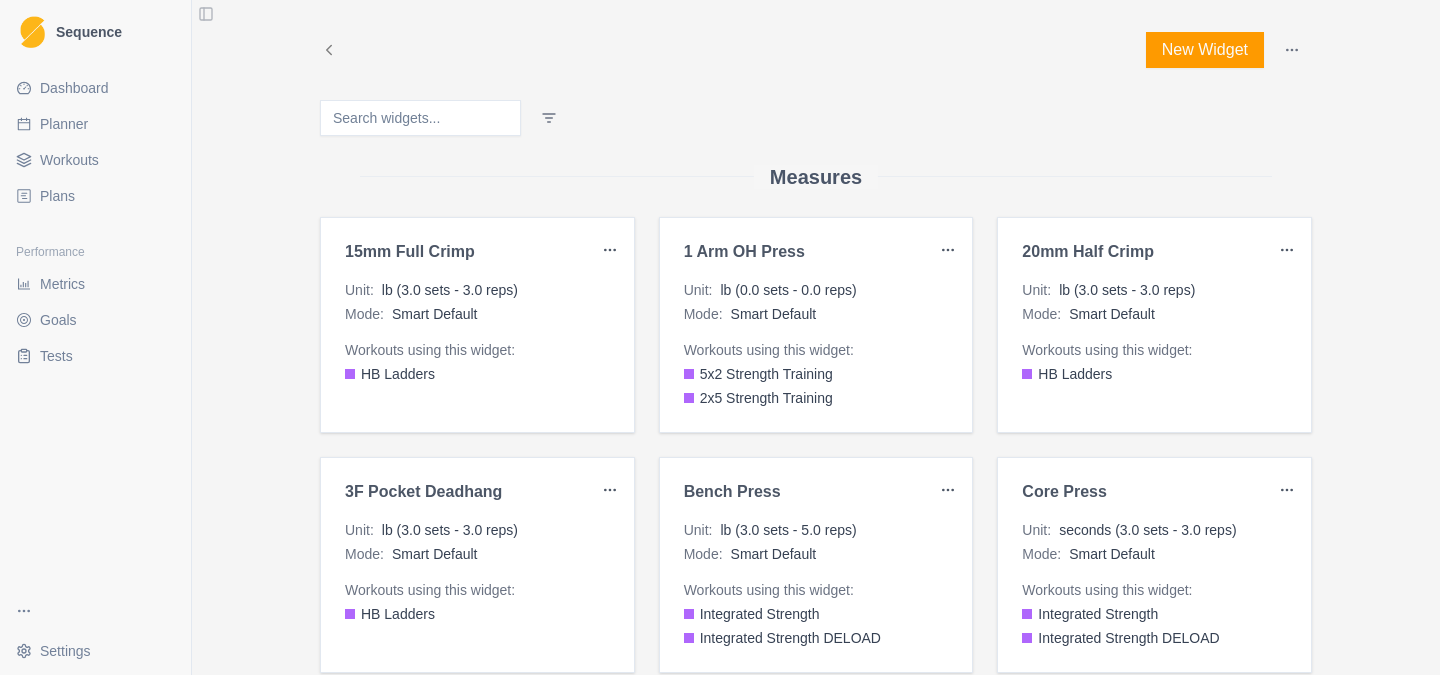 type 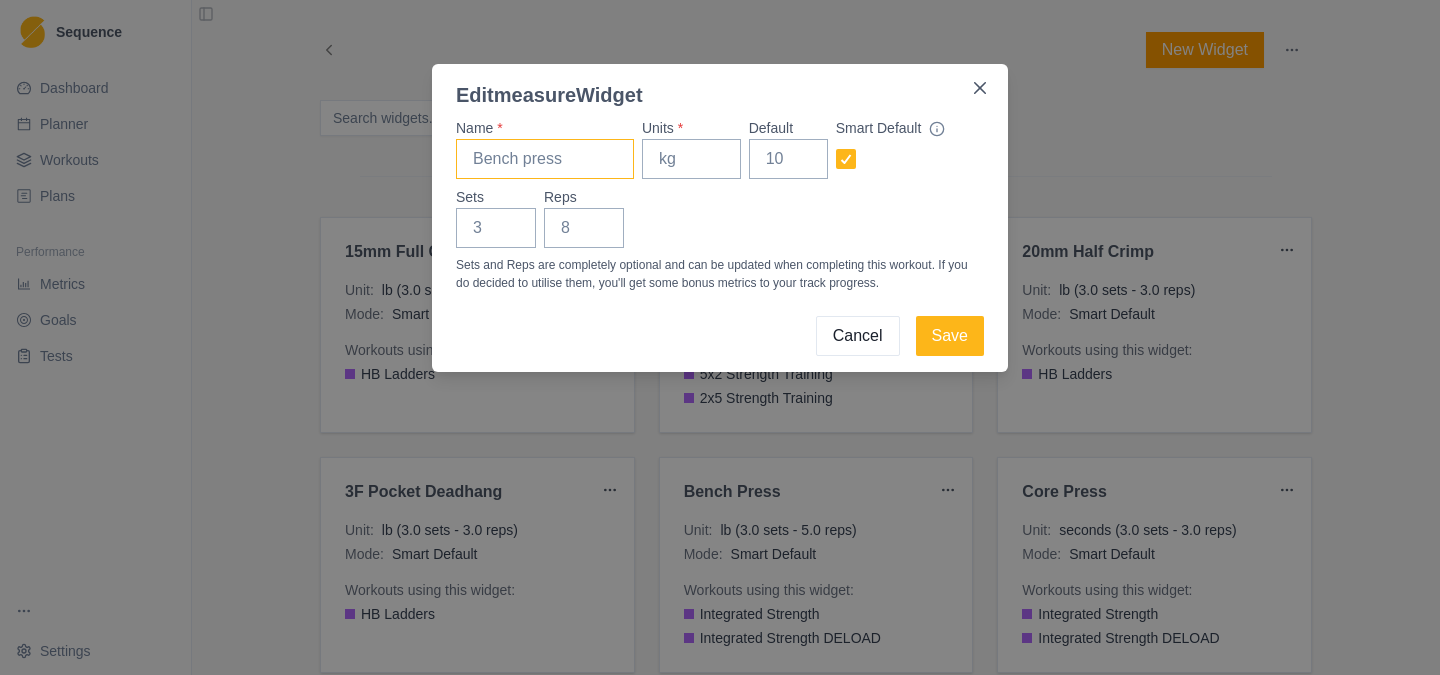 click on "Name *" at bounding box center (545, 159) 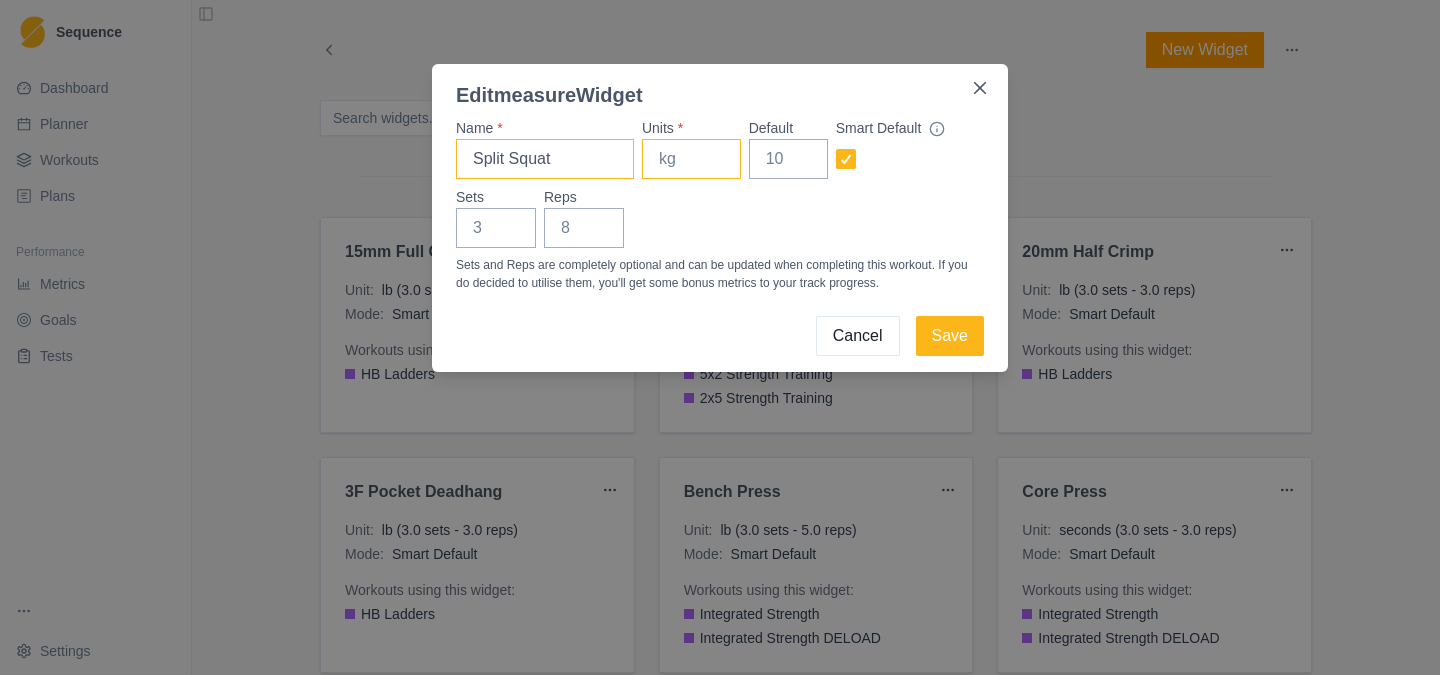 type on "Split Squat" 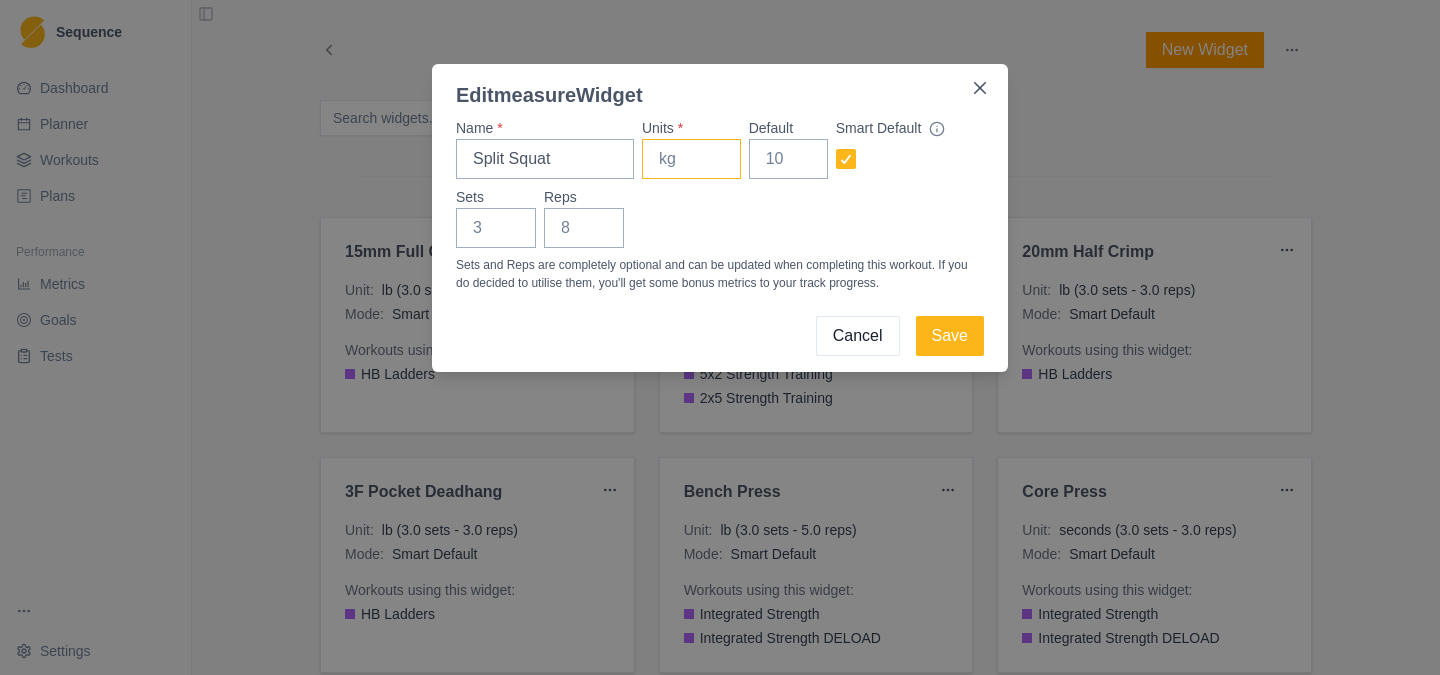 click on "Units *" at bounding box center [691, 159] 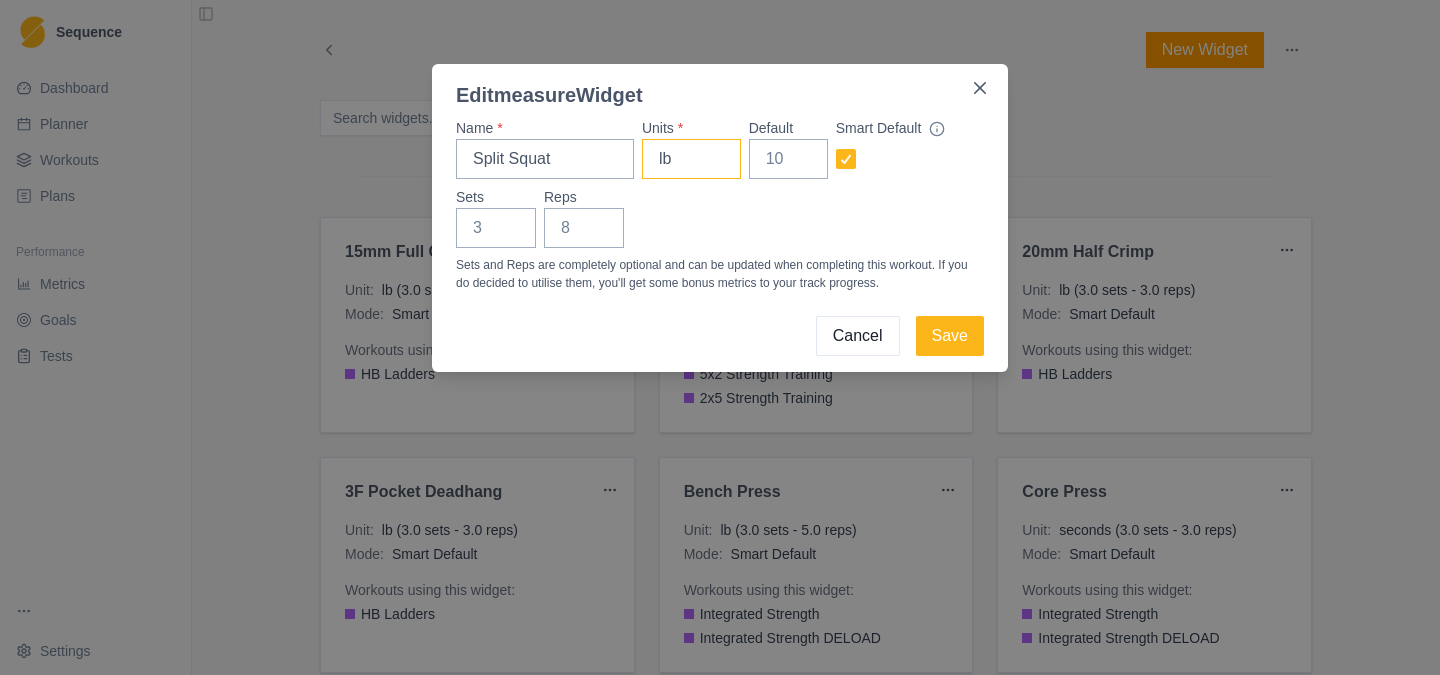 type on "lb" 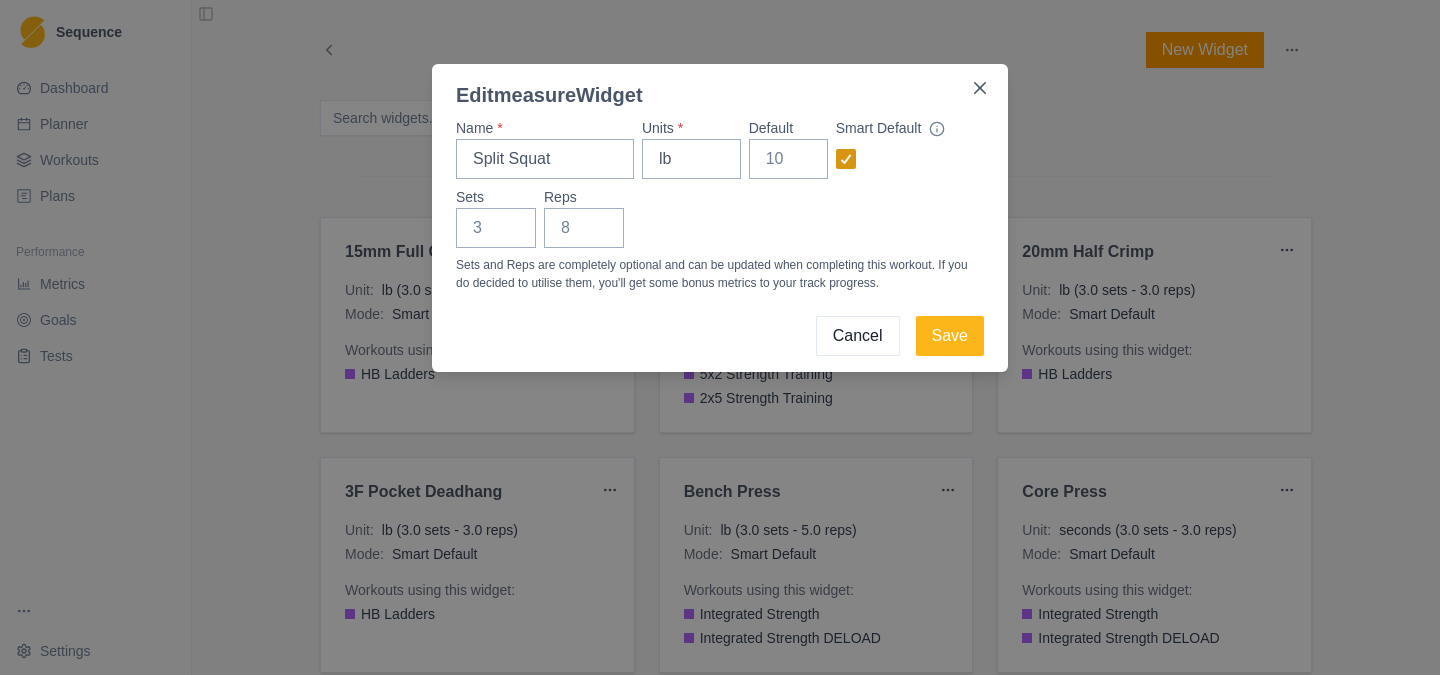 click 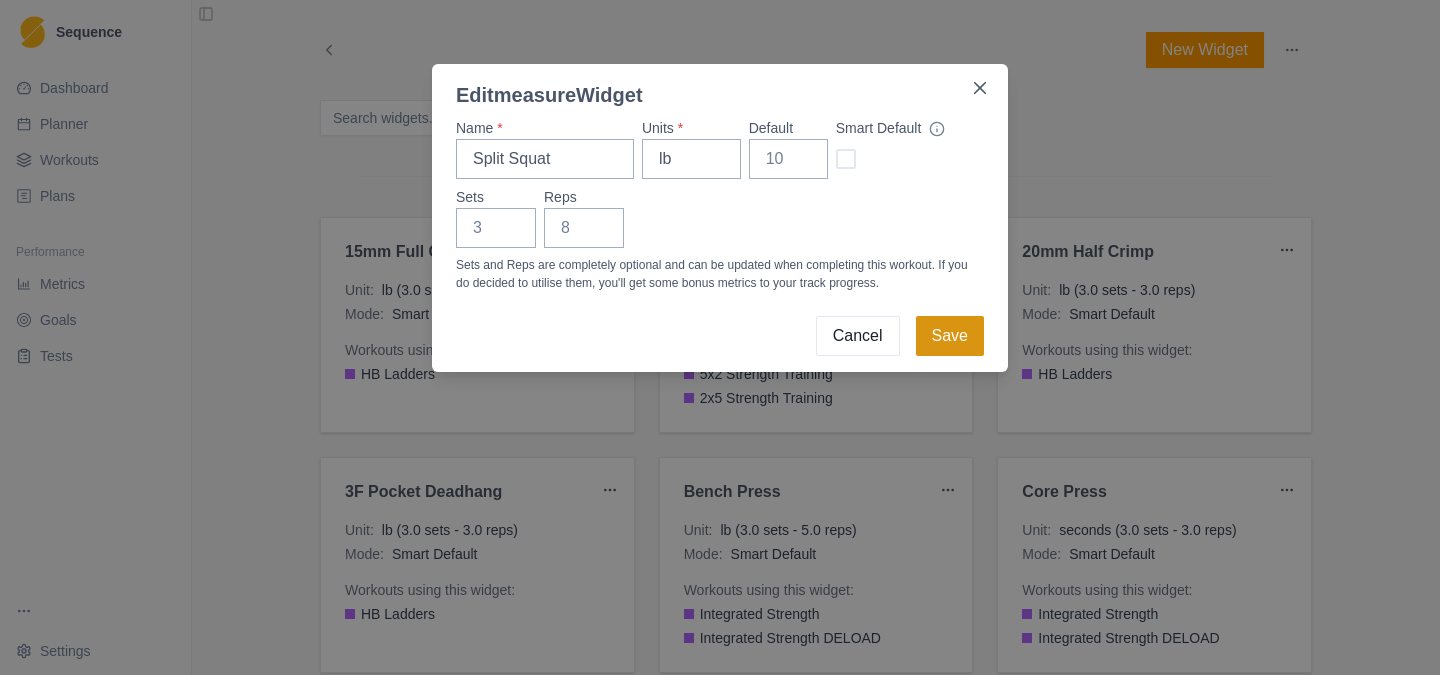 click on "Save" at bounding box center (950, 336) 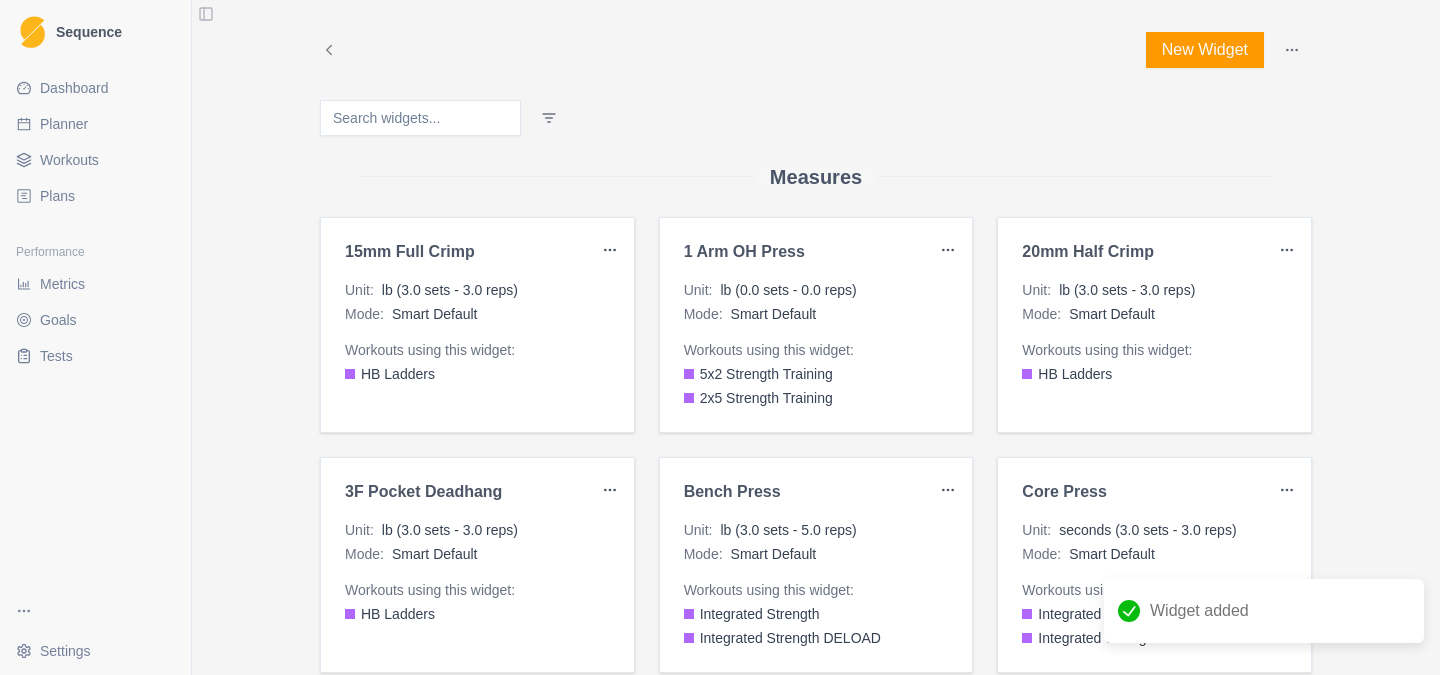 click on "Workouts" at bounding box center [69, 160] 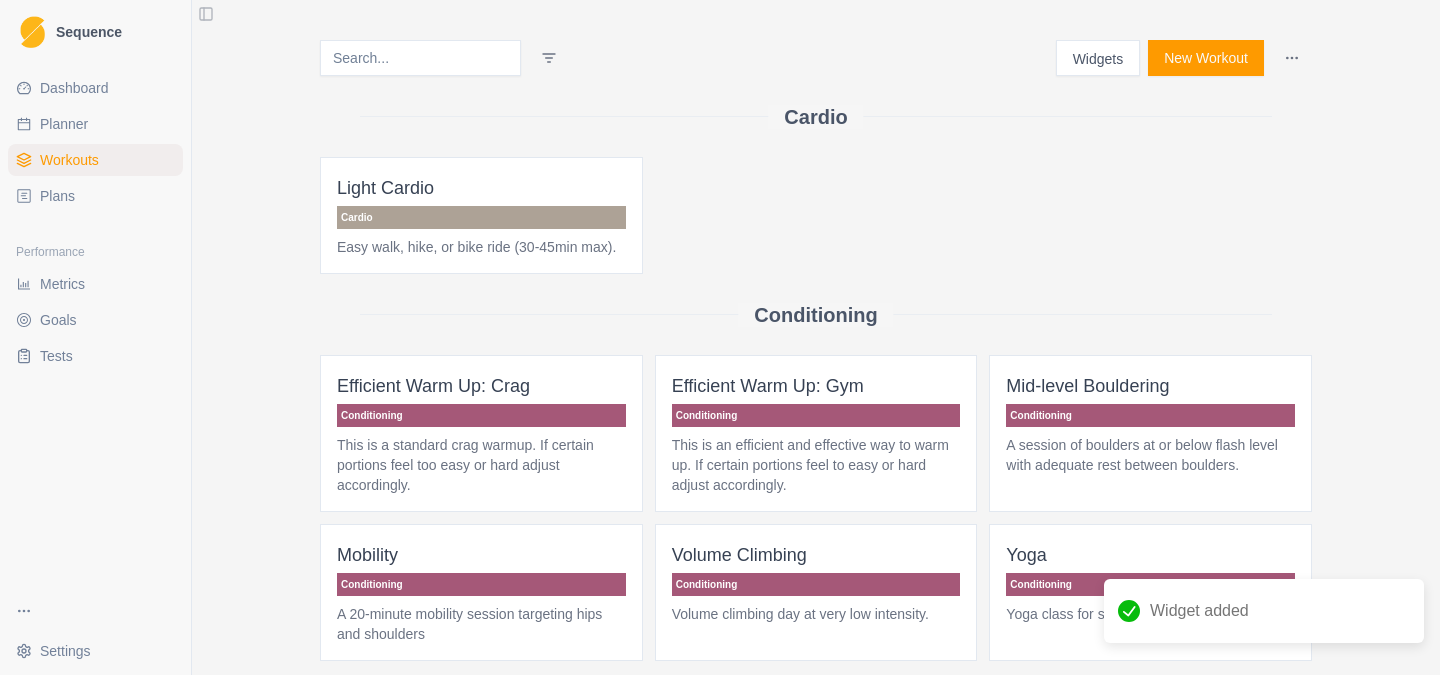 click on "Planner" at bounding box center (95, 124) 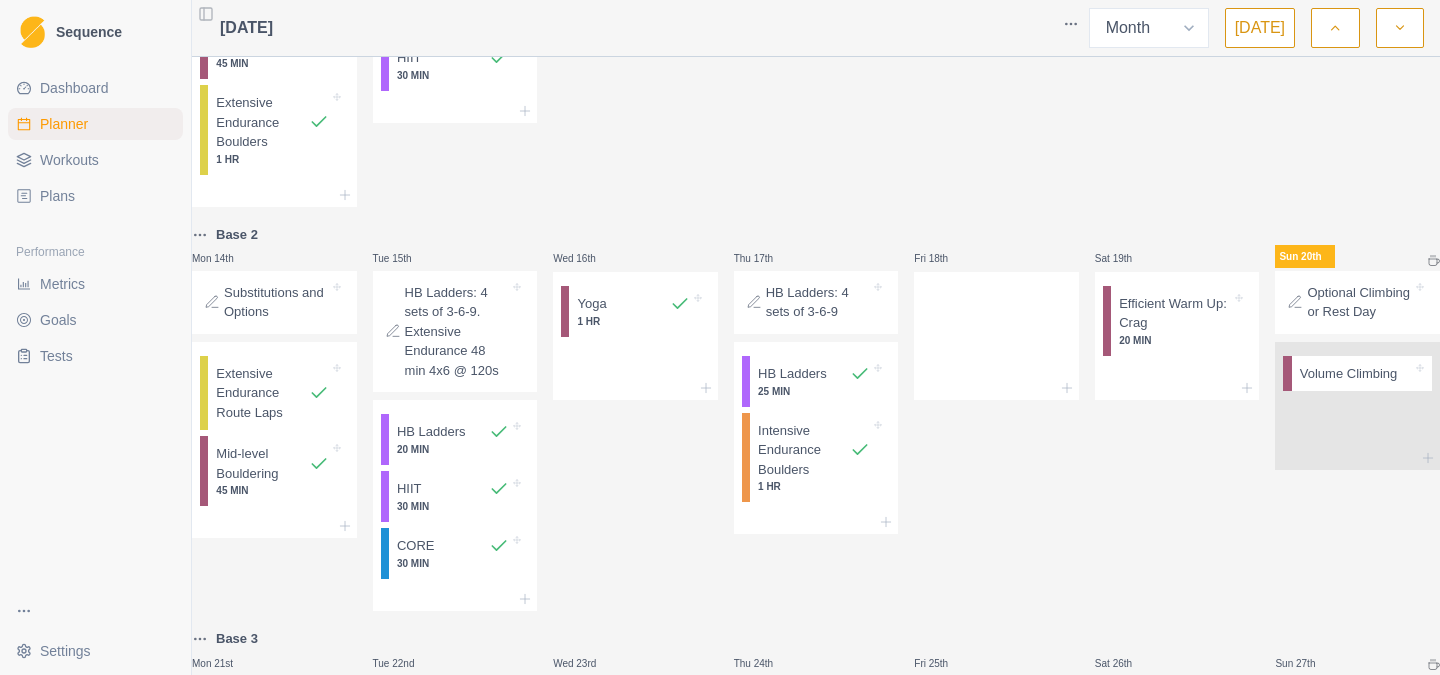 scroll, scrollTop: 529, scrollLeft: 0, axis: vertical 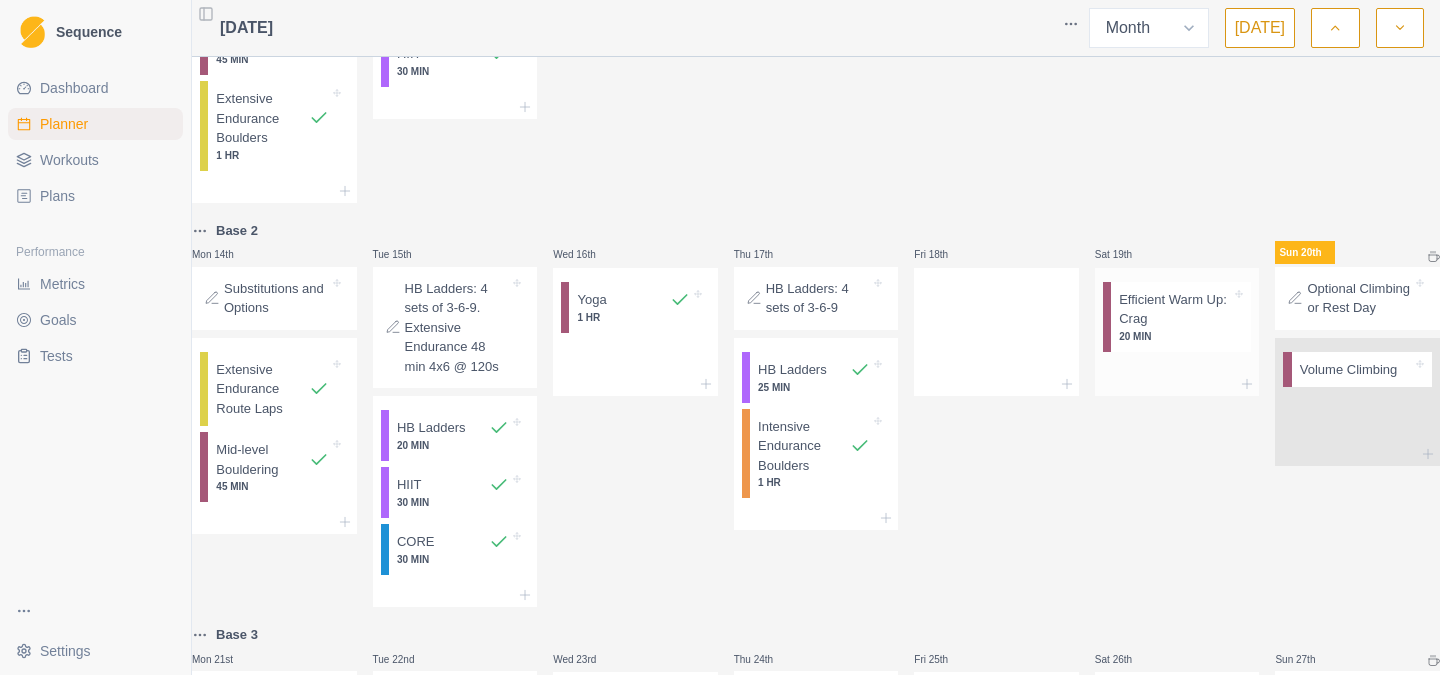 click on "Efficient Warm Up: Crag" at bounding box center (1175, 309) 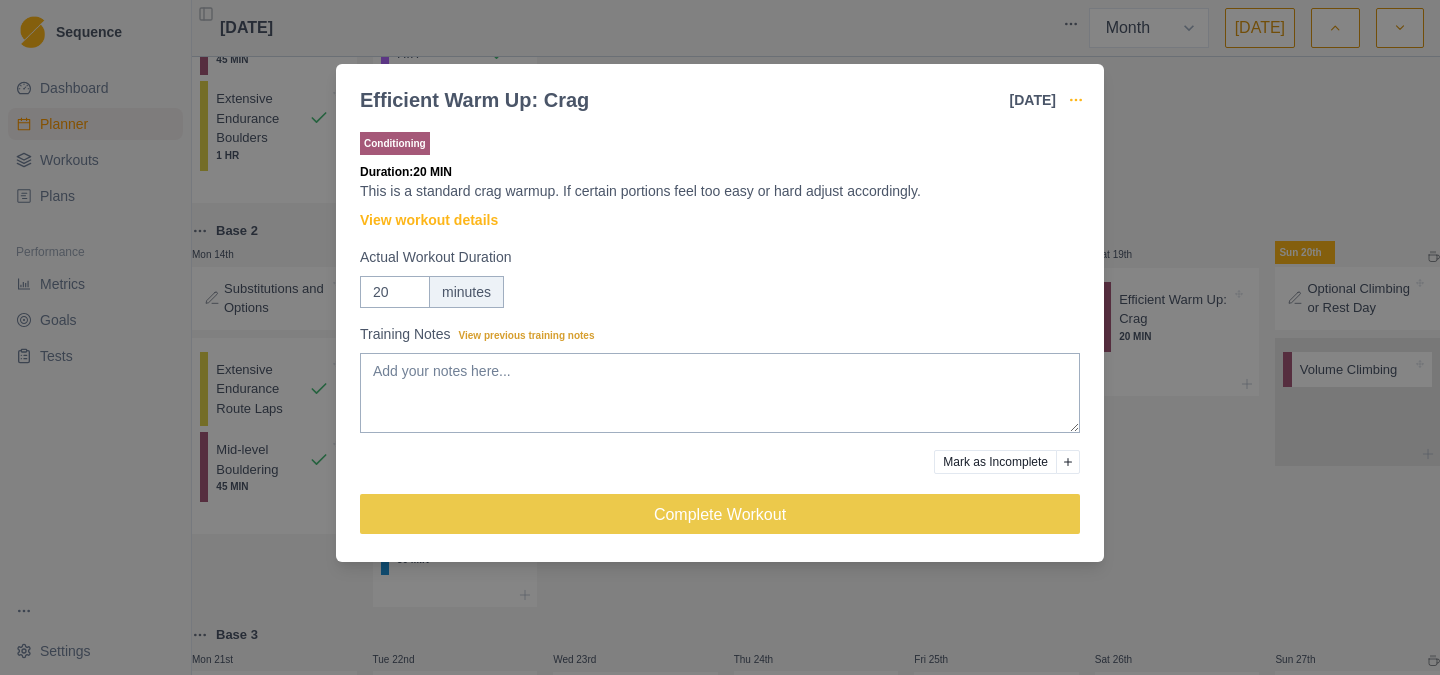 click 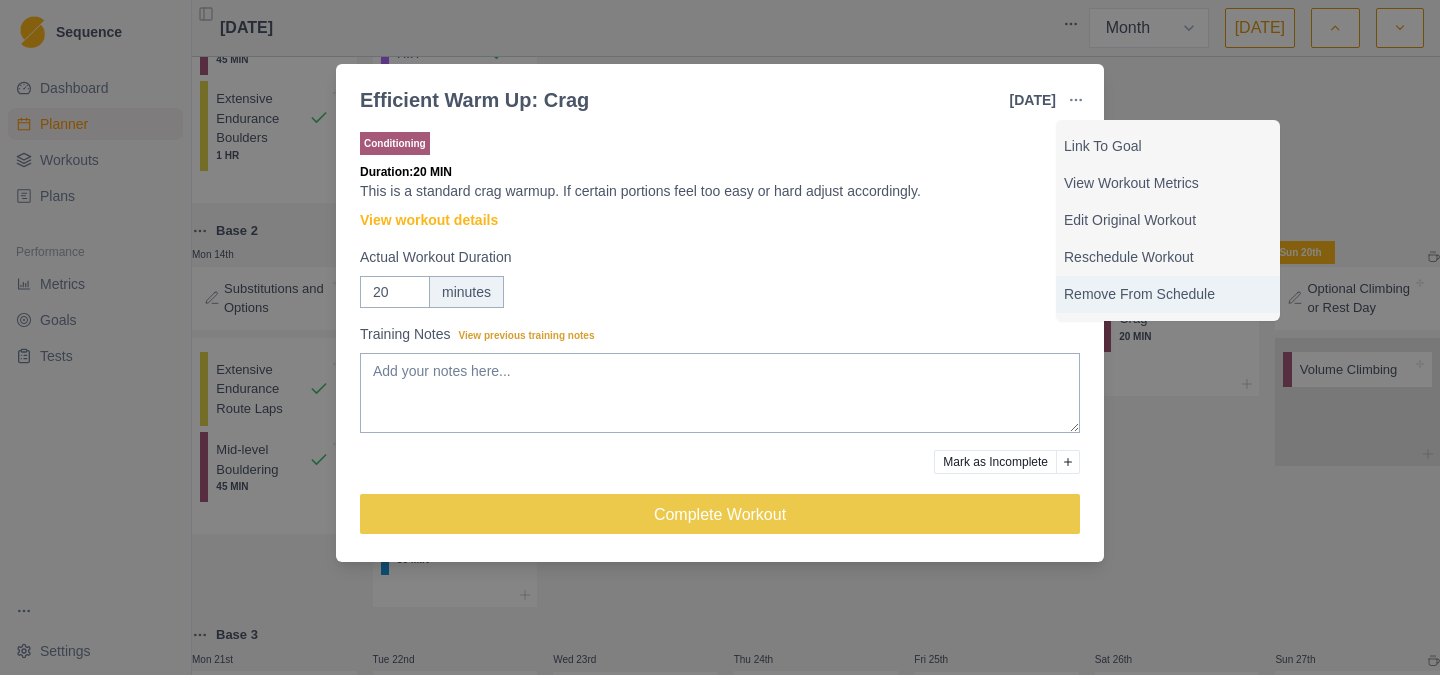 click on "Remove From Schedule" at bounding box center [1168, 294] 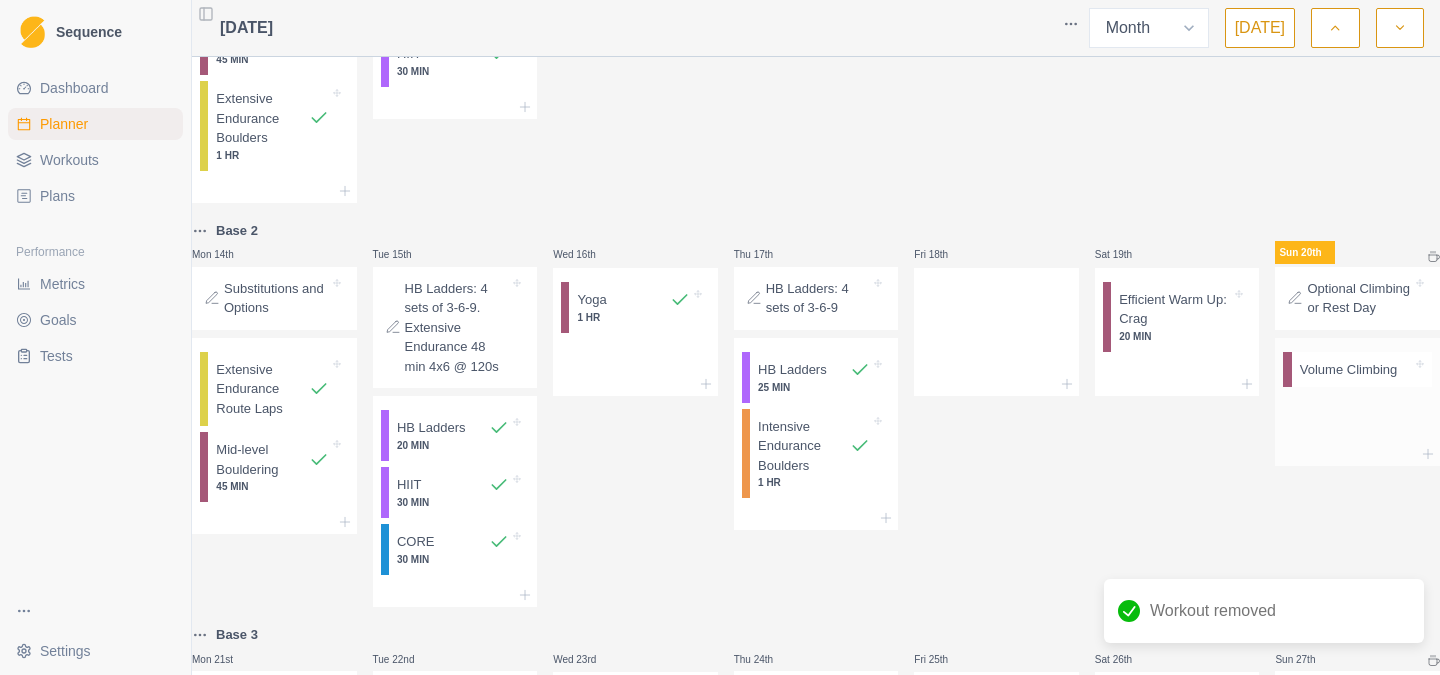 click on "Volume Climbing" at bounding box center [1349, 370] 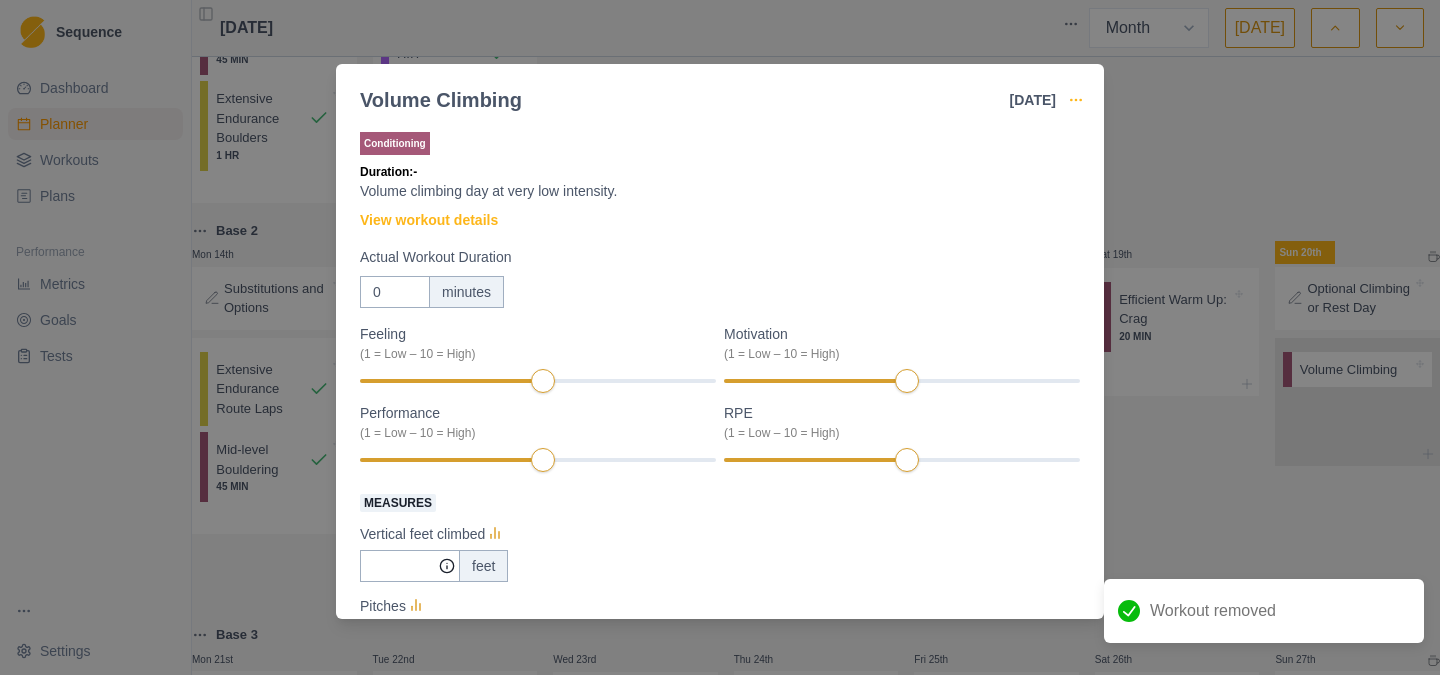 click 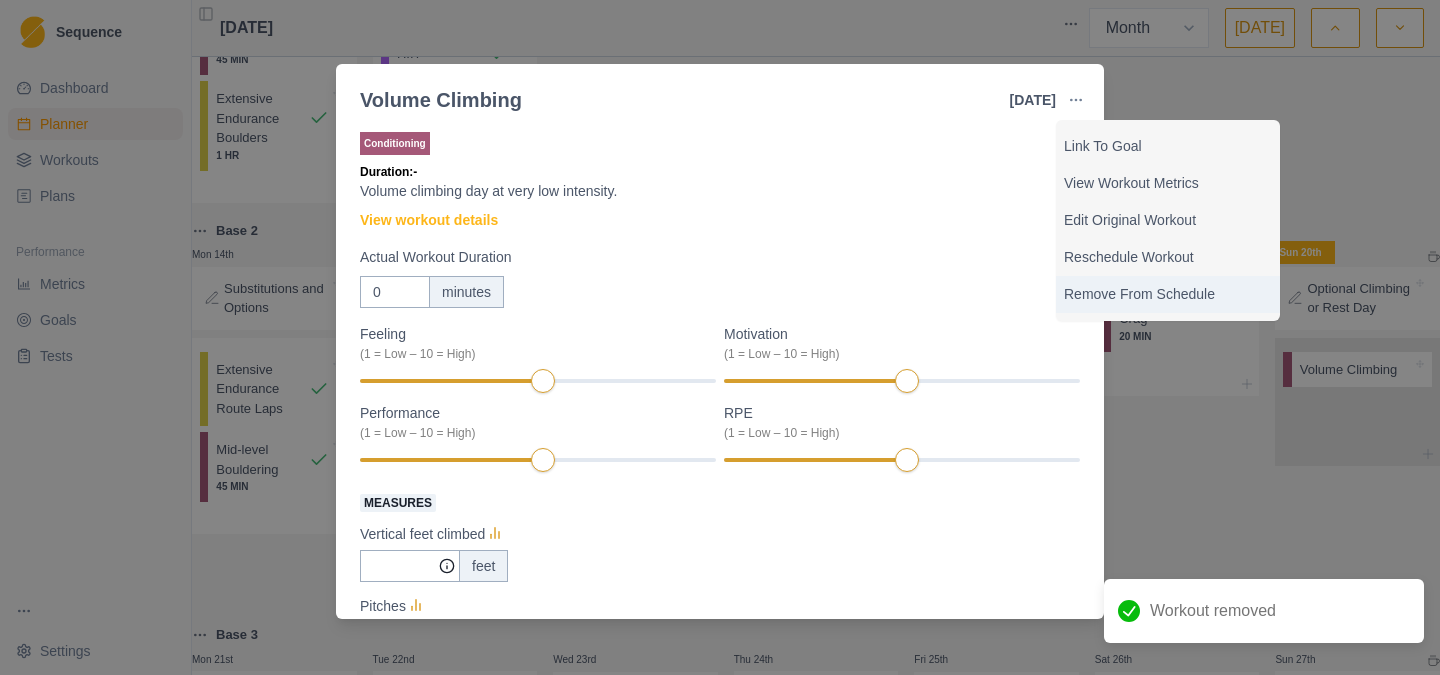 click on "Remove From Schedule" at bounding box center [1168, 294] 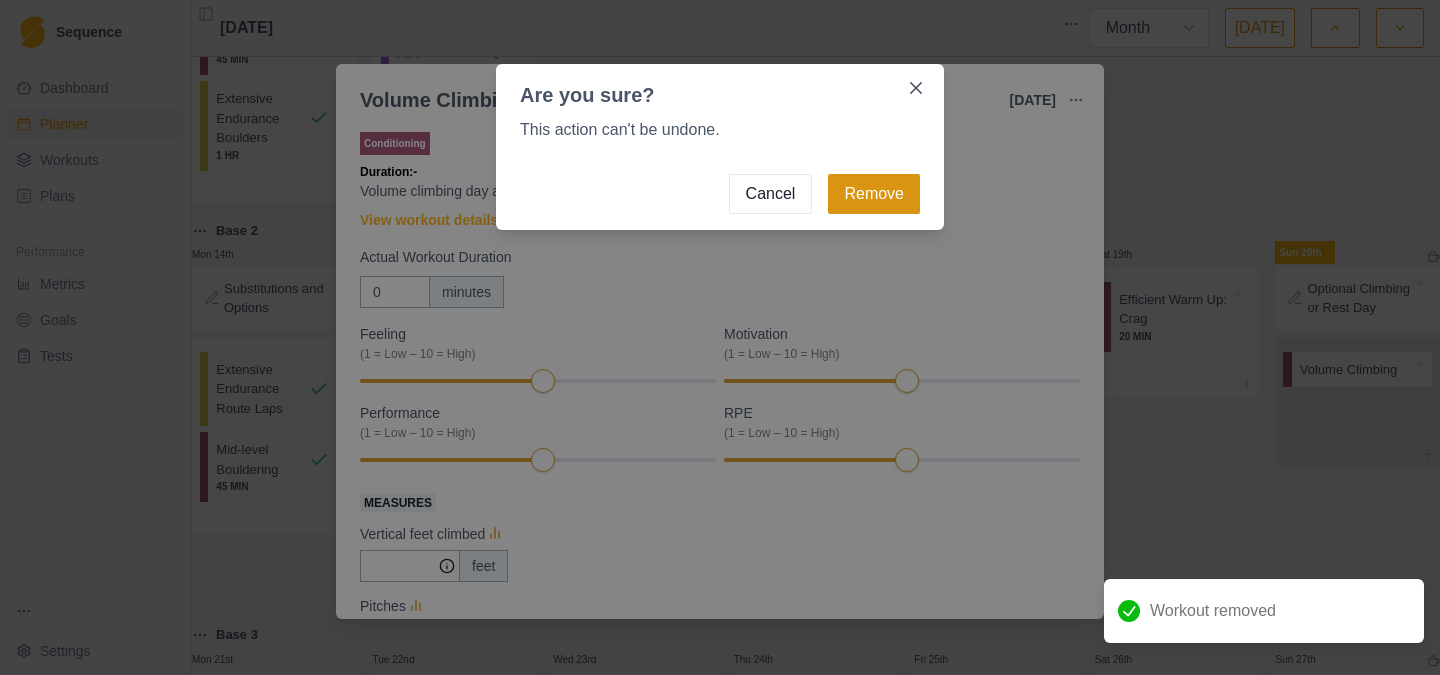 click on "Remove" at bounding box center [874, 194] 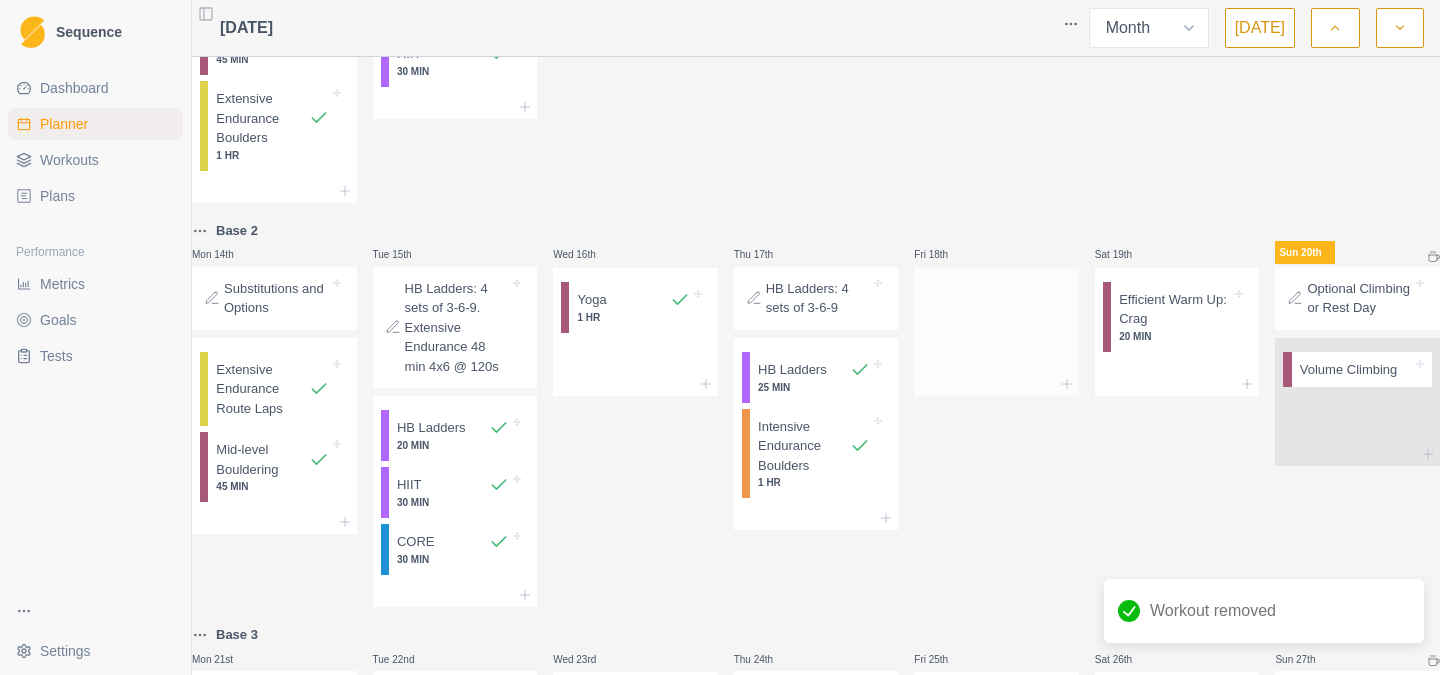 click at bounding box center [996, 328] 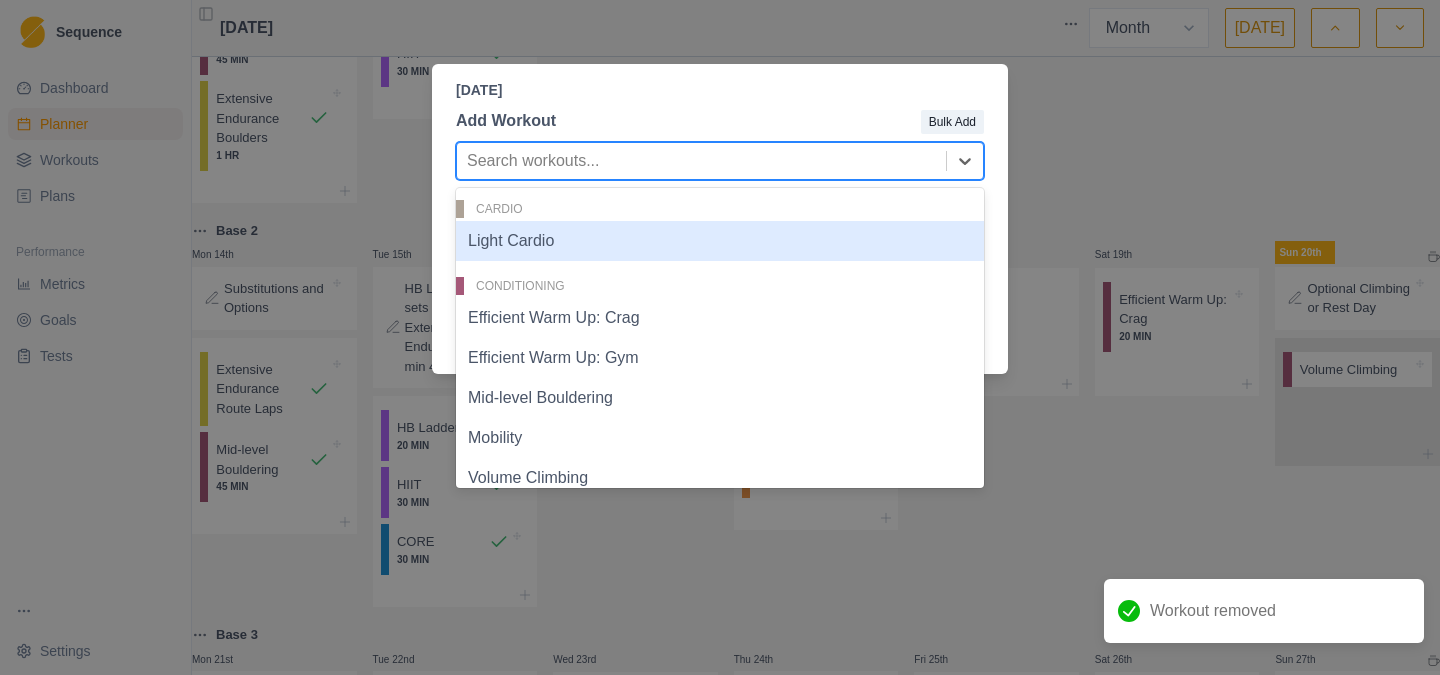 click at bounding box center (701, 161) 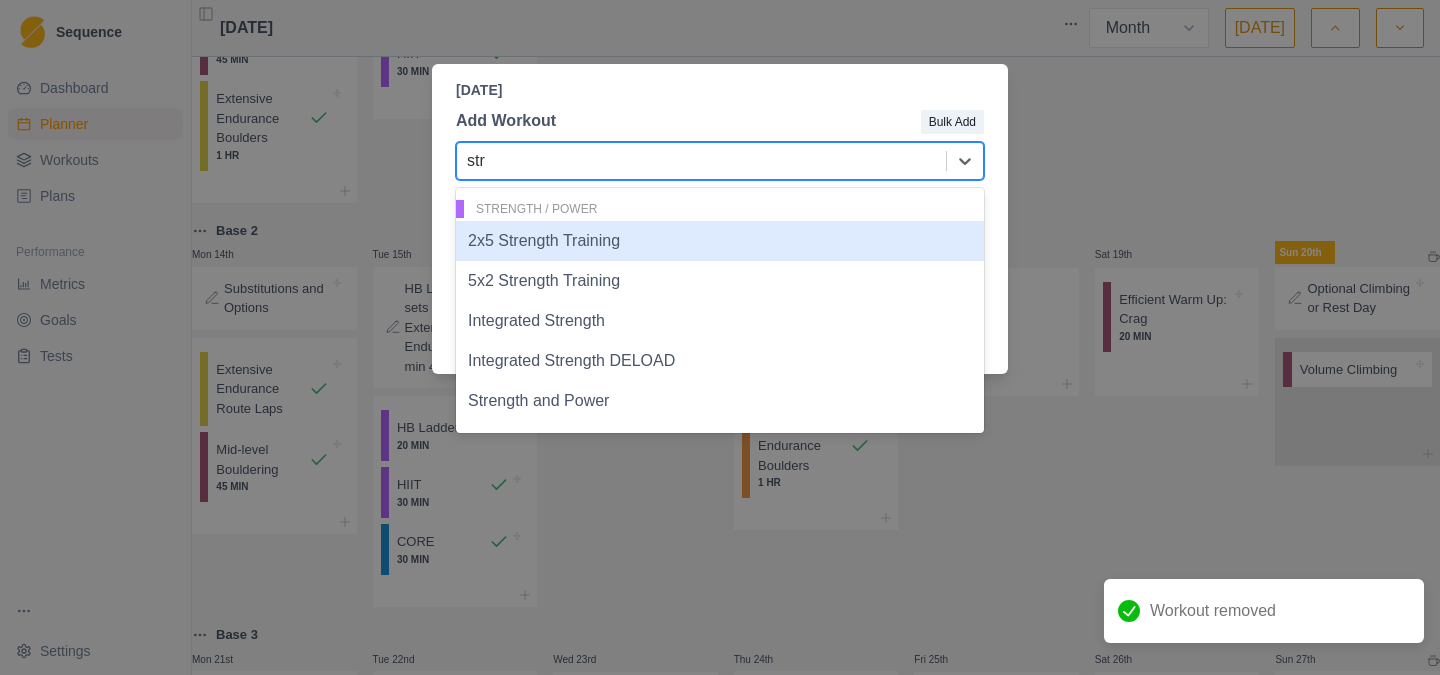 type on "stre" 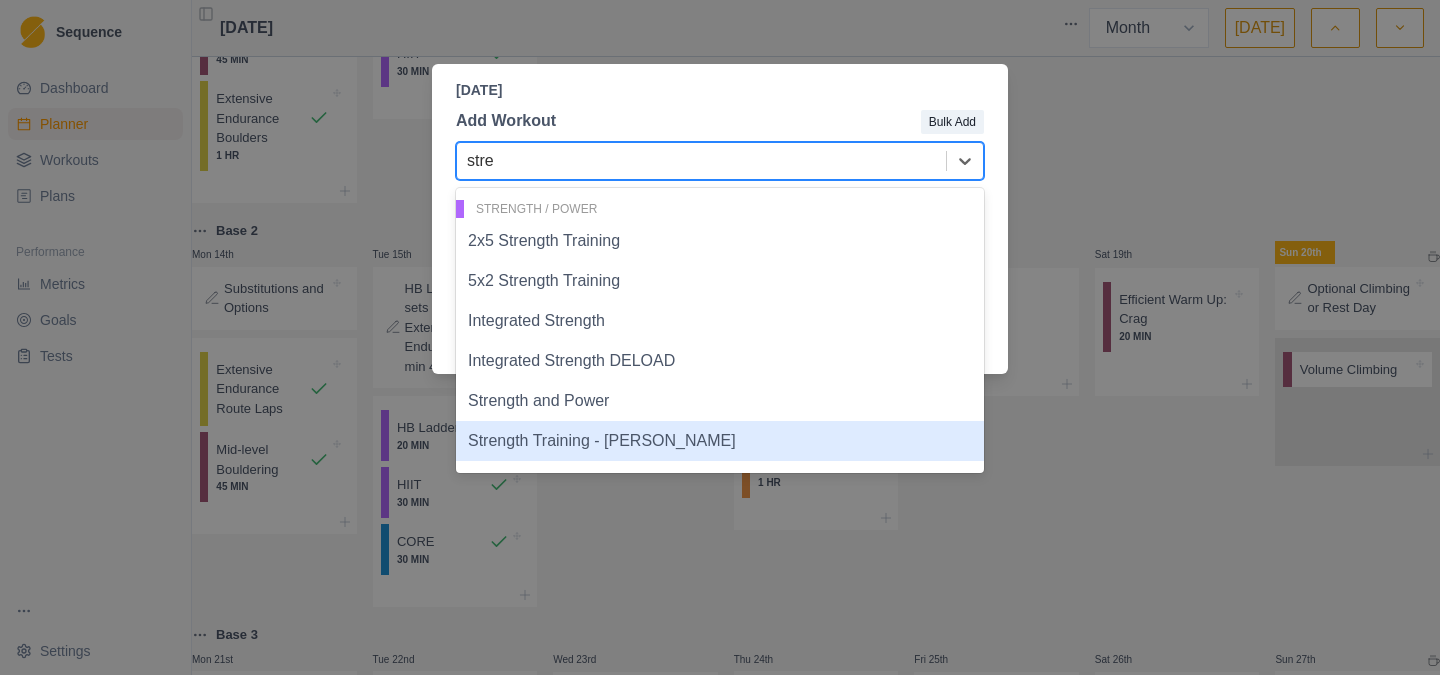 click on "Strength Training - [PERSON_NAME]" at bounding box center (720, 441) 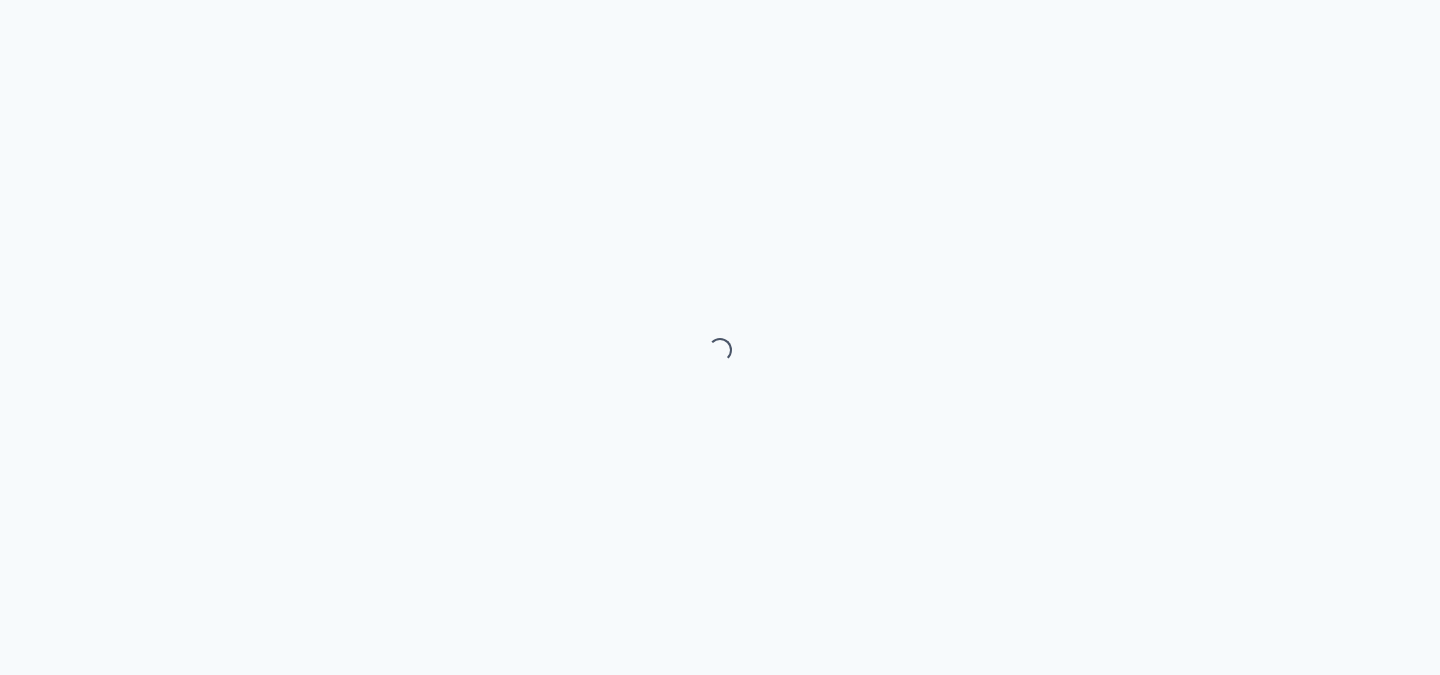 scroll, scrollTop: 0, scrollLeft: 0, axis: both 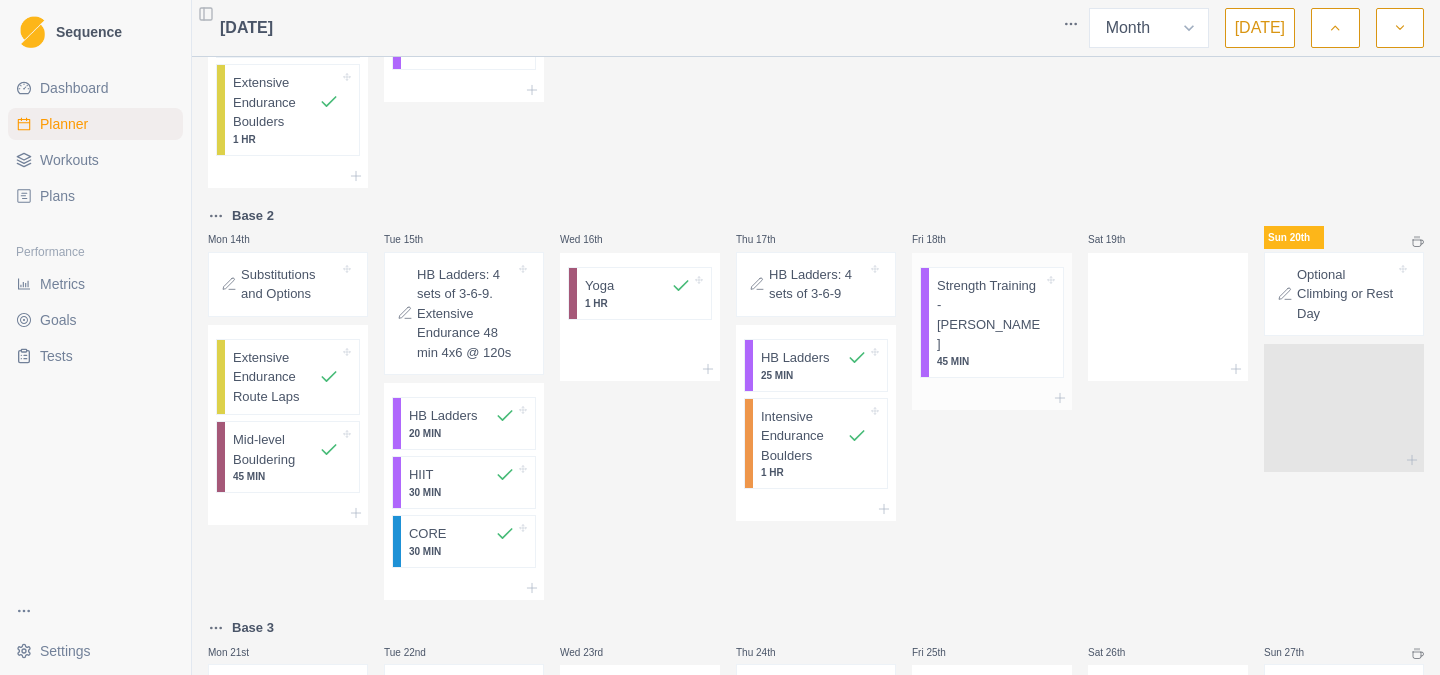 click on "Strength Training - [PERSON_NAME]" at bounding box center [990, 315] 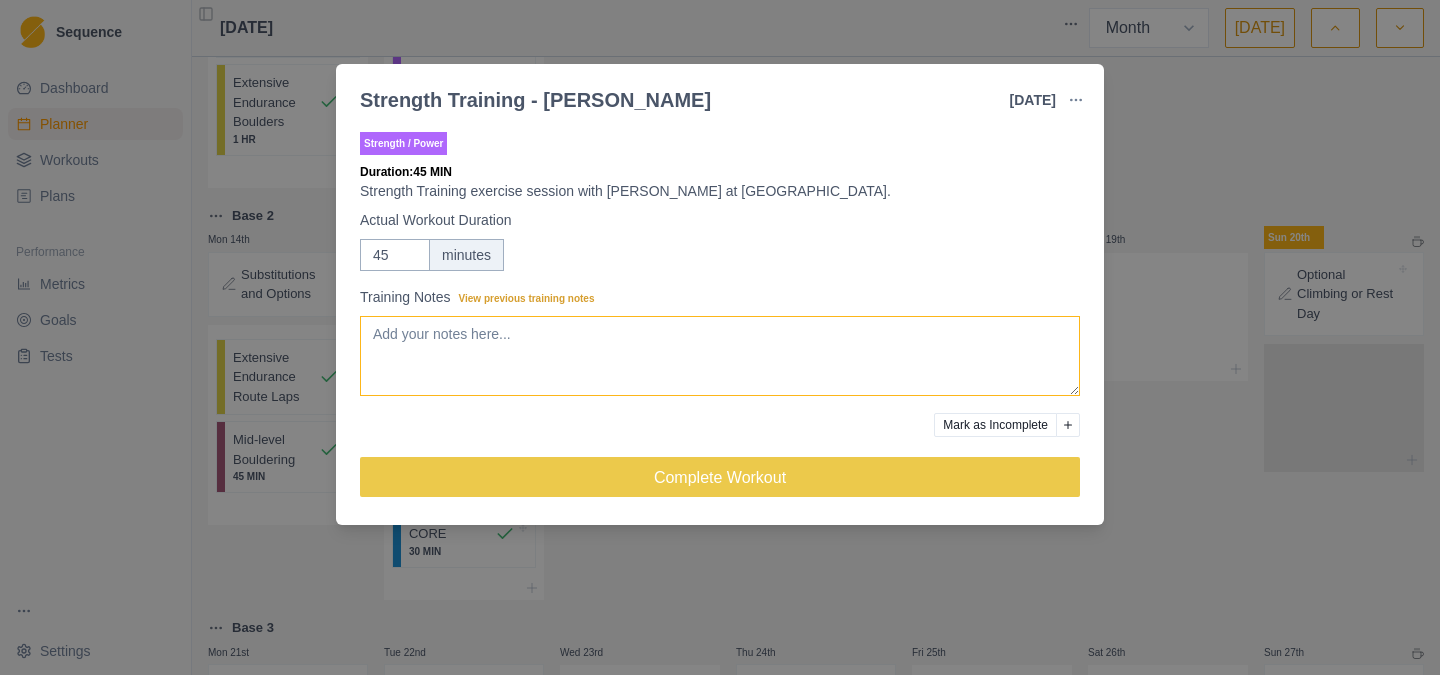 click on "Training Notes View previous training notes" at bounding box center [720, 356] 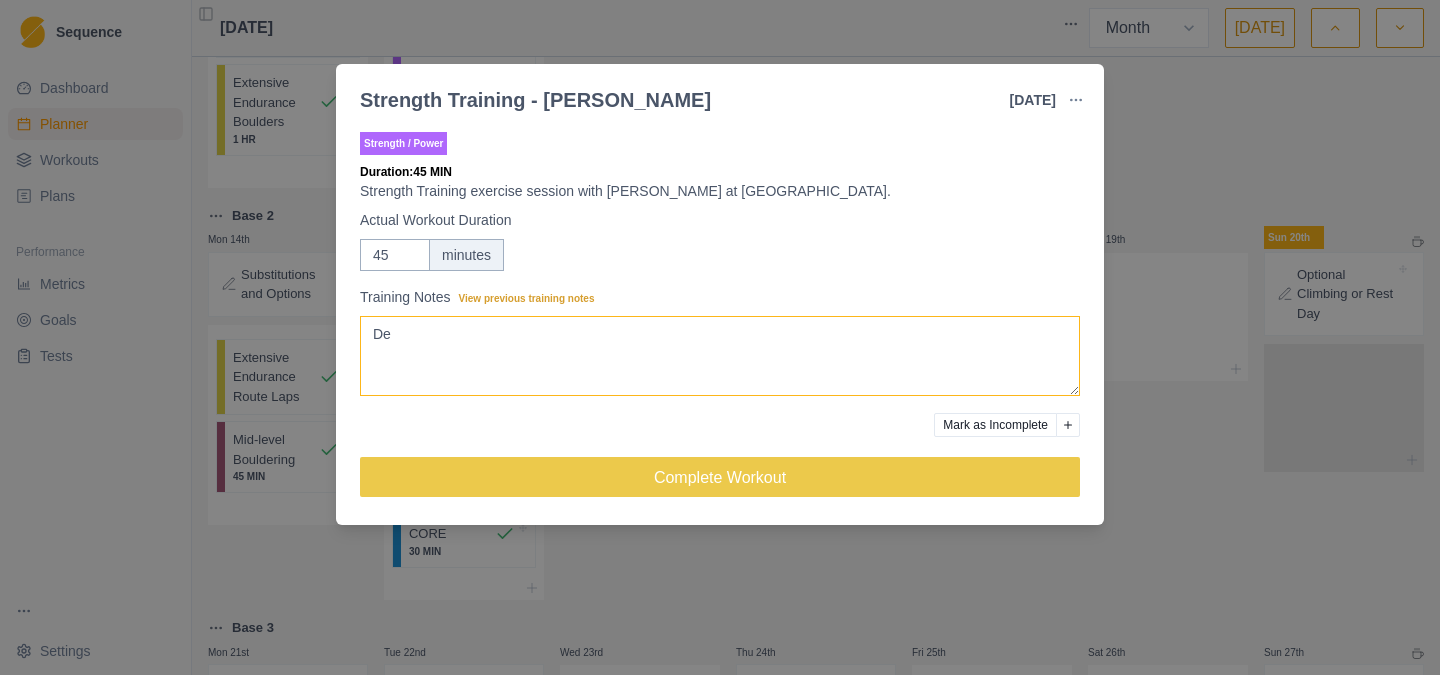 type on "D" 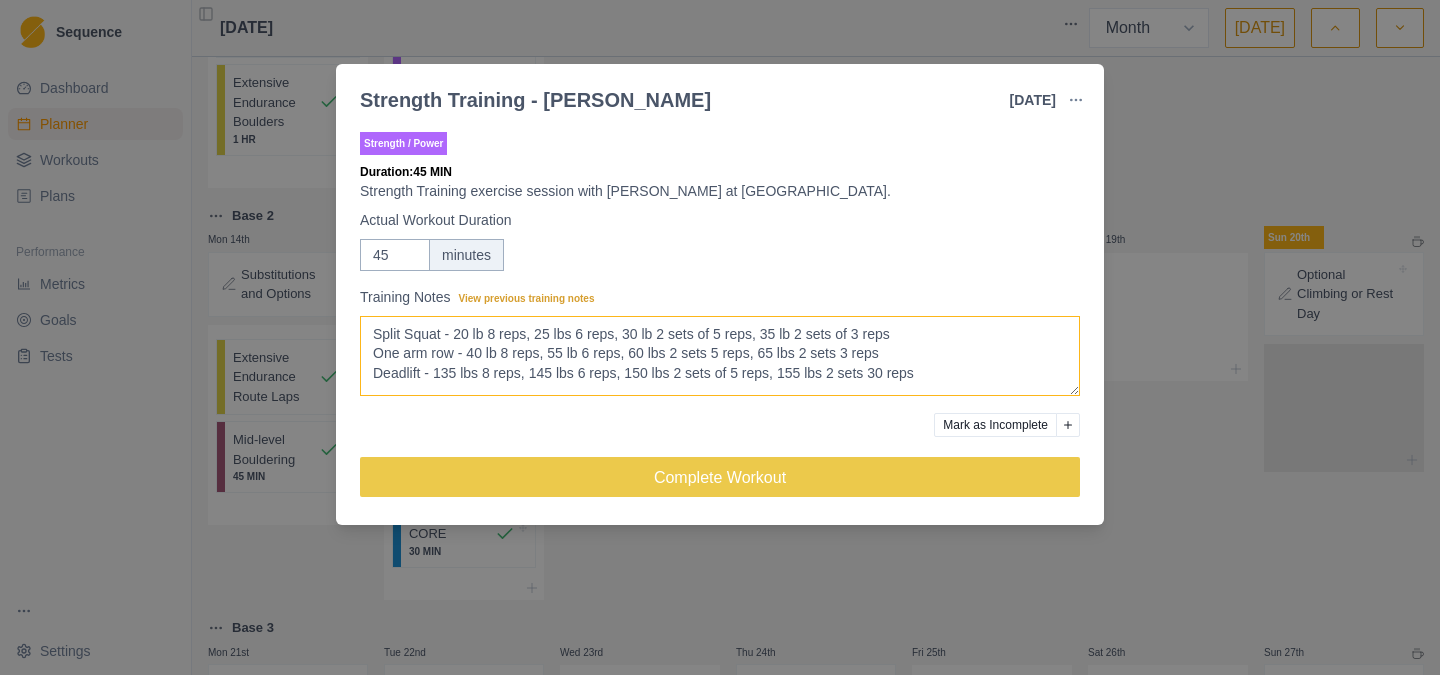 scroll, scrollTop: 5, scrollLeft: 0, axis: vertical 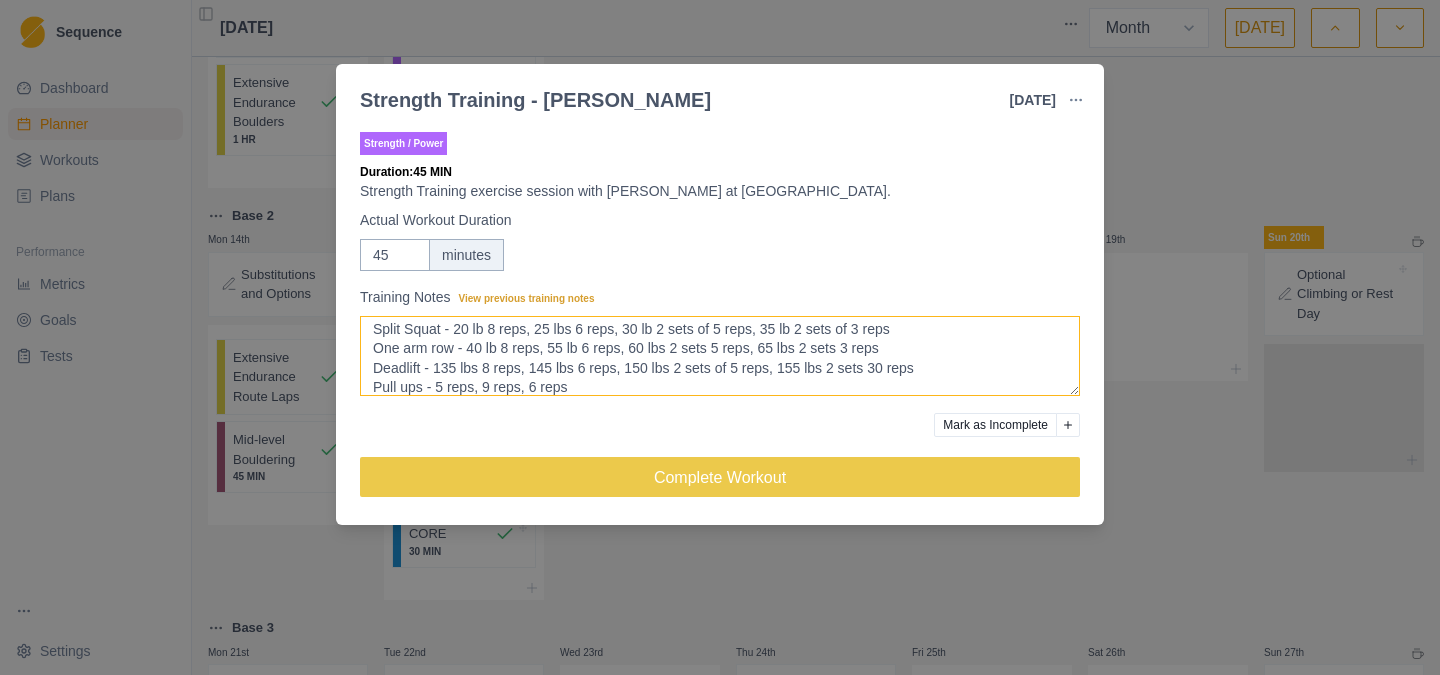type on "Split Squat - 20 lb 8 reps, 25 lbs 6 reps, 30 lb 2 sets of 5 reps, 35 lb 2 sets of 3 reps
One arm row - 40 lb 8 reps, 55 lb 6 reps, 60 lbs 2 sets 5 reps, 65 lbs 2 sets 3 reps
Deadlift - 135 lbs 8 reps, 145 lbs 6 reps, 150 lbs 2 sets of 5 reps, 155 lbs 2 sets 30 reps
Pull ups - 5 reps, 9 reps, 6 reps" 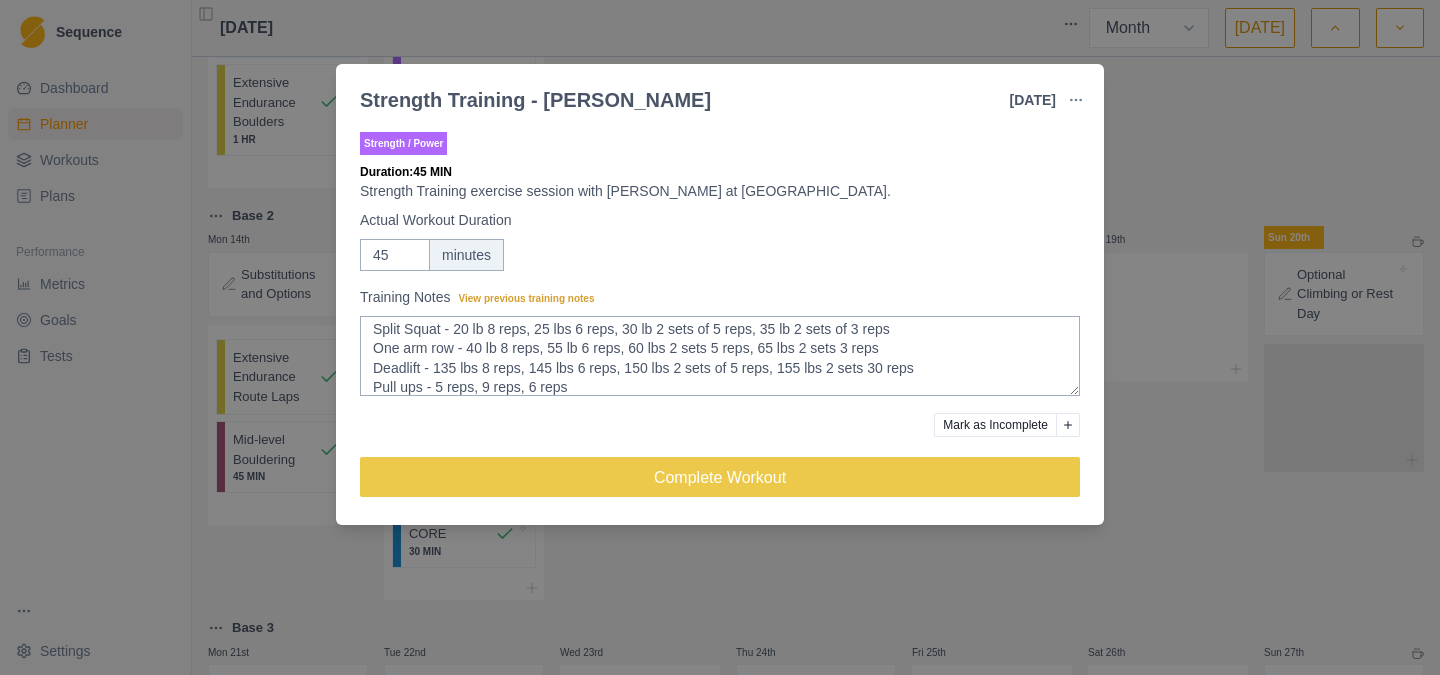 click on "Strength / Power Duration:  45 MIN Strength Training exercise session with Leanne at Ubergrippen. Actual Workout Duration 45 minutes Training Notes View previous training notes Split Squat - 20 lb 8 reps, 25 lbs 6 reps, 30 lb 2 sets of 5 reps, 35 lb 2 sets of 3 reps
One arm row - 40 lb 8 reps, 55 lb 6 reps, 60 lbs 2 sets 5 reps, 65 lbs 2 sets 3 reps
Deadlift - 135 lbs 8 reps, 145 lbs 6 reps, 150 lbs 2 sets of 5 reps, 155 lbs 2 sets 30 reps
Pull ups - 5 reps, 9 reps, 6 reps Mark as Incomplete Complete Workout" at bounding box center [720, 322] 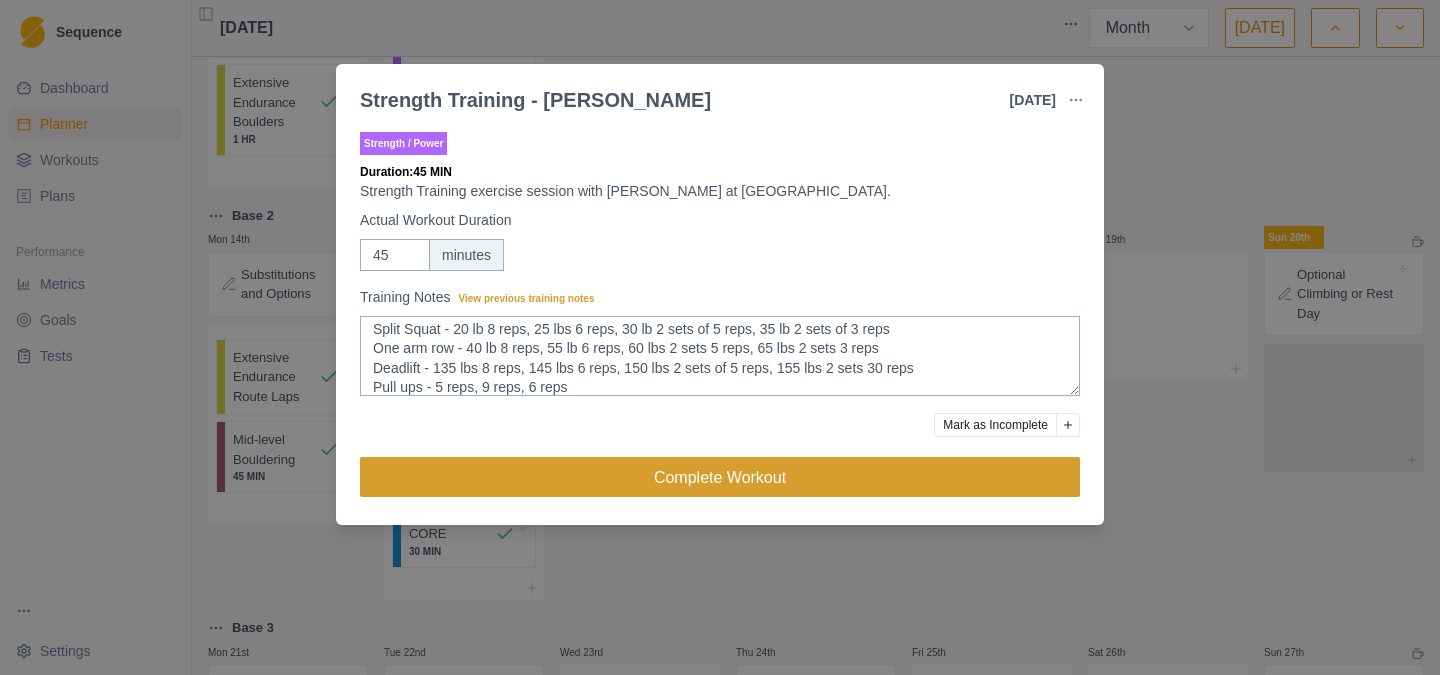 click on "Complete Workout" at bounding box center (720, 477) 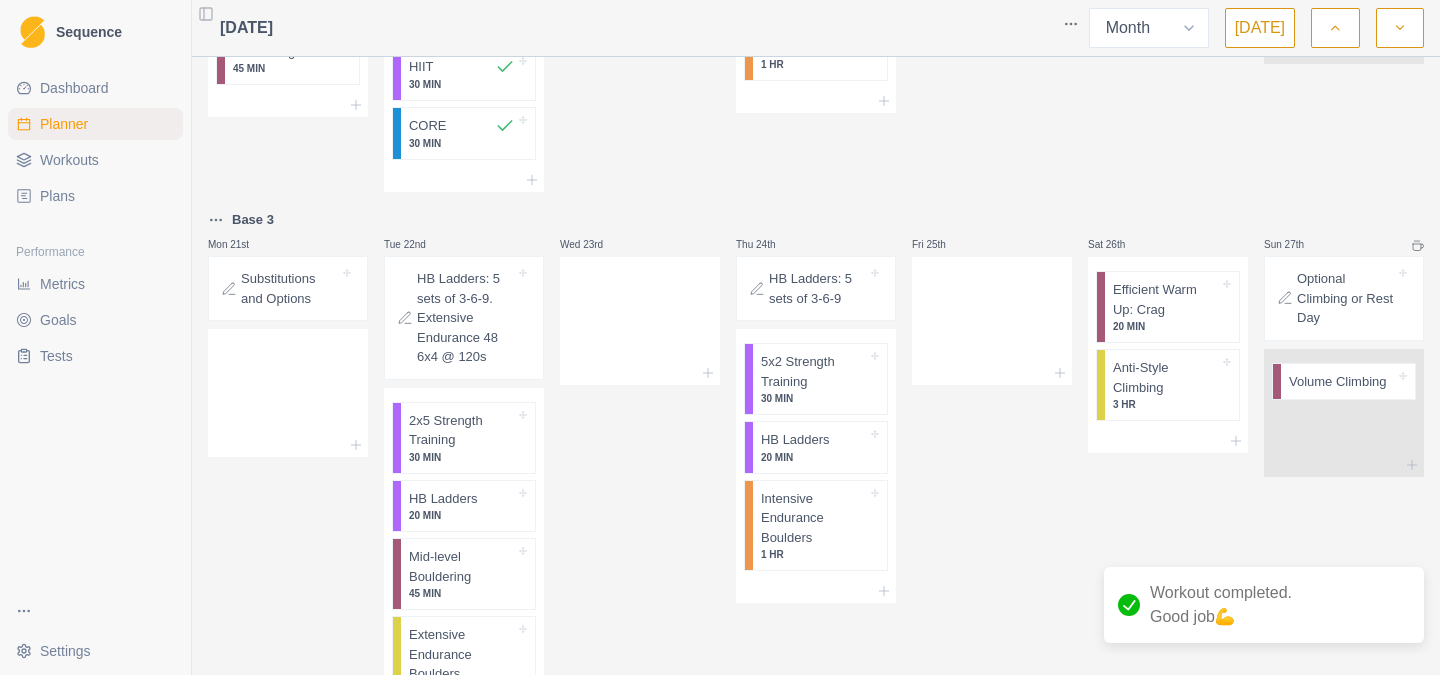 scroll, scrollTop: 1002, scrollLeft: 0, axis: vertical 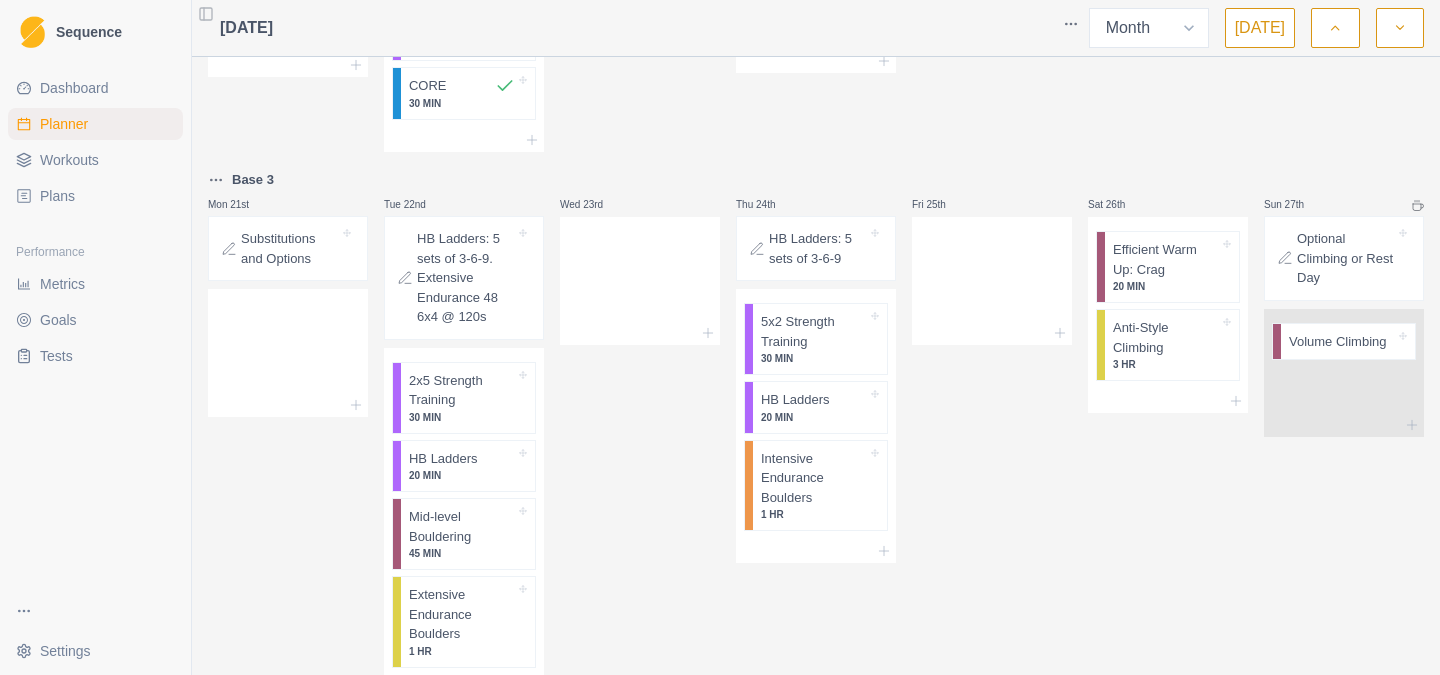 click on "HB Ladders: 5 sets of 3-6-9.  Extensive Endurance 48 6x4 @ 120s" at bounding box center (466, 278) 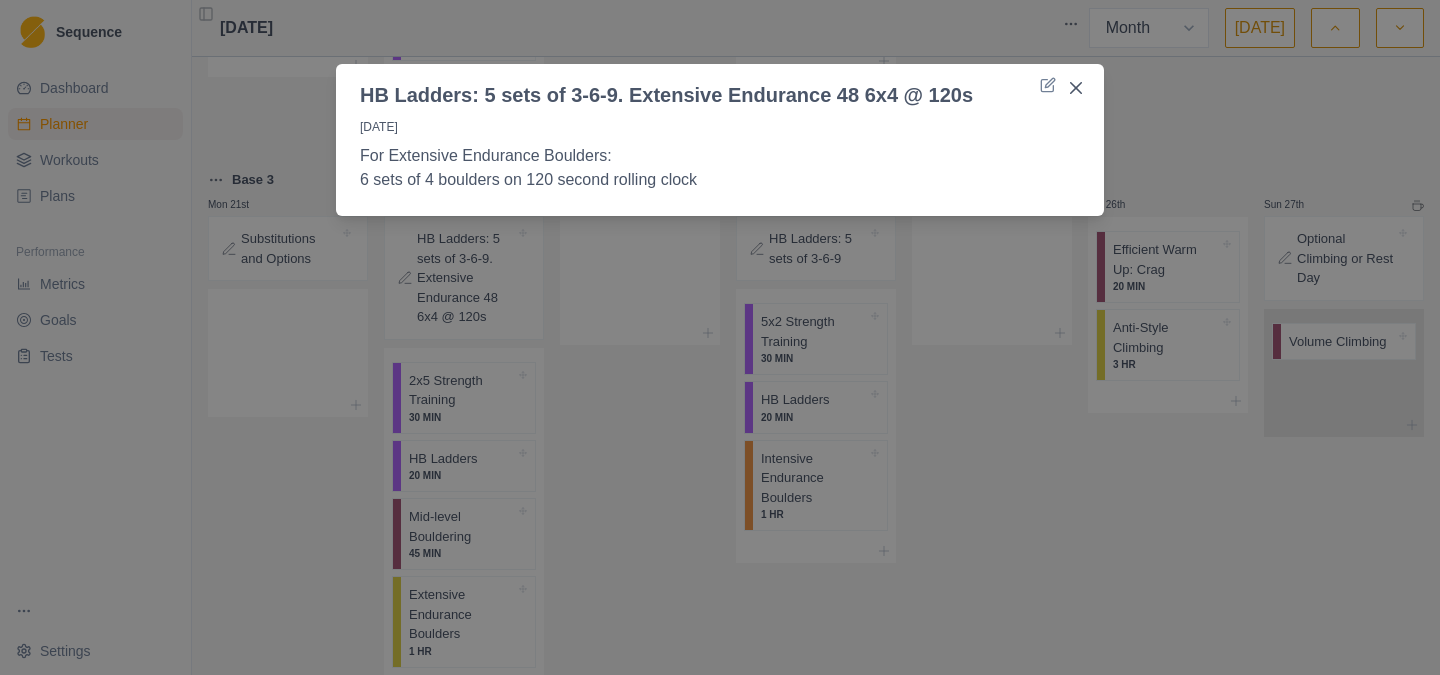 click on "HB Ladders: 5 sets of 3-6-9.  Extensive Endurance 48 6x4 @ 120s 22/7/25 For Extensive Endurance Boulders: 6 sets of 4 boulders on 120 second rolling clock" at bounding box center [720, 337] 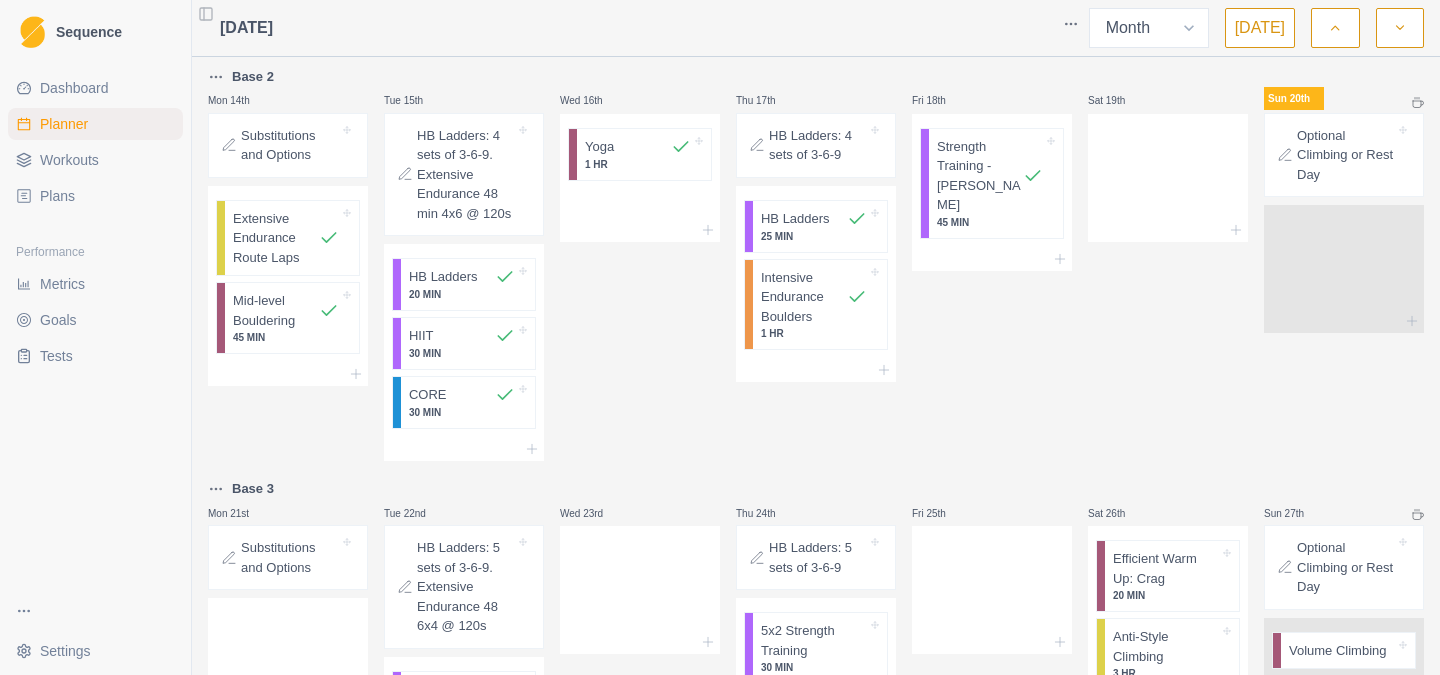 scroll, scrollTop: 0, scrollLeft: 0, axis: both 